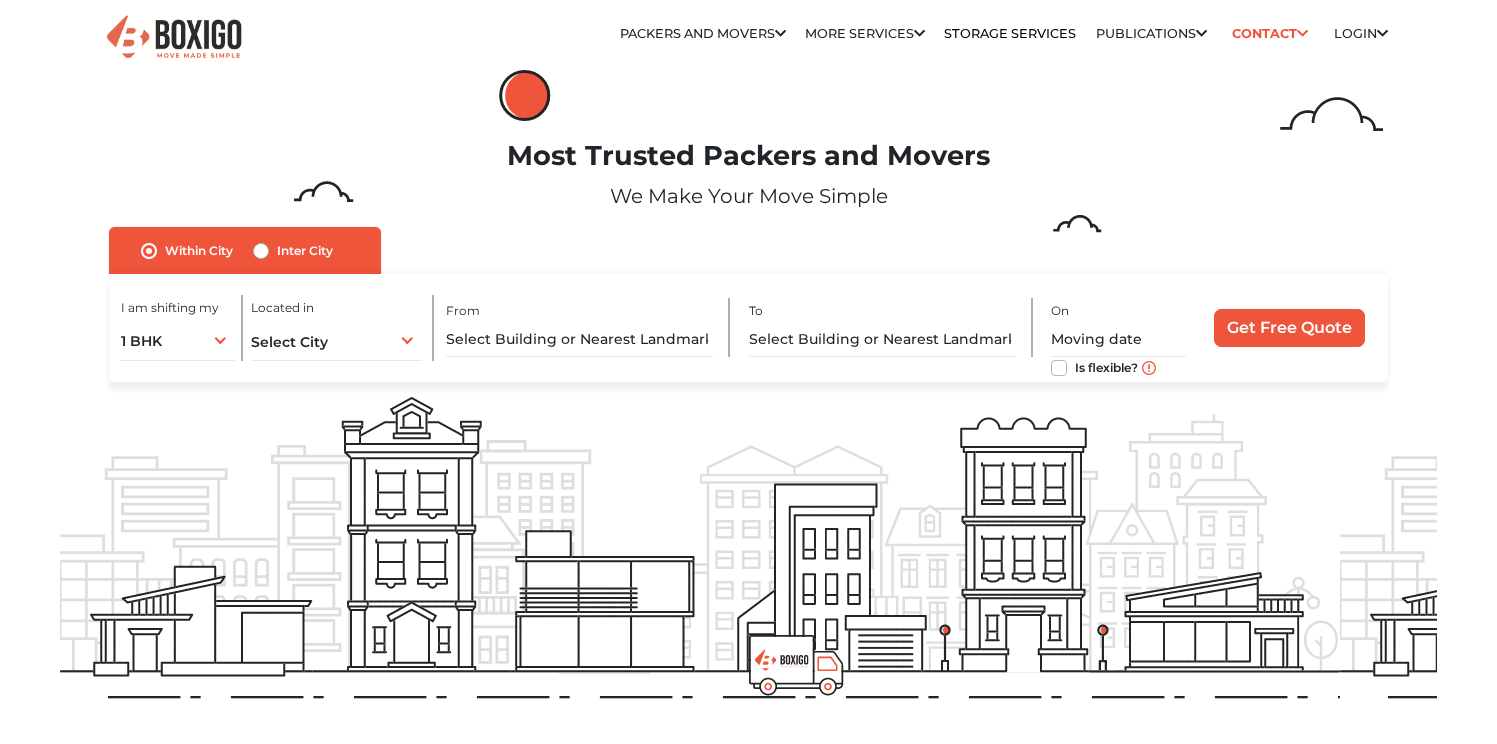 scroll, scrollTop: 0, scrollLeft: 0, axis: both 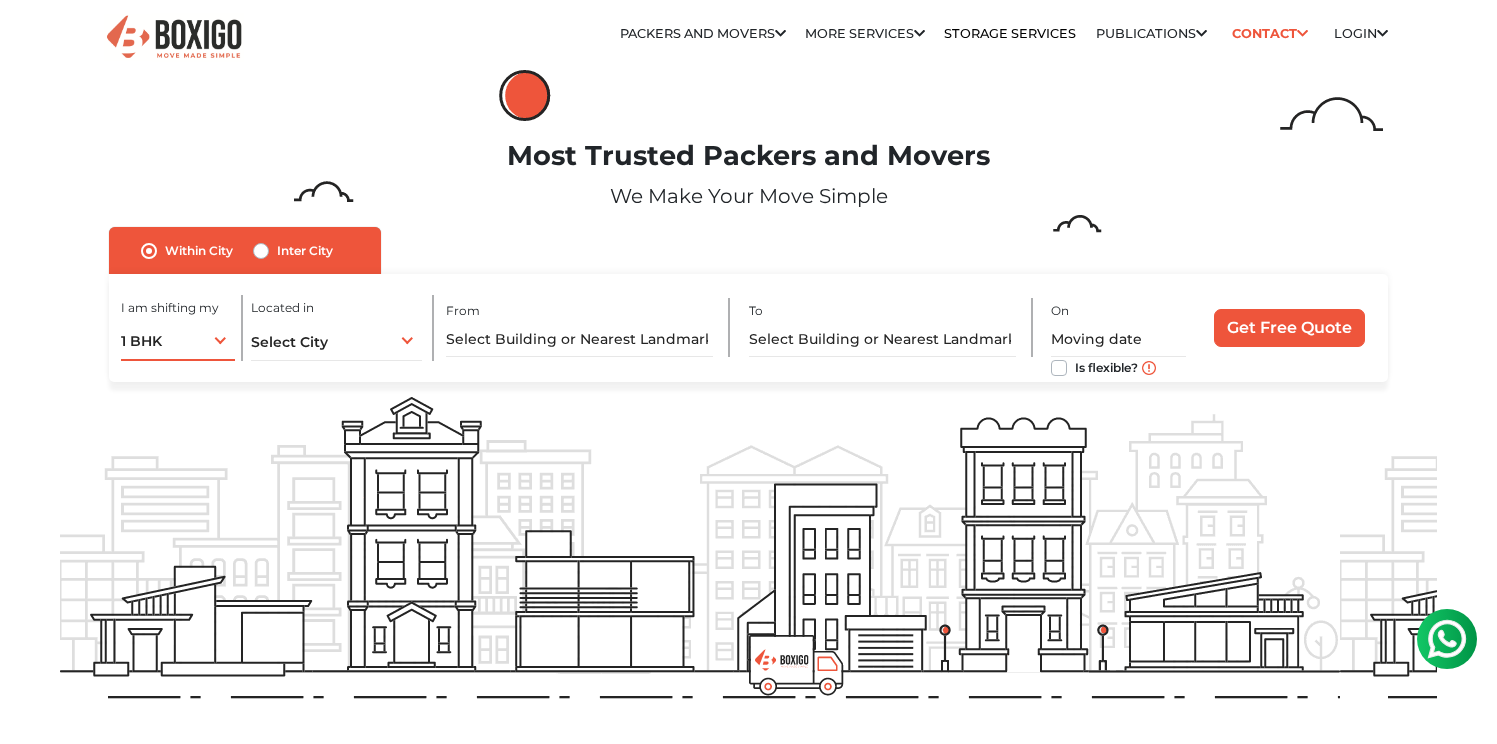 click on "1 BHK  1 BHK  2 BHK  3 BHK  3 + BHK  FEW ITEMS" at bounding box center [177, 340] 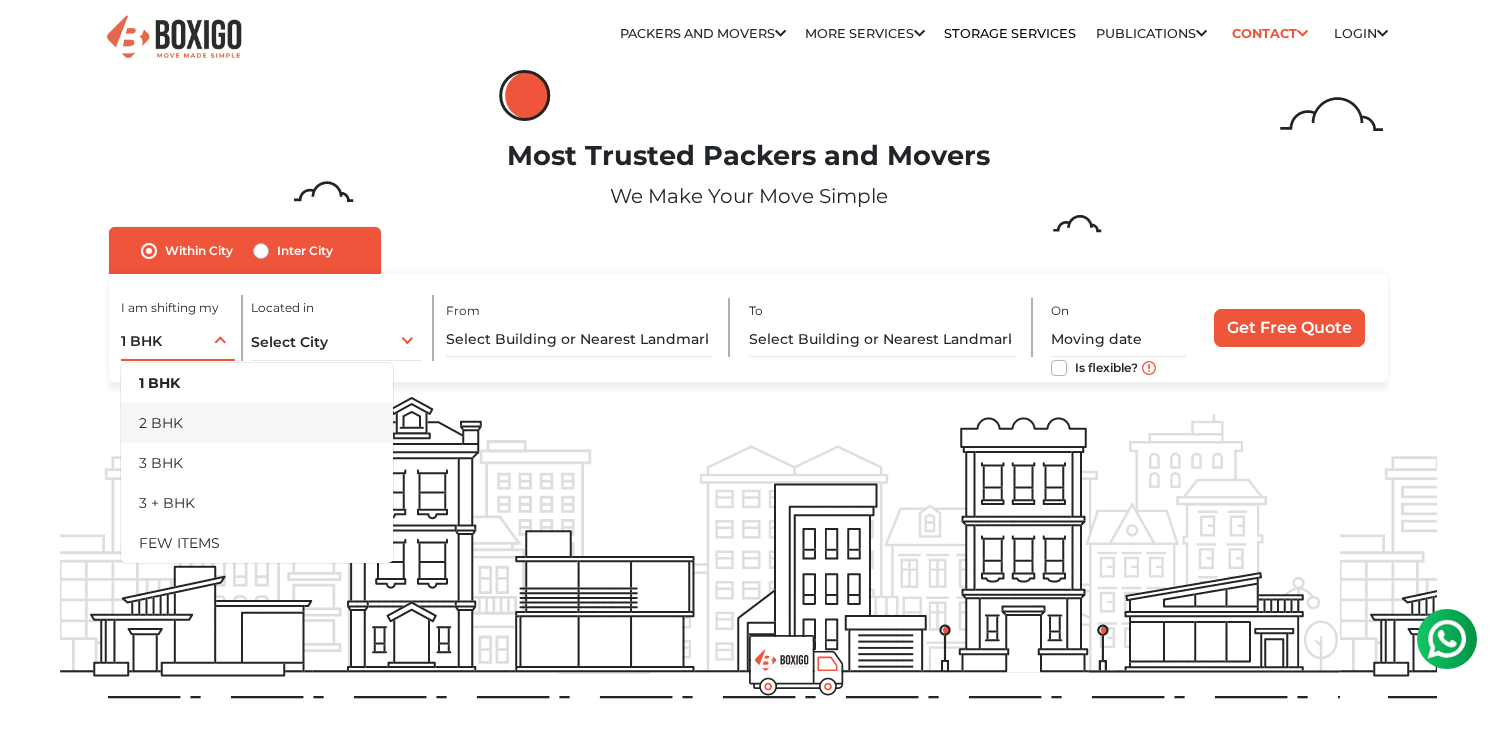 click on "2 BHK" at bounding box center (257, 423) 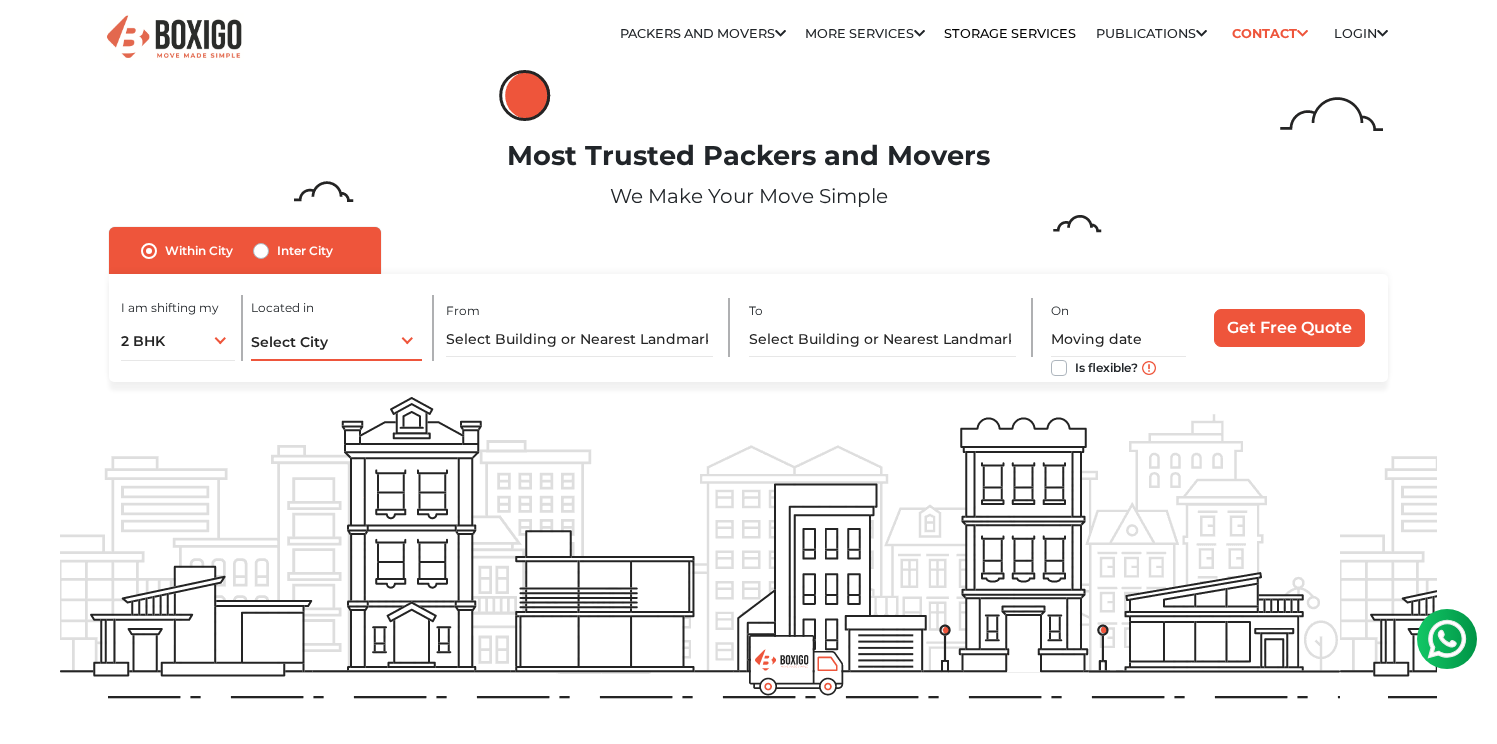 click on "Select City   Select City  Bangalore Bengaluru Bhopal Bhubaneswar Chennai Coimbatore Cuttack Delhi Gulbarga Gurugram Guwahati Hyderabad Indore Jaipur Kalyan & Dombivali Kochi Kolkata Lucknow Madurai Mangalore Mumbai Mysore Navi Mumbai Noida Patna Pune Raipur Secunderabad Siliguri Srirangam Thane Thiruvananthapuram Vijayawada Visakhapatnam Warangal" at bounding box center (336, 340) 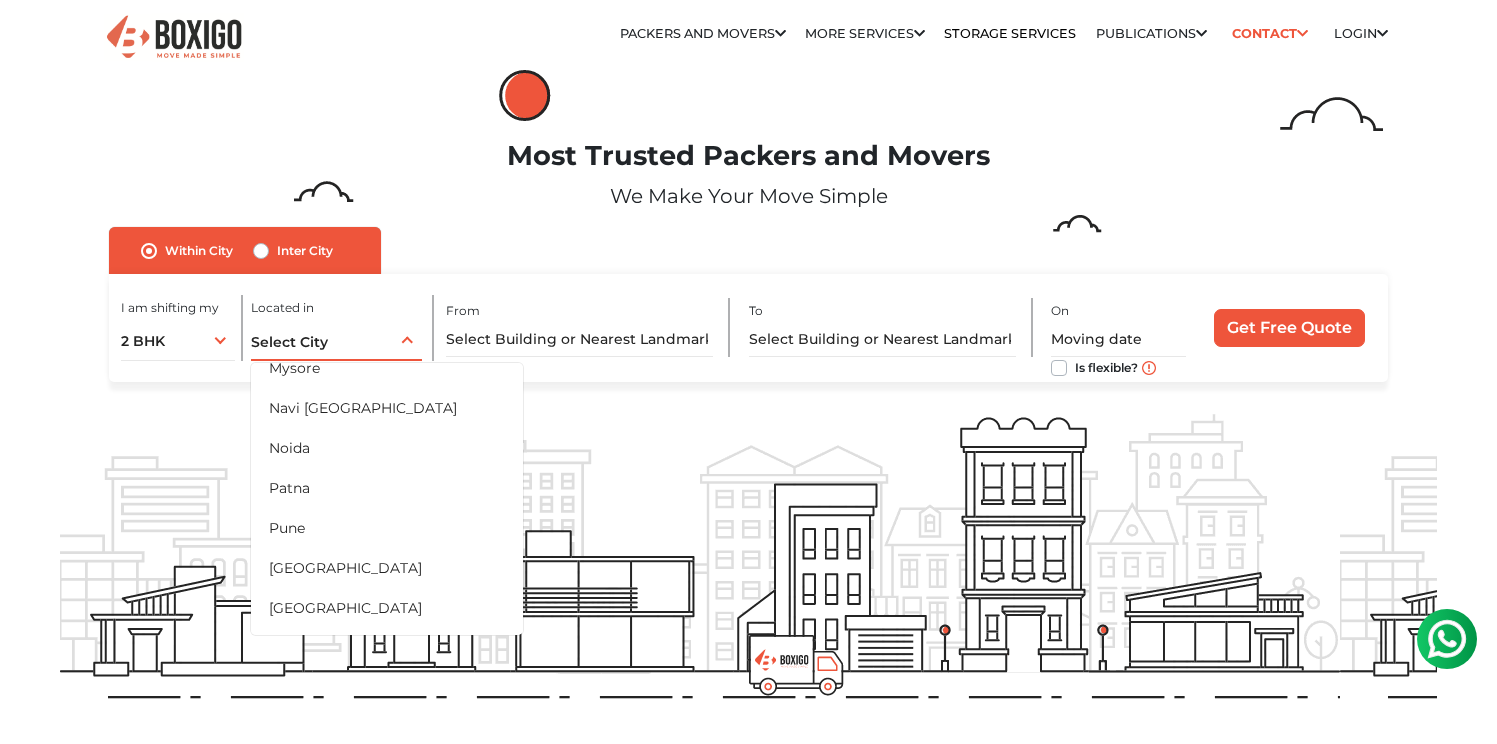 scroll, scrollTop: 906, scrollLeft: 0, axis: vertical 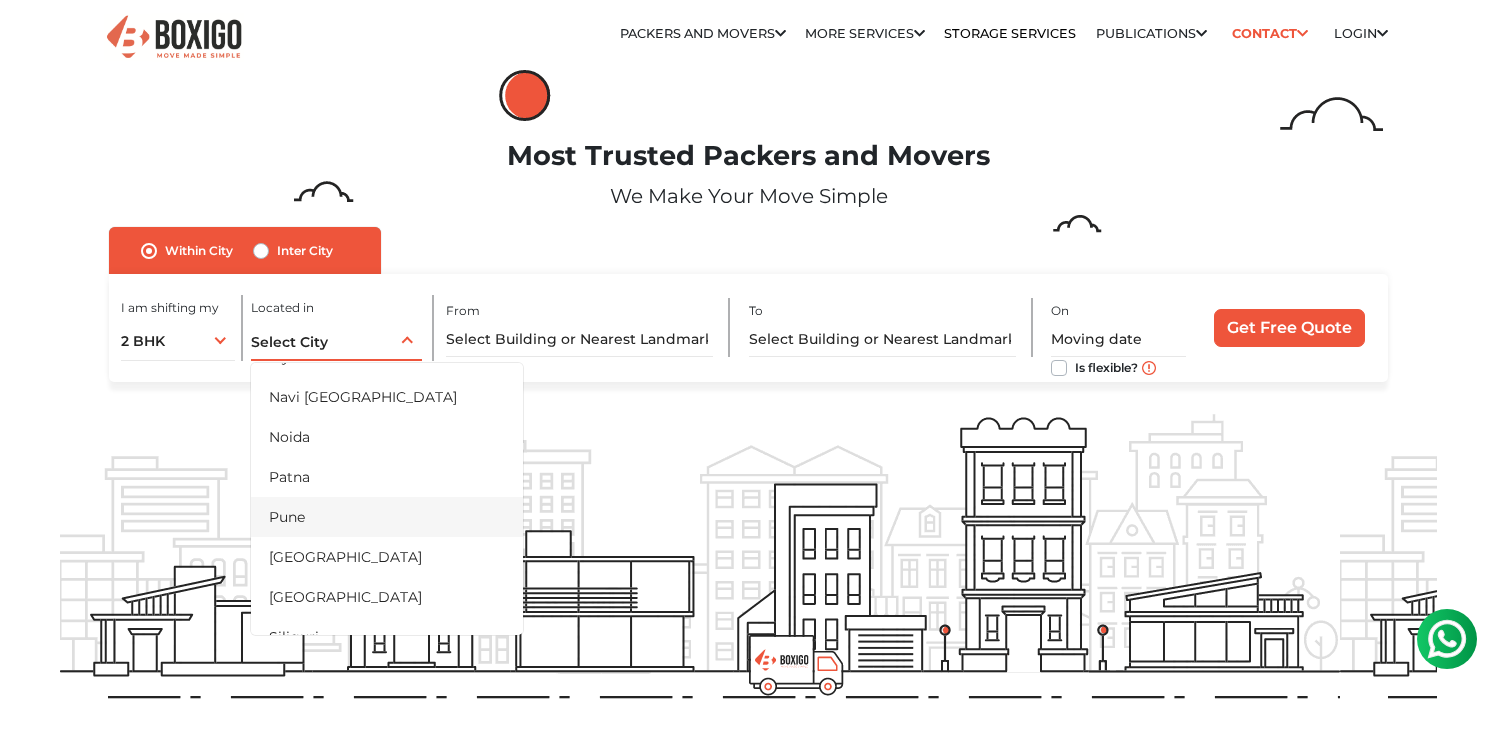 click on "Pune" at bounding box center (387, 517) 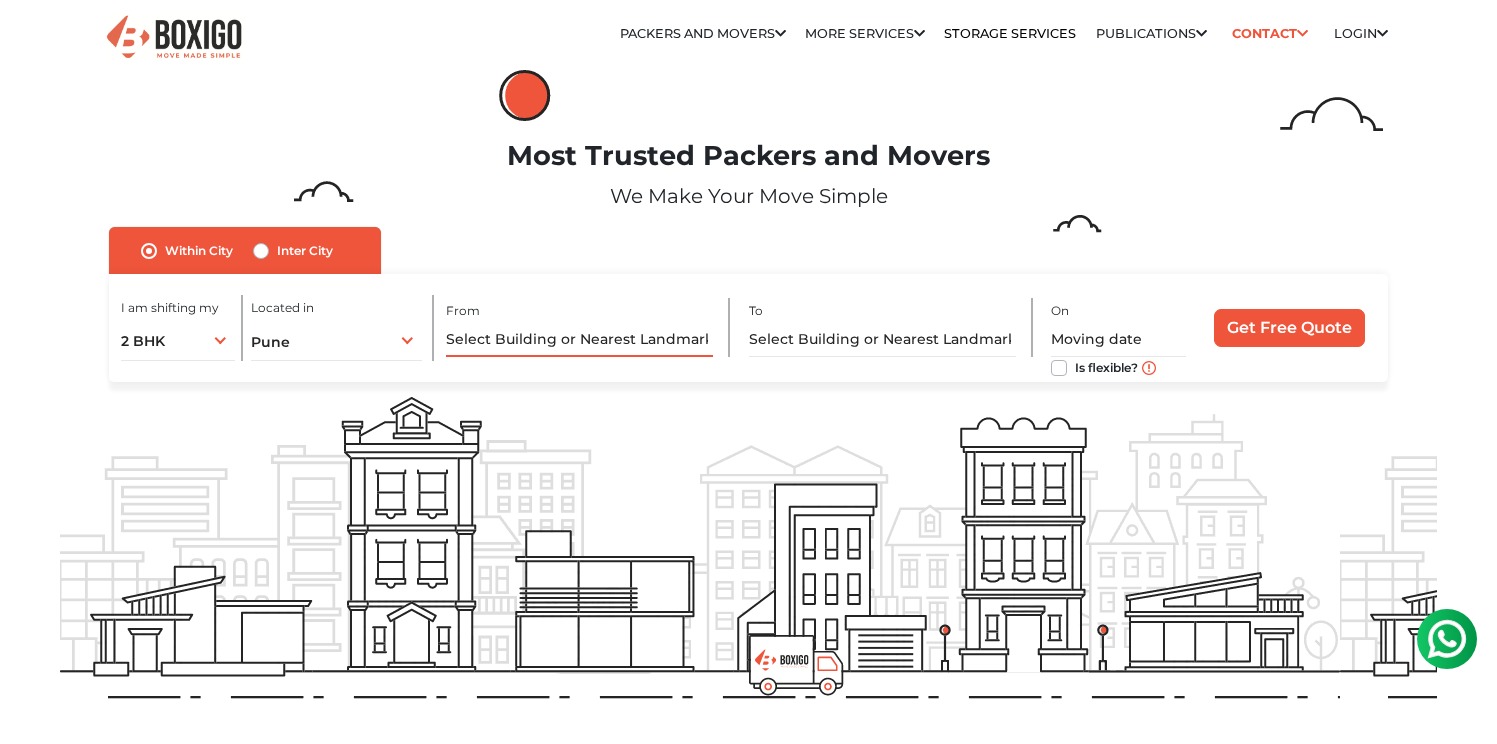 click at bounding box center [579, 339] 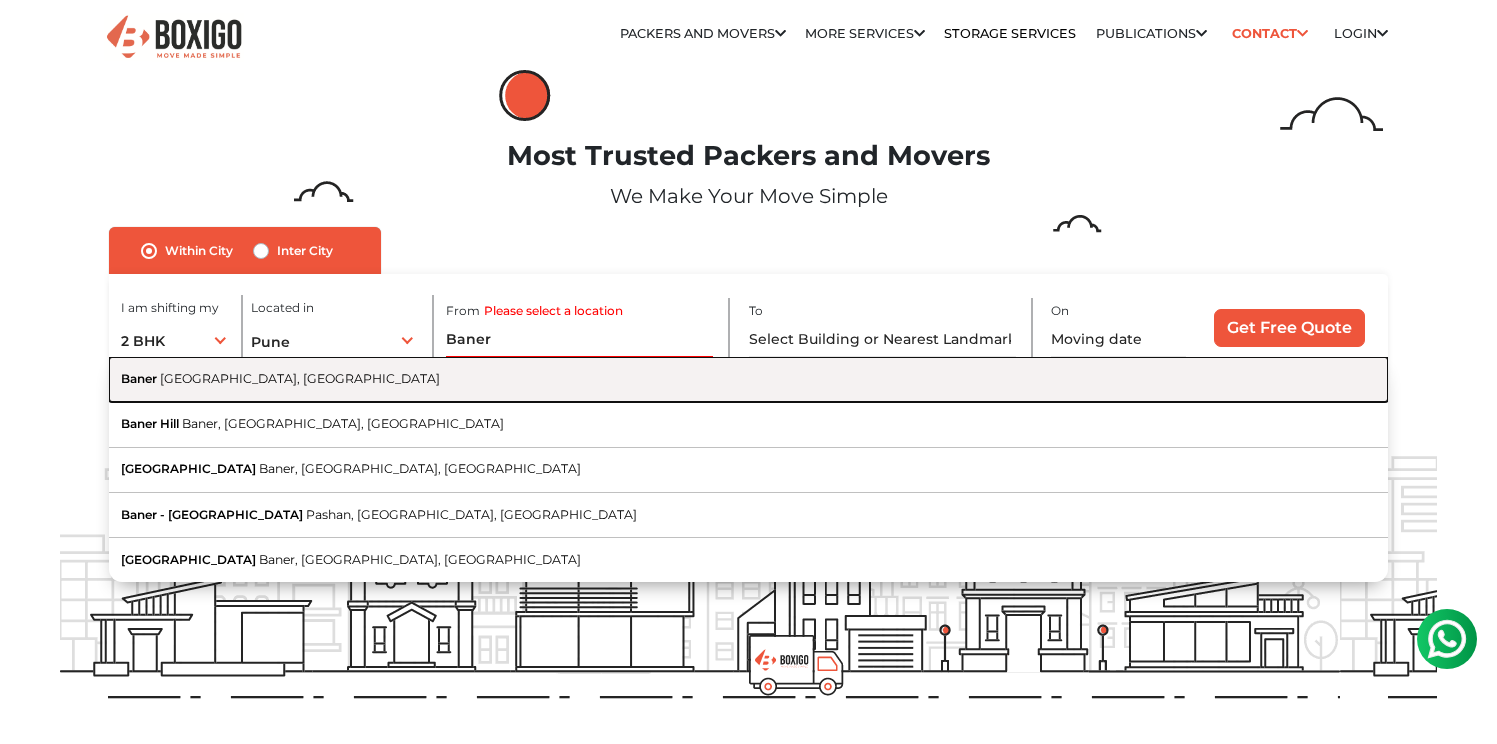 click on "Baner
Pune, Maharashtra" at bounding box center (749, 379) 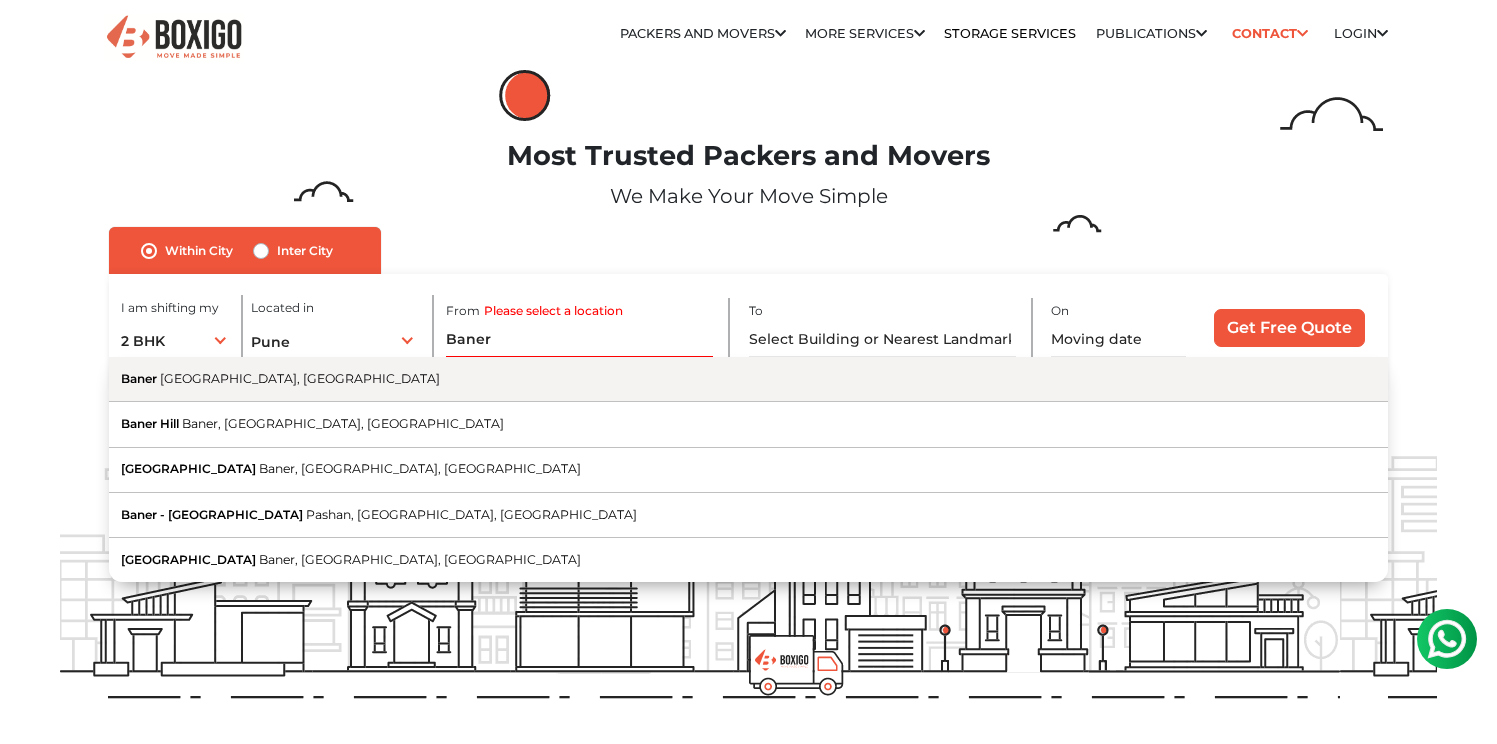 type on "Baner, Pune, Maharashtra" 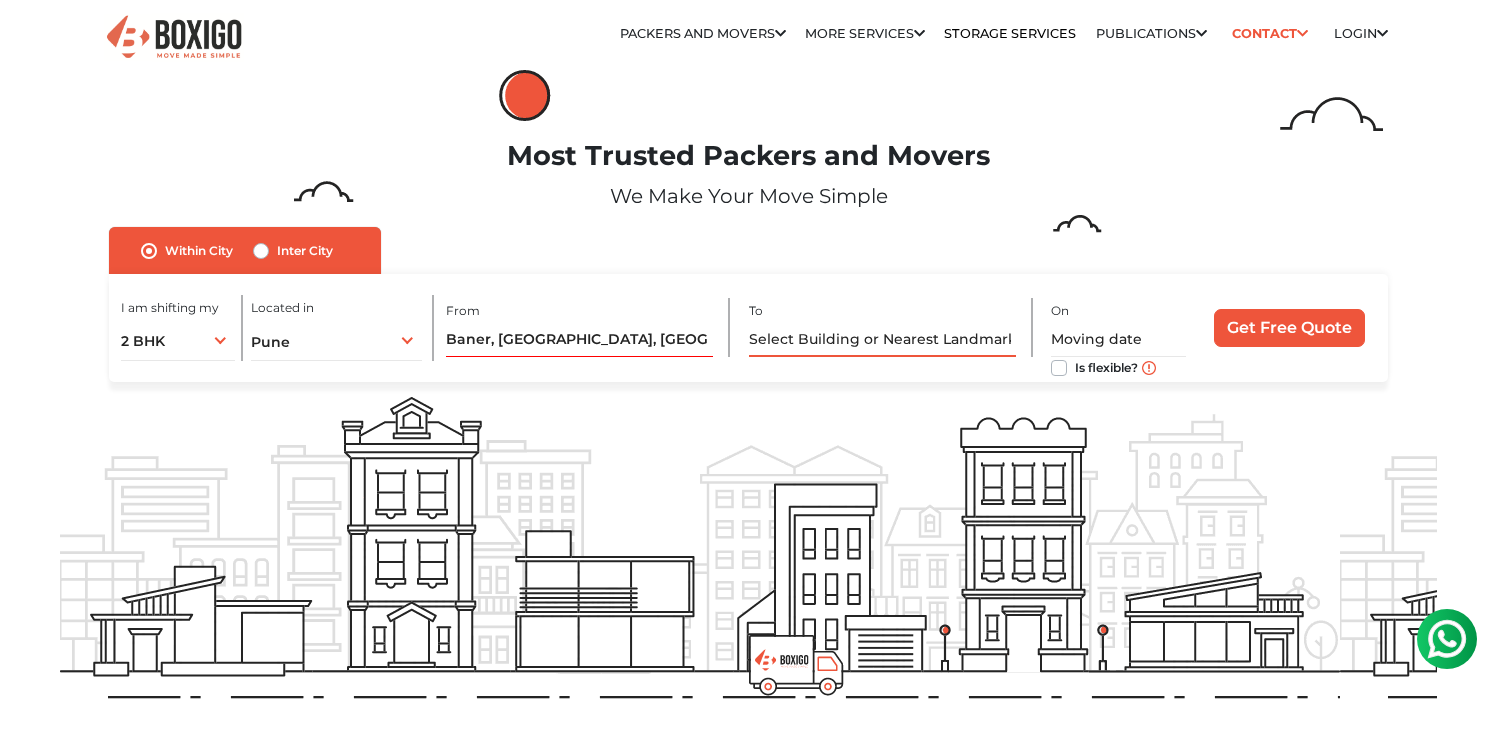 click at bounding box center [882, 339] 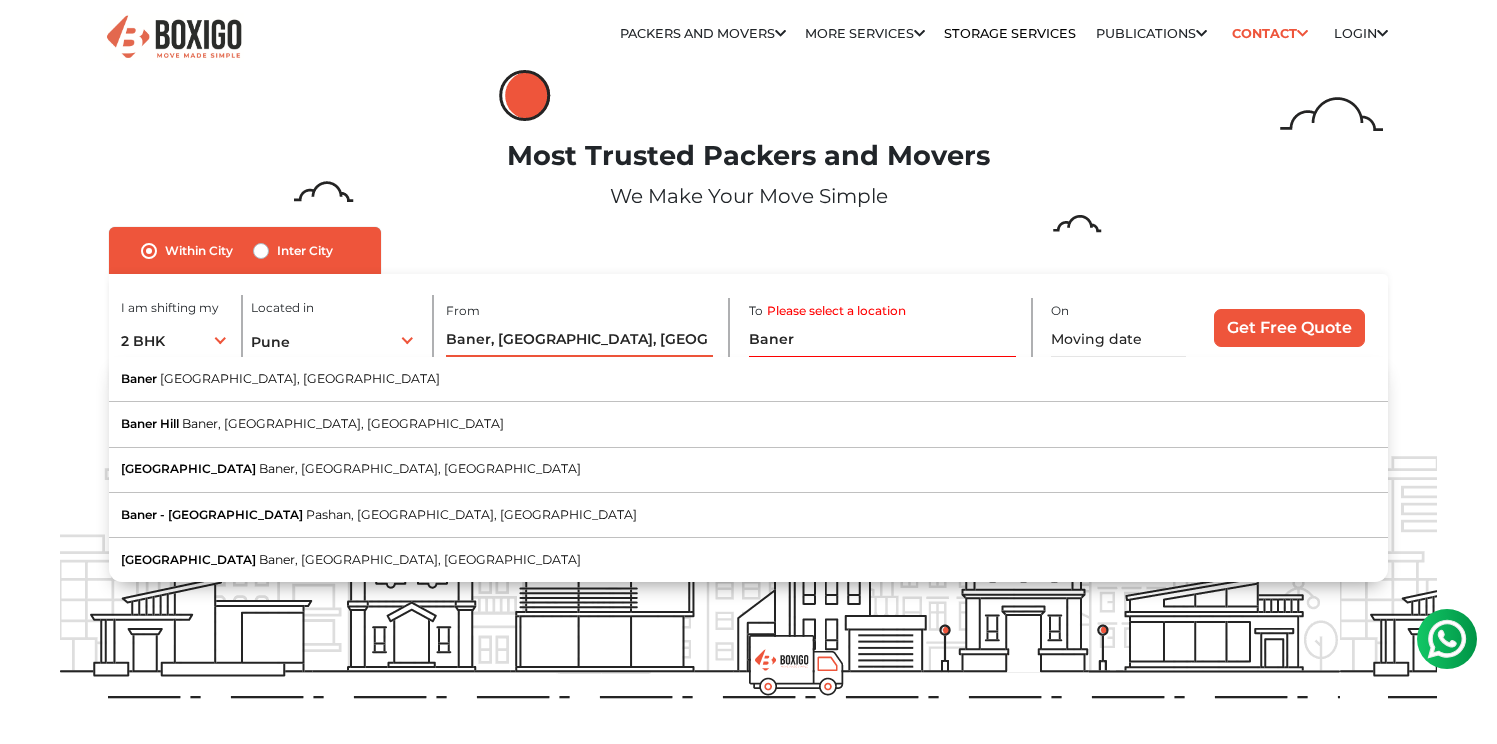 click on "Baner, Pune, Maharashtra" at bounding box center (579, 339) 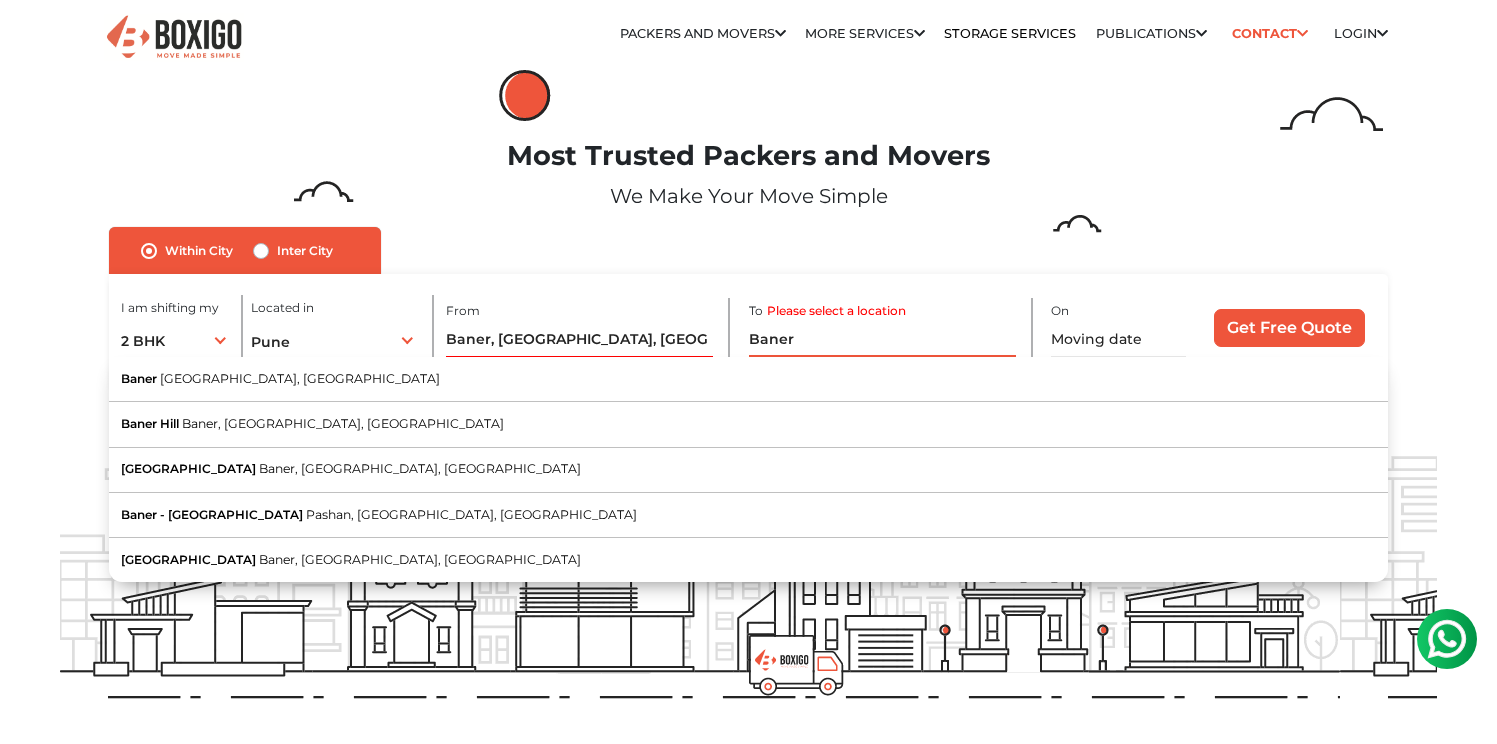 click on "Baner" at bounding box center (882, 339) 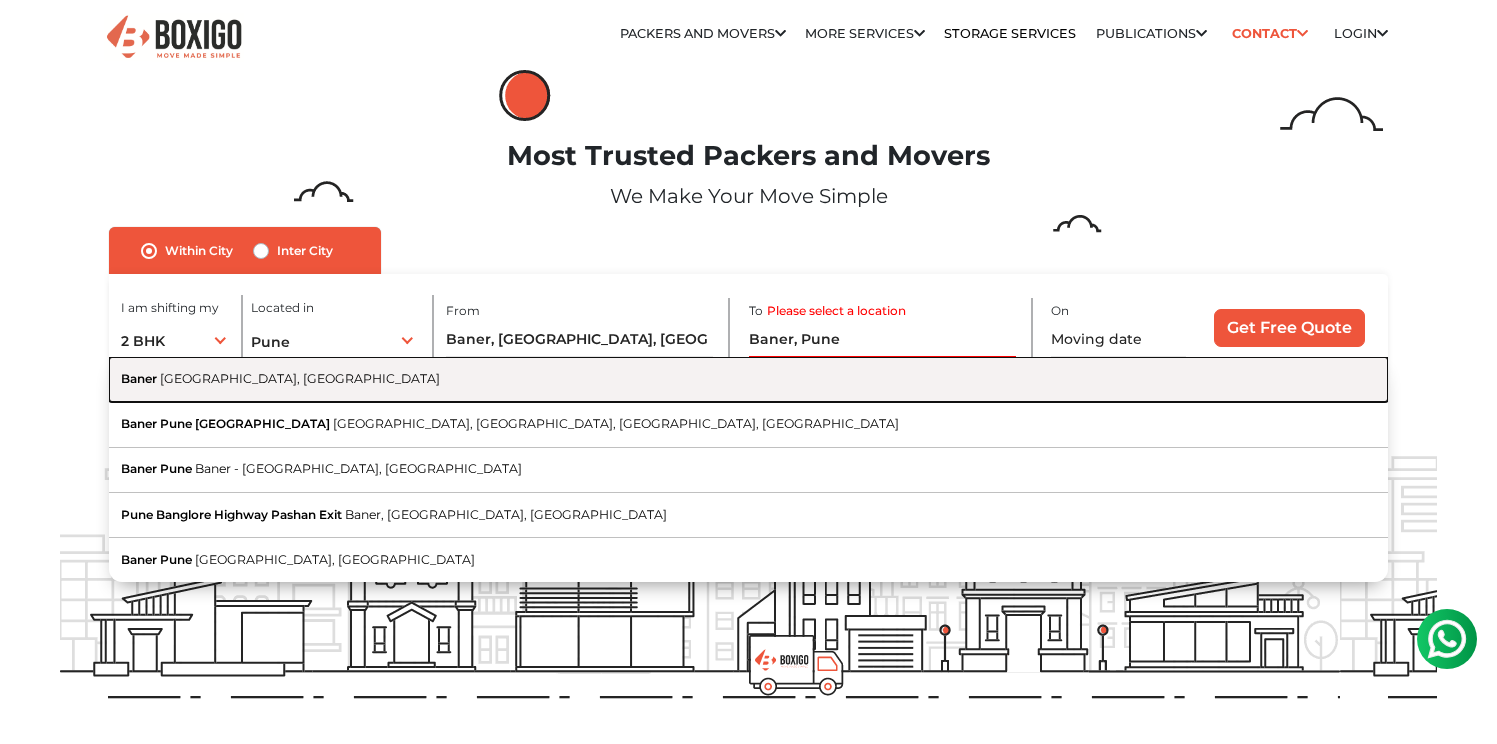 click on "Baner
Pune, Maharashtra" at bounding box center (749, 379) 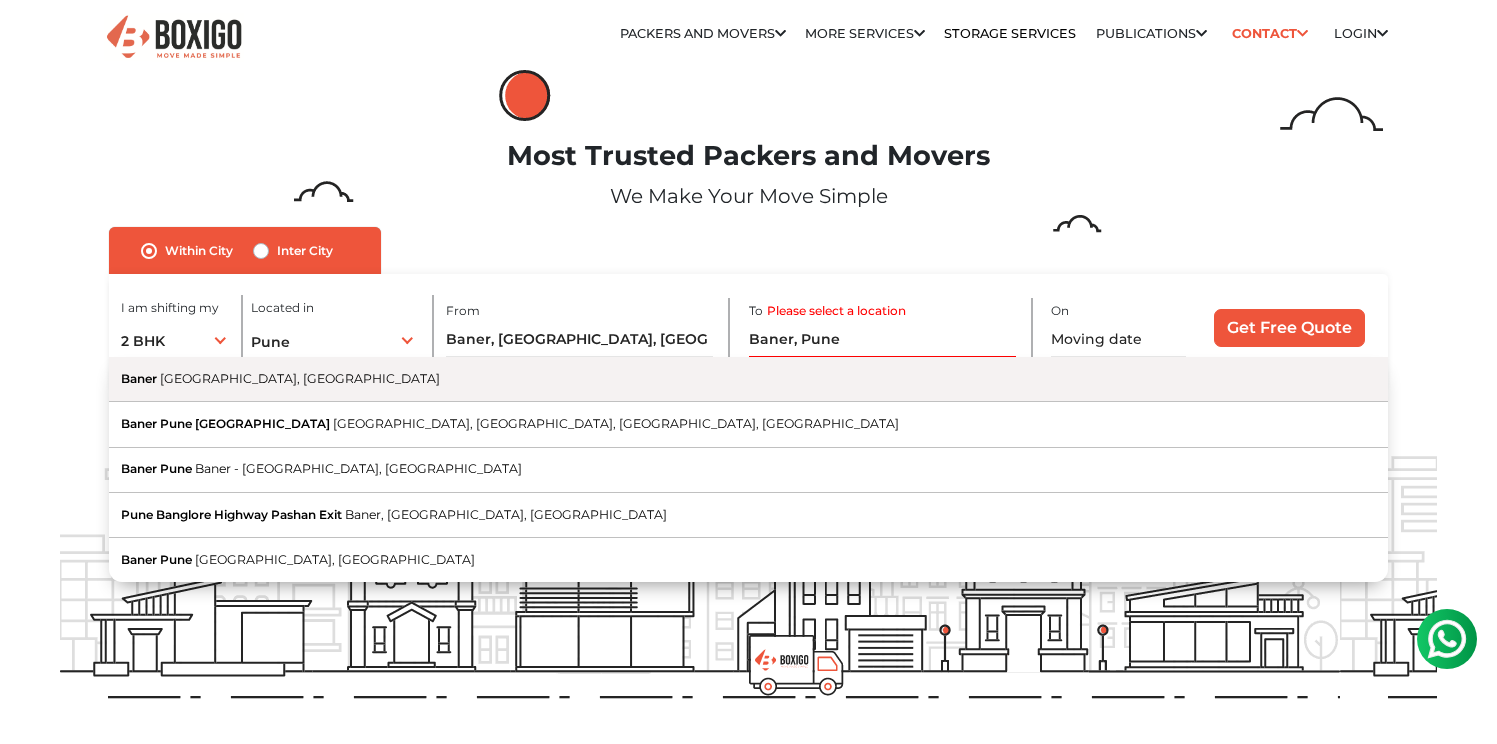 type on "Baner, Pune, Maharashtra" 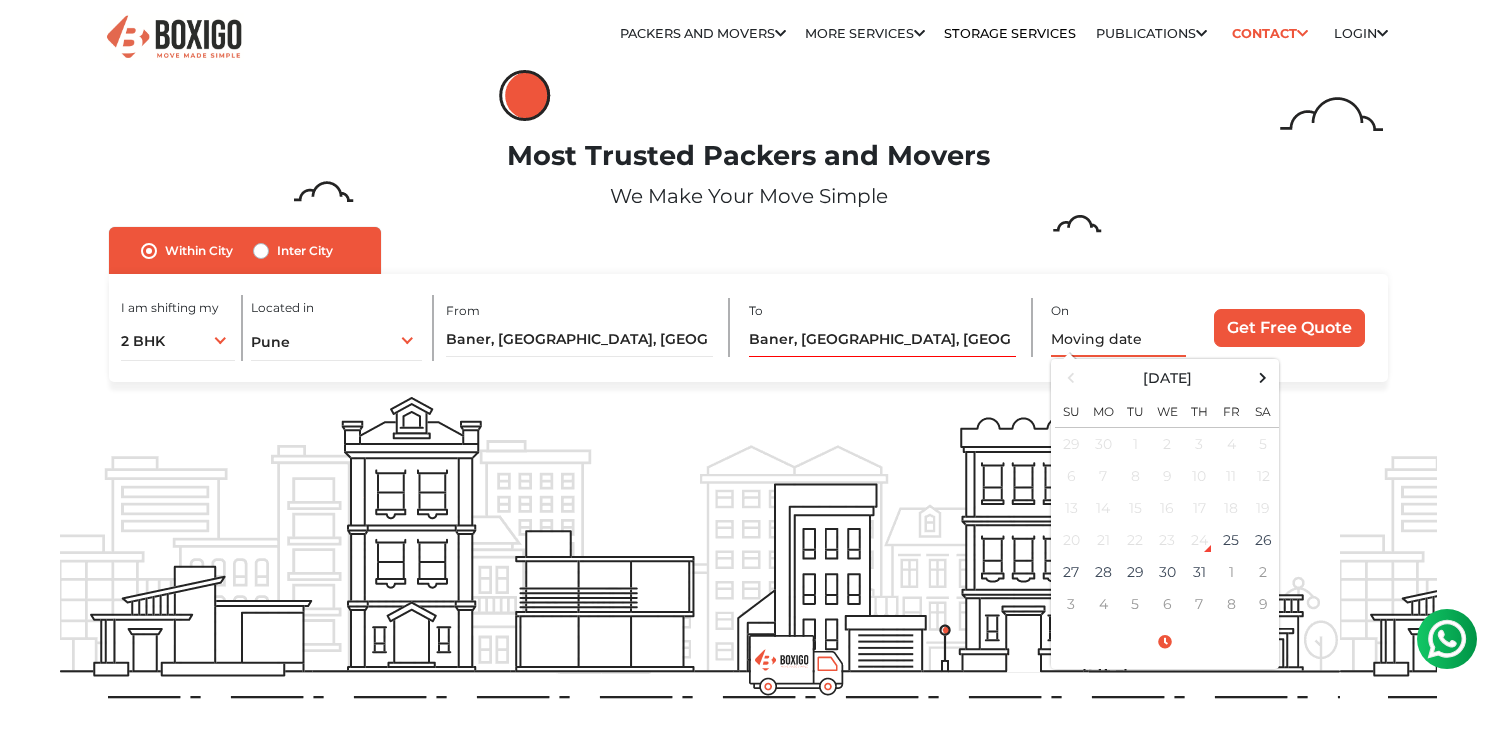 click at bounding box center [1118, 339] 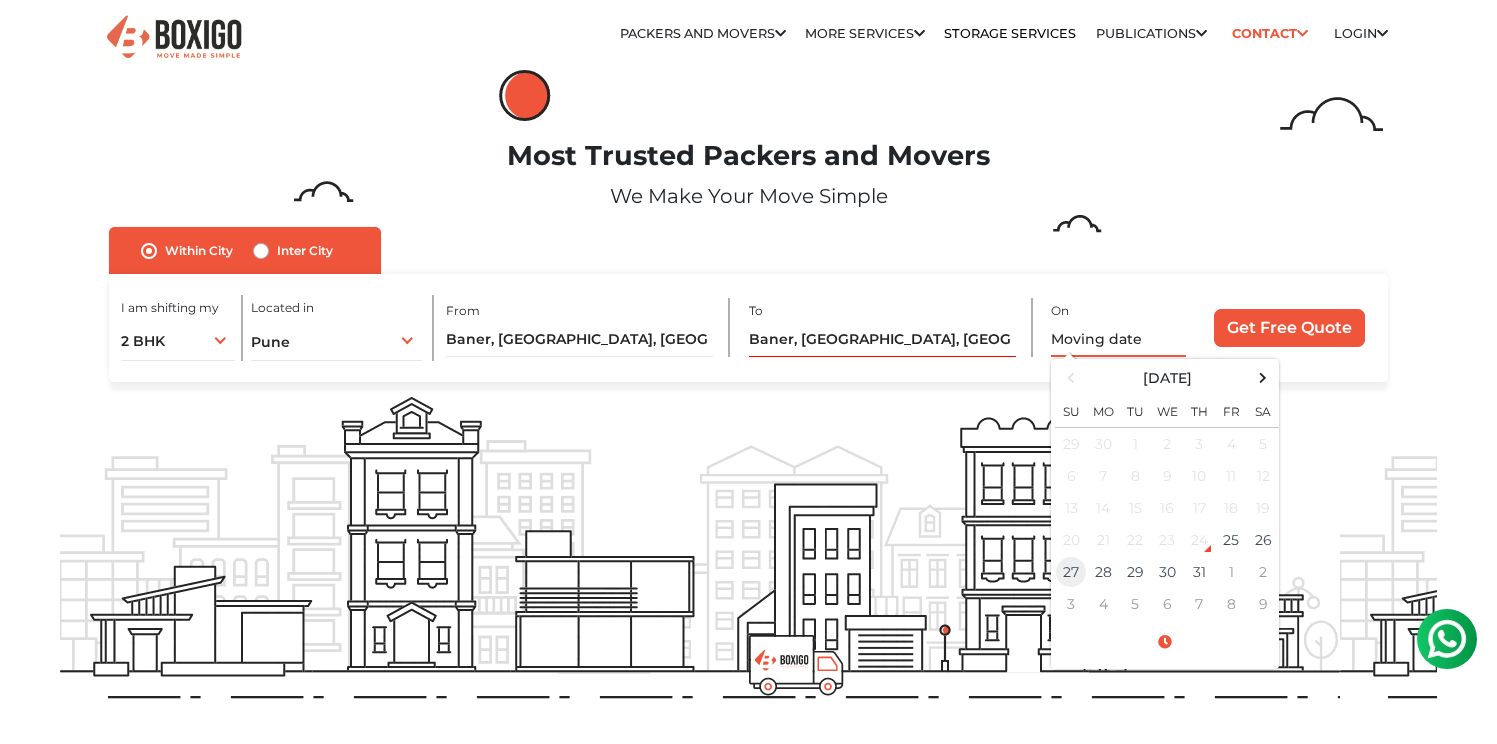 click on "27" at bounding box center [1071, 572] 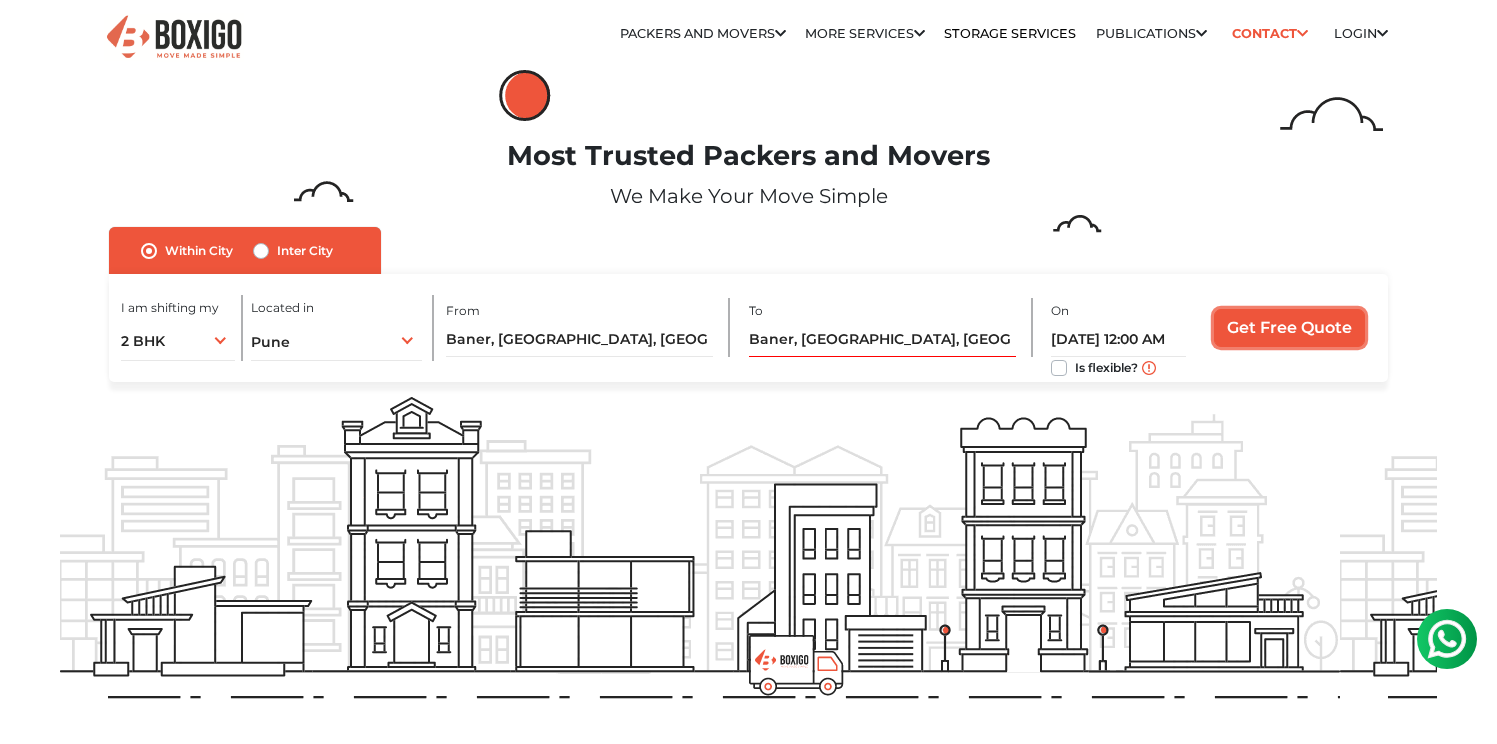 click on "Get Free Quote" at bounding box center [1289, 328] 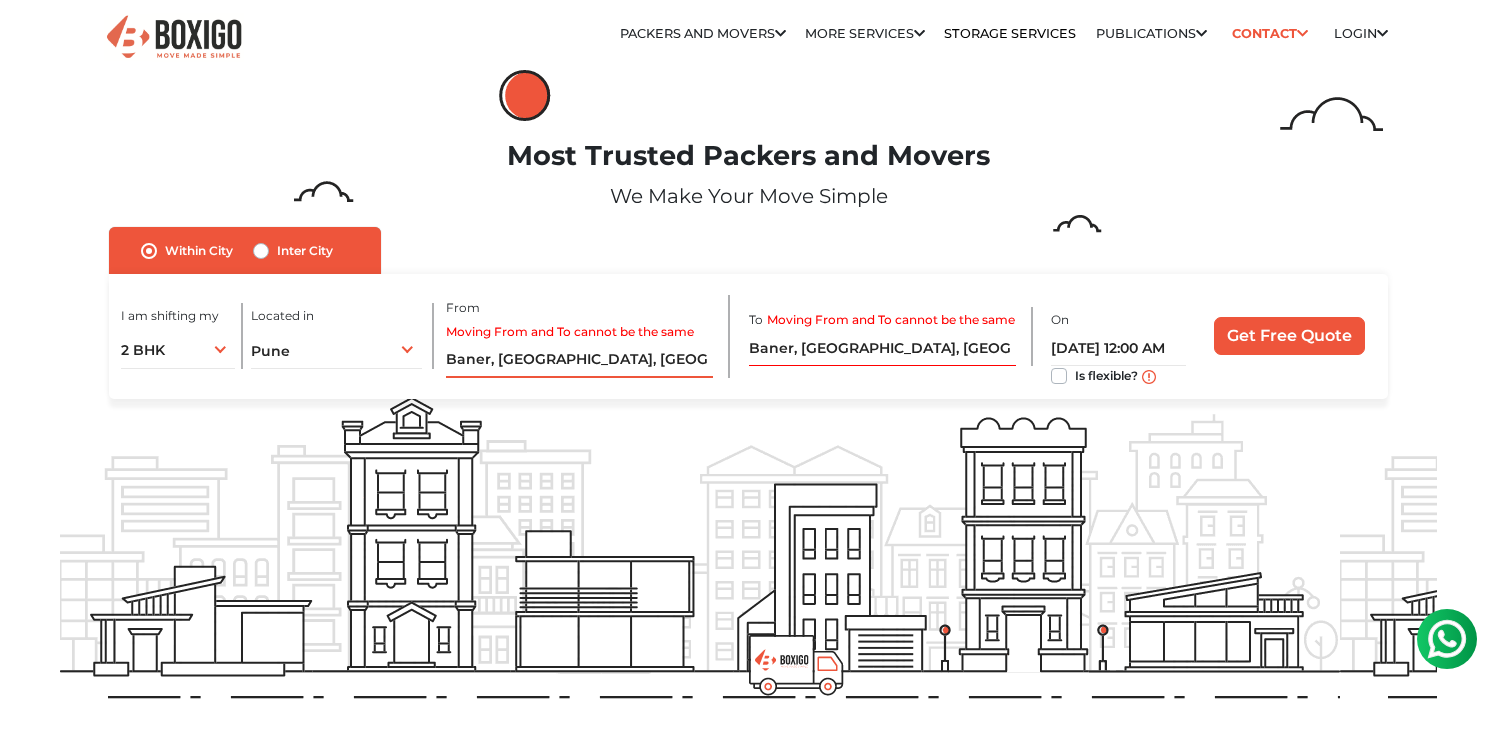 click on "Baner, Pune, Maharashtra" at bounding box center [579, 360] 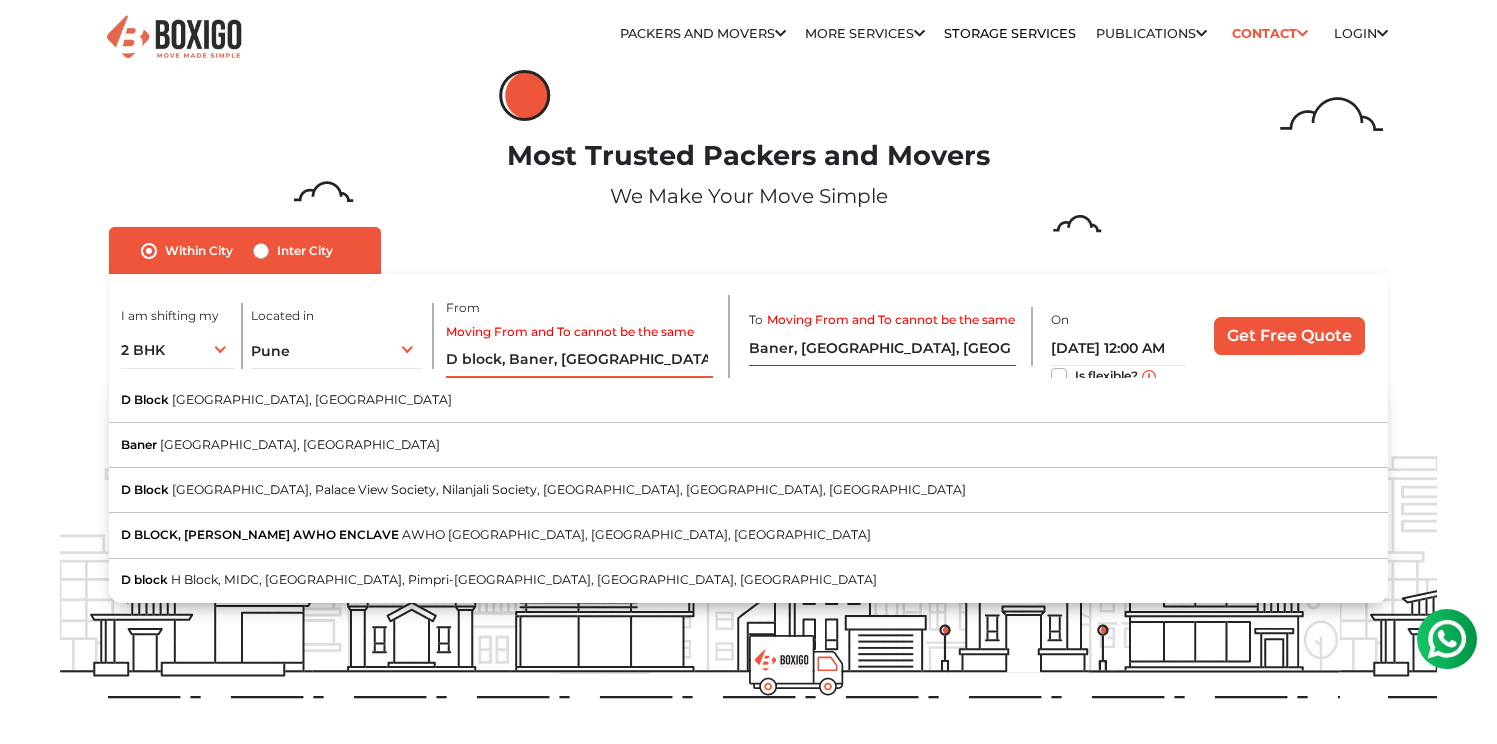 type on "D block, Baner, Pune, Maharashtra" 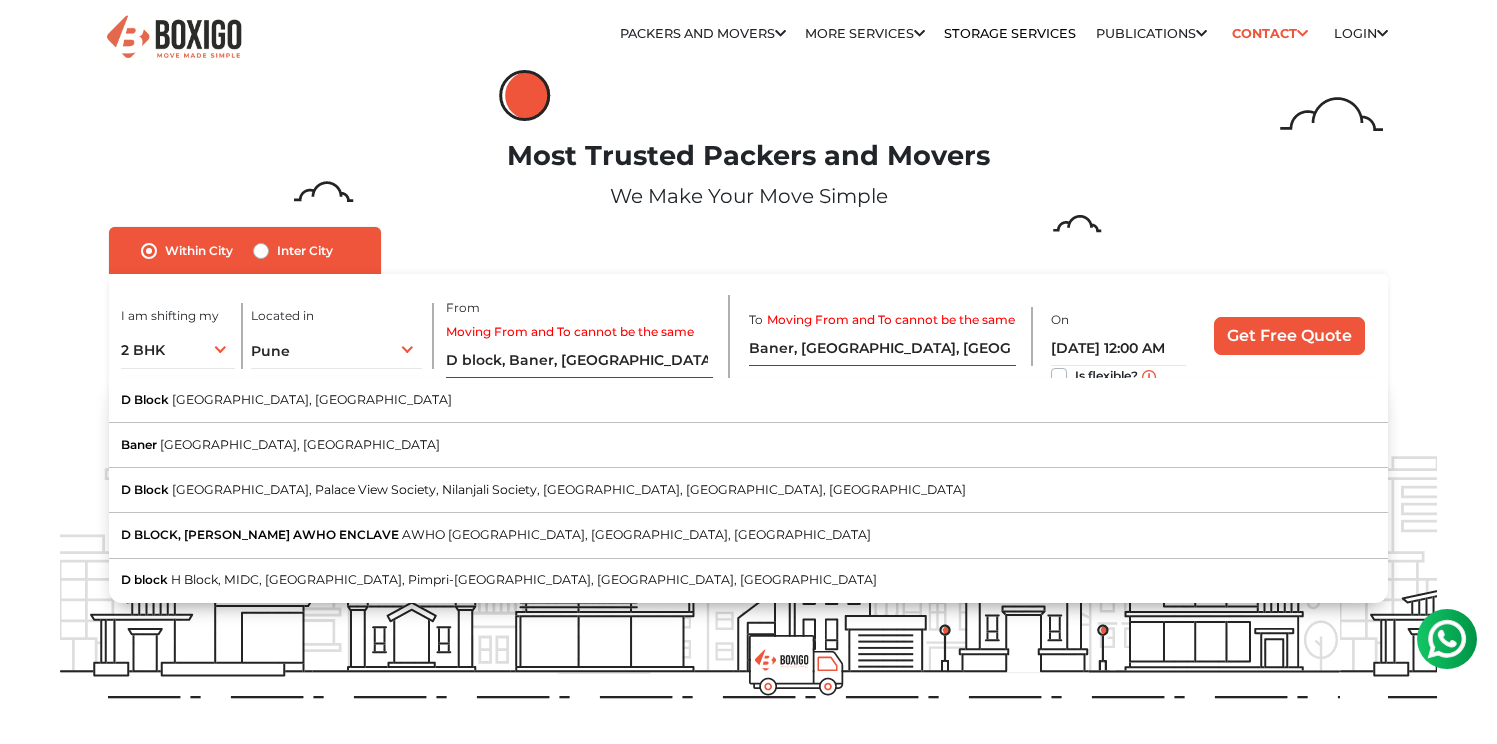 click on "I am shifting my
1 BHK
2 BHK
3 BHK
3 + BHK
FEW ITEMS
2 BHK  1 BHK  2 BHK  3 BHK  3 + BHK  FEW ITEMS
Located in
Select City
Bangalore
Bengaluru Bhopal Chennai" at bounding box center (749, 336) 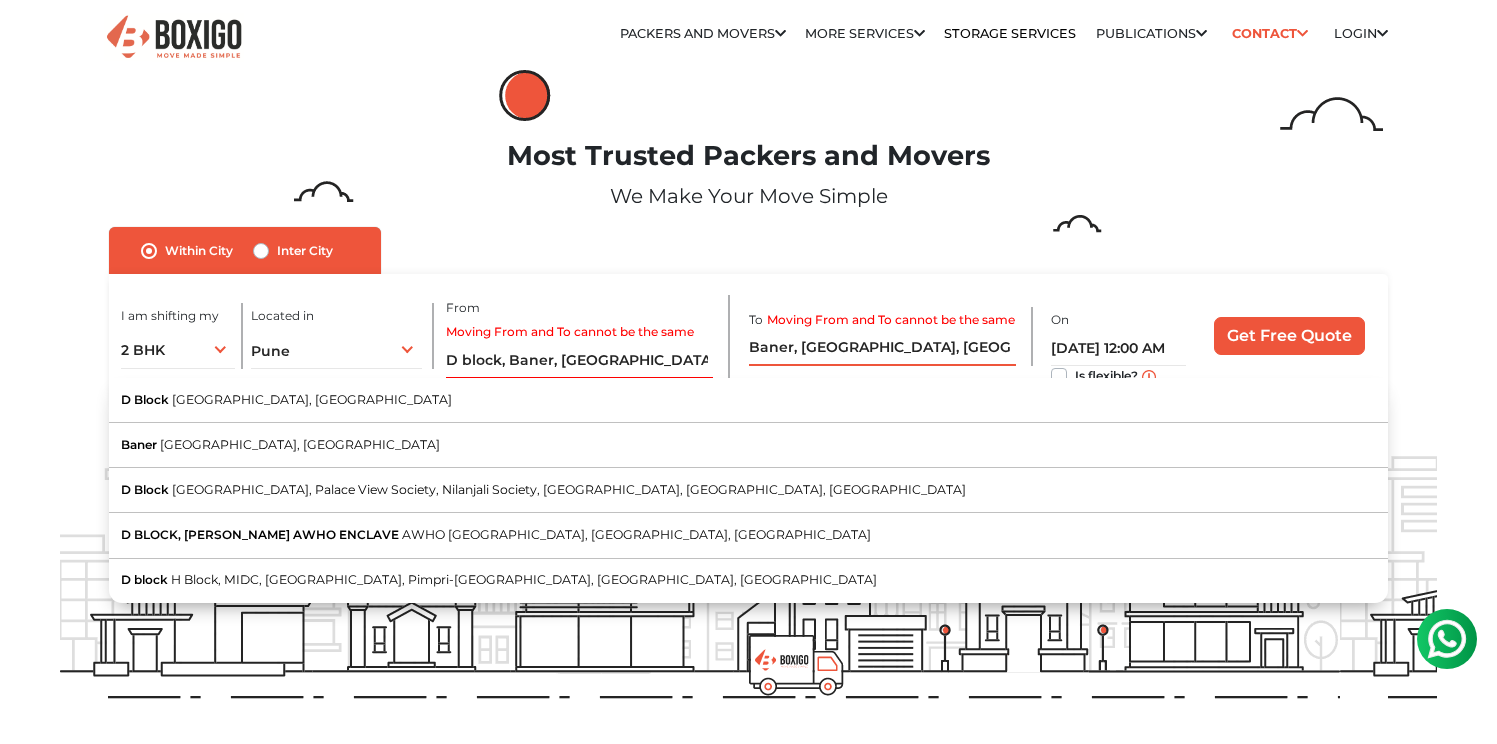 click on "Baner, Pune, Maharashtra" at bounding box center (882, 348) 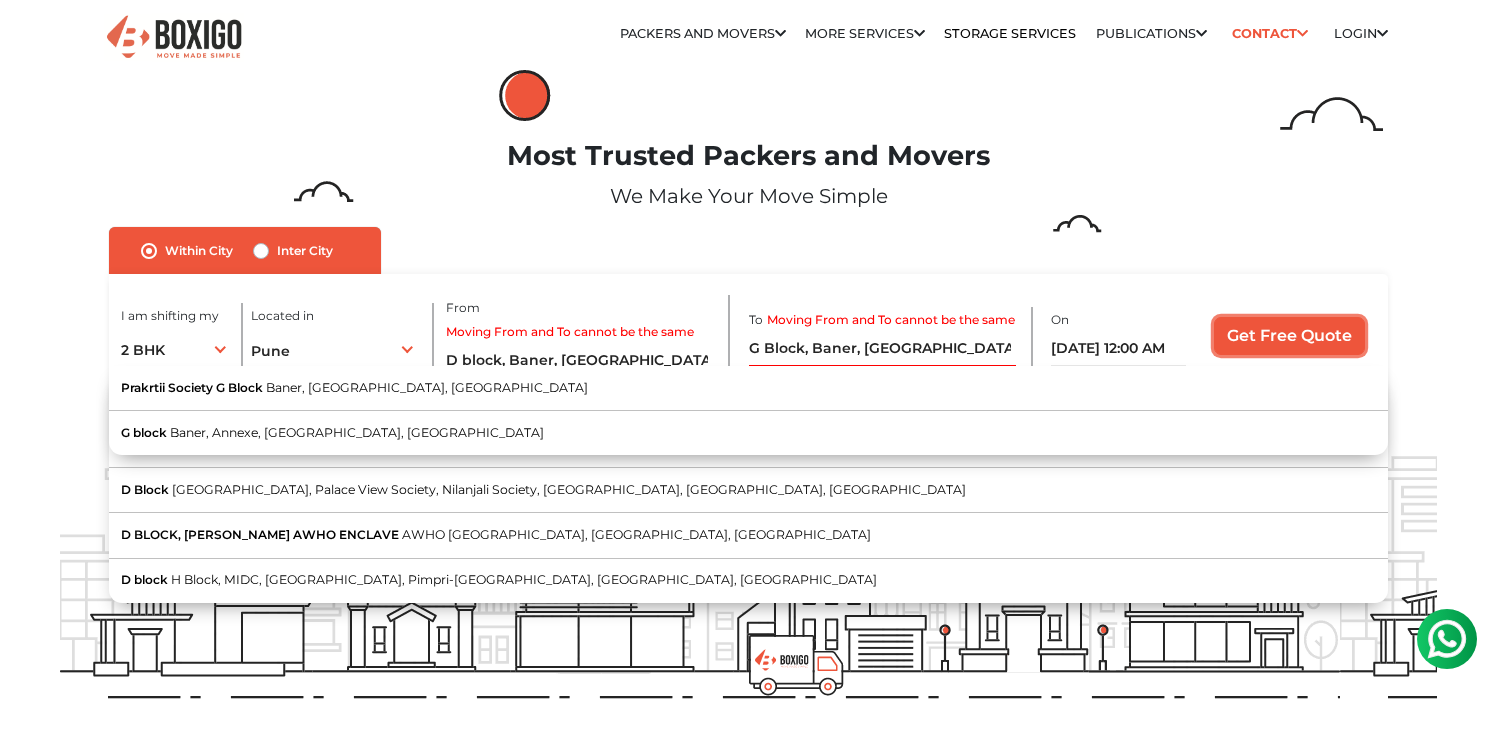 click on "Get Free Quote" at bounding box center [1289, 336] 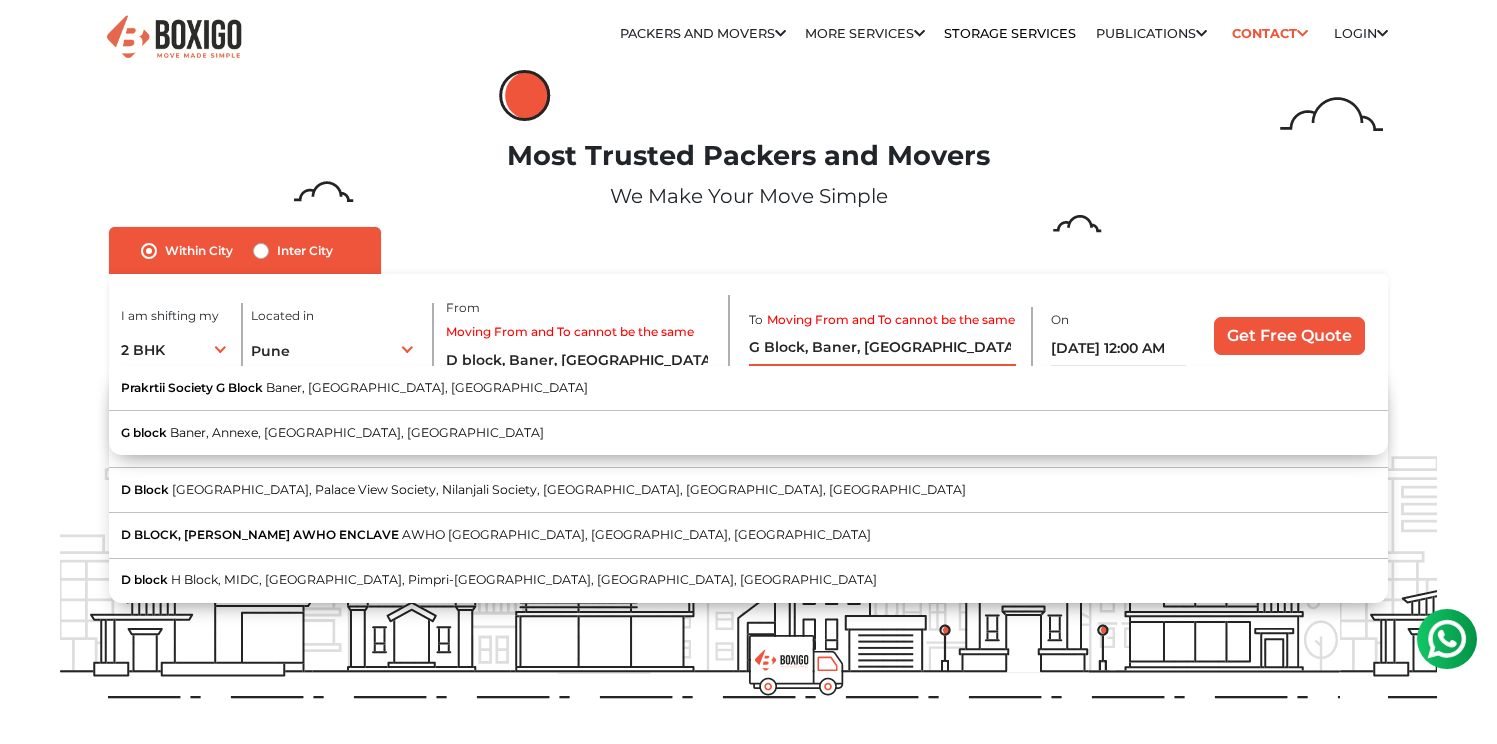 drag, startPoint x: 1000, startPoint y: 361, endPoint x: 806, endPoint y: 360, distance: 194.00258 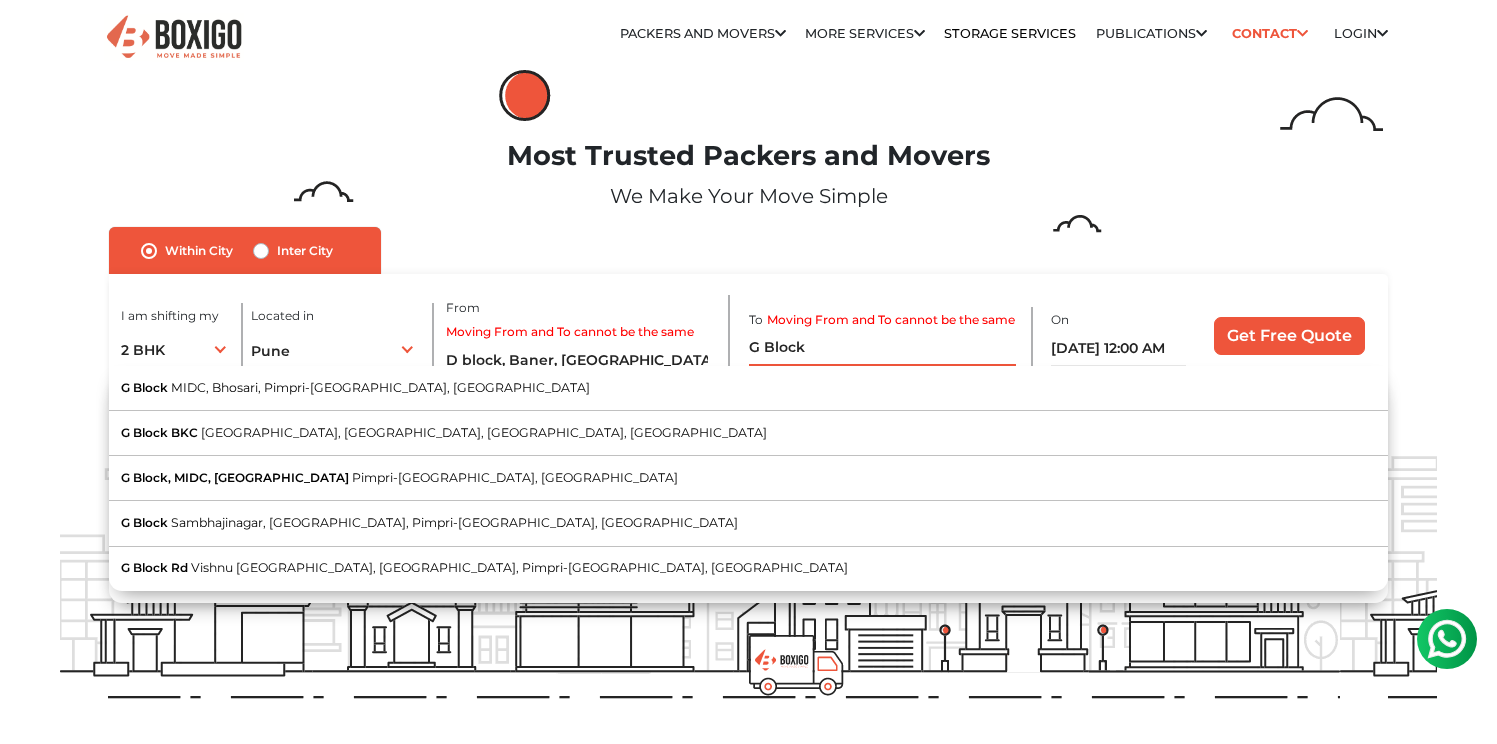 type on "G Block" 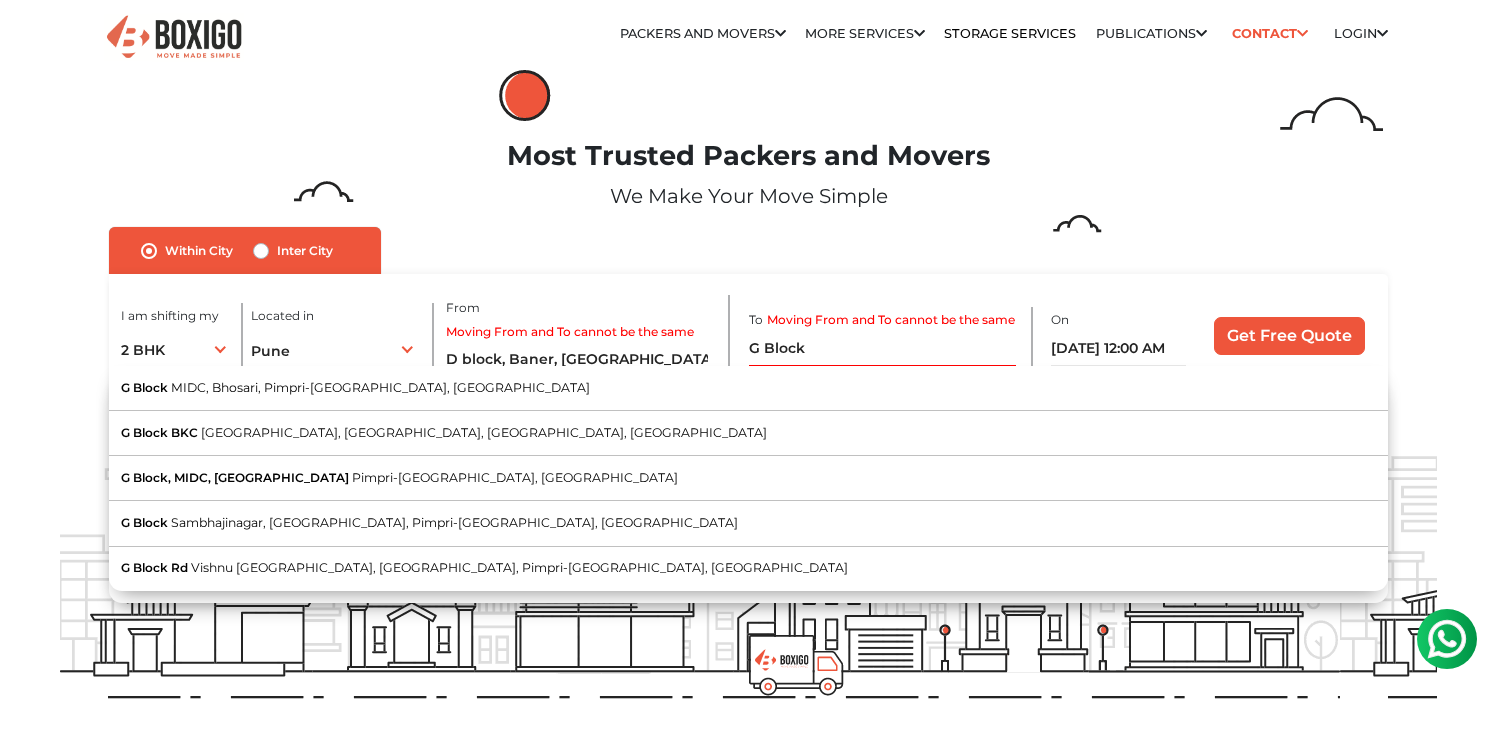 drag, startPoint x: 696, startPoint y: 363, endPoint x: 501, endPoint y: 357, distance: 195.09229 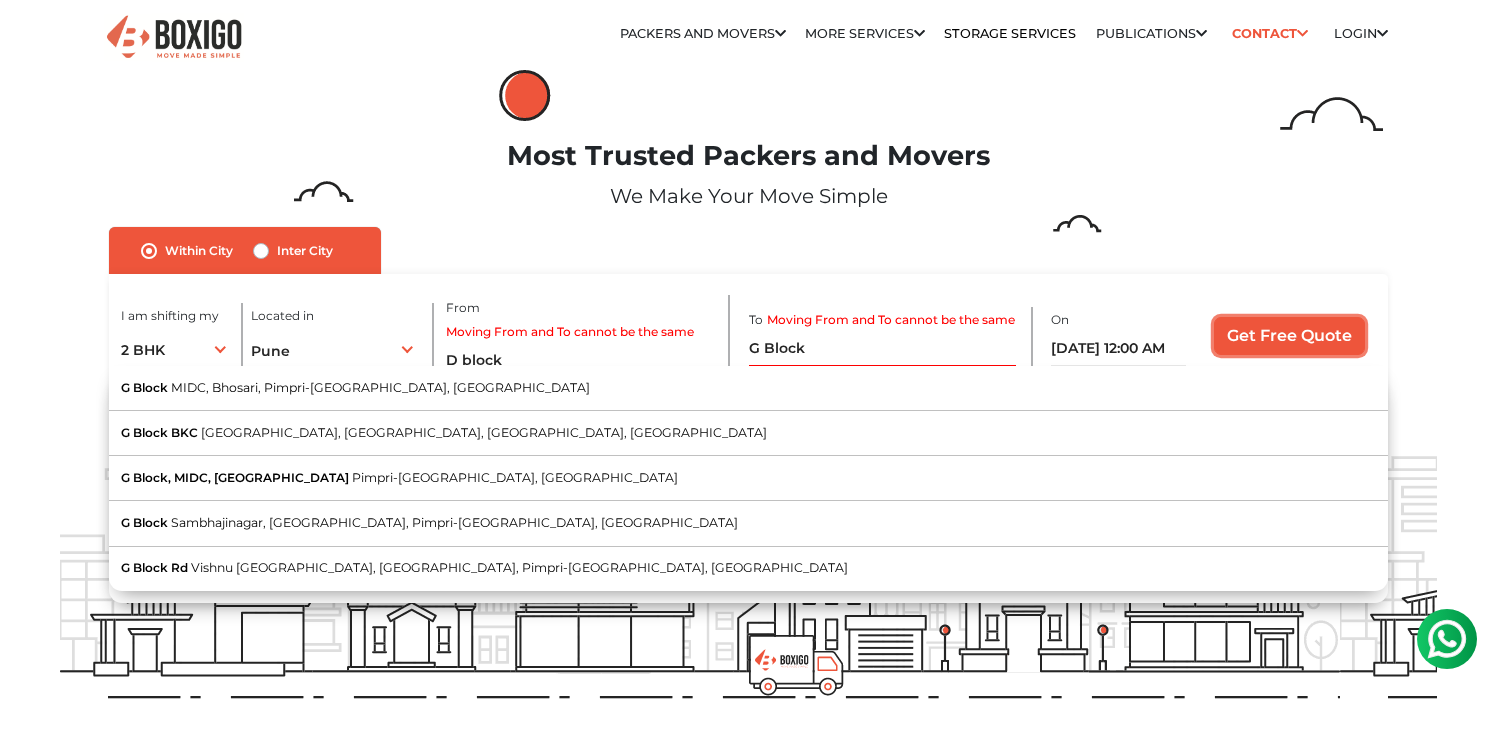 click on "Get Free Quote" at bounding box center [1289, 336] 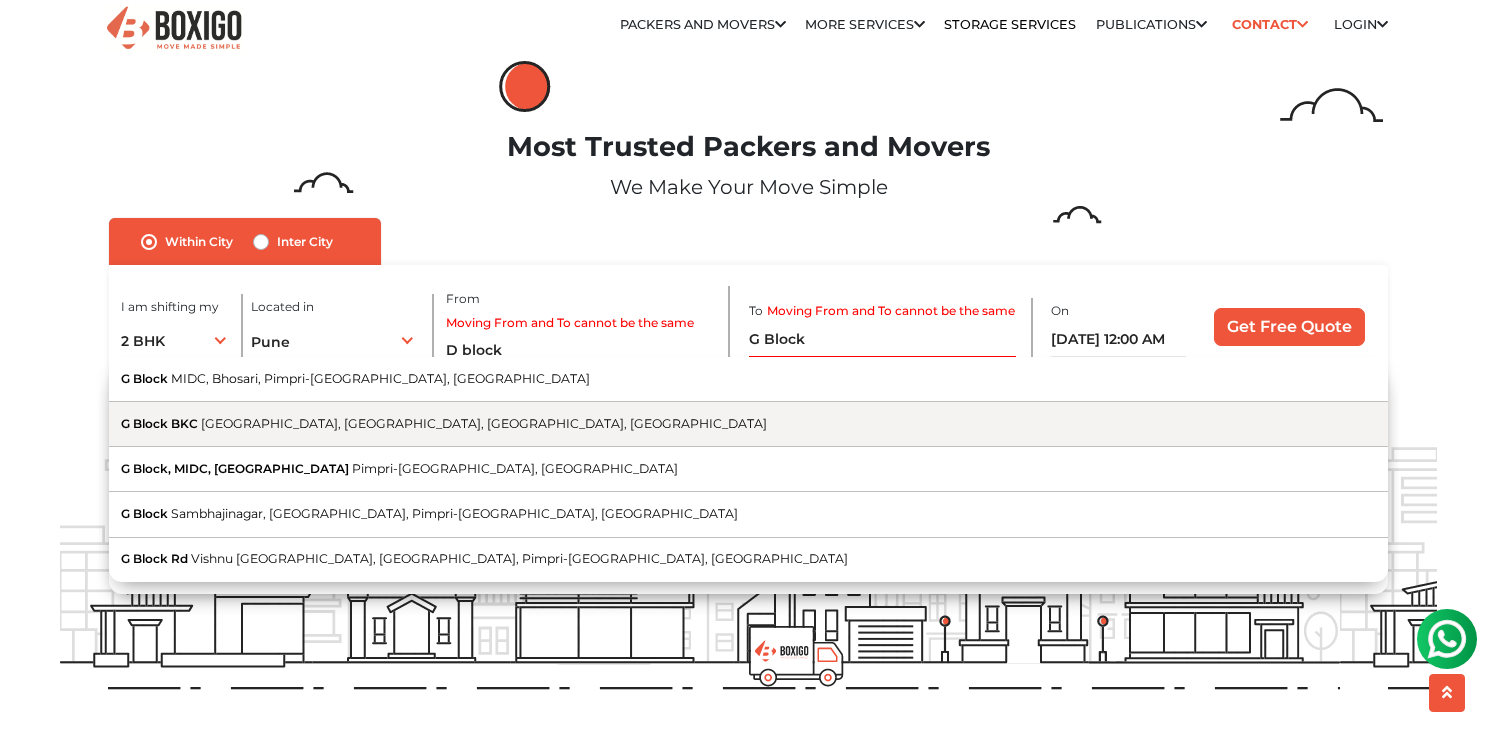 scroll, scrollTop: 7, scrollLeft: 0, axis: vertical 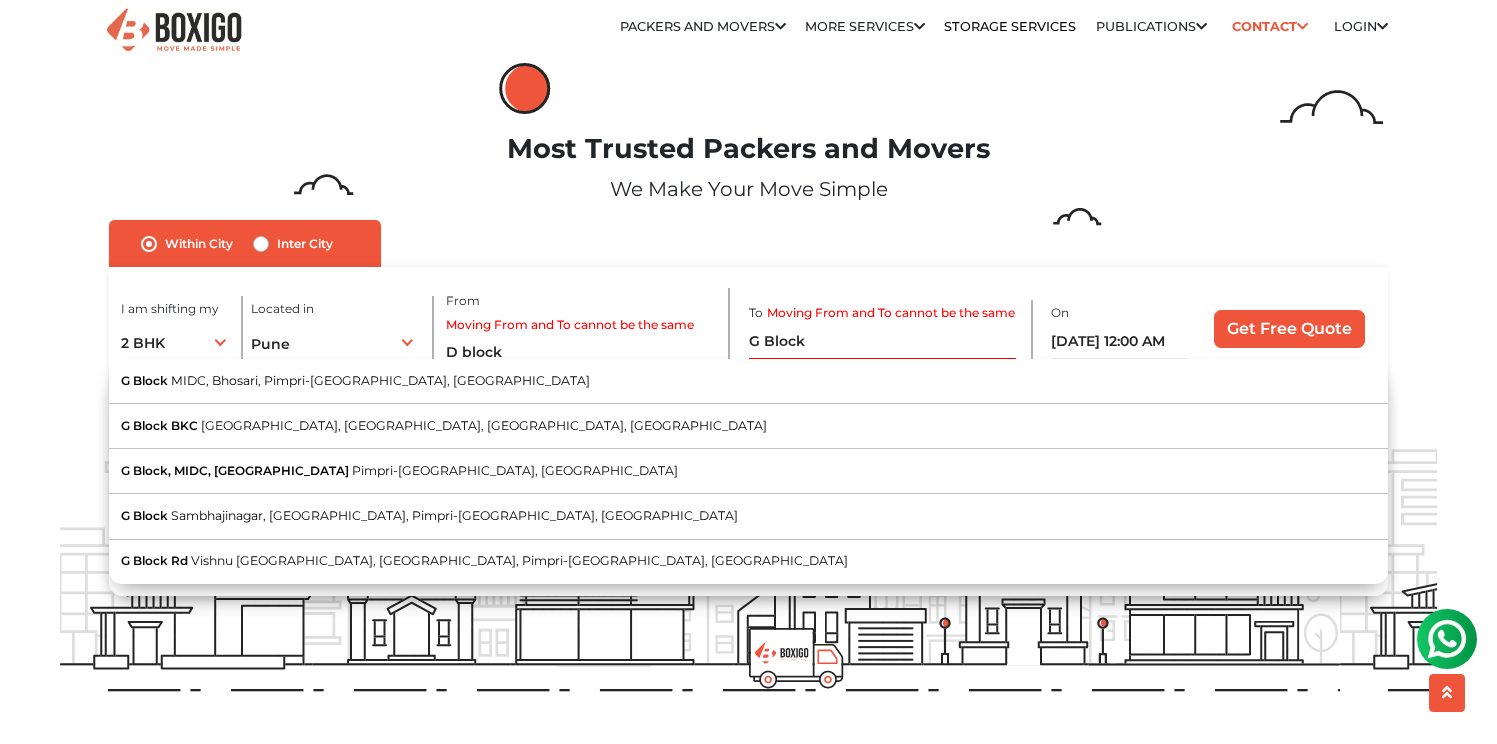 click on "D block" at bounding box center (579, 353) 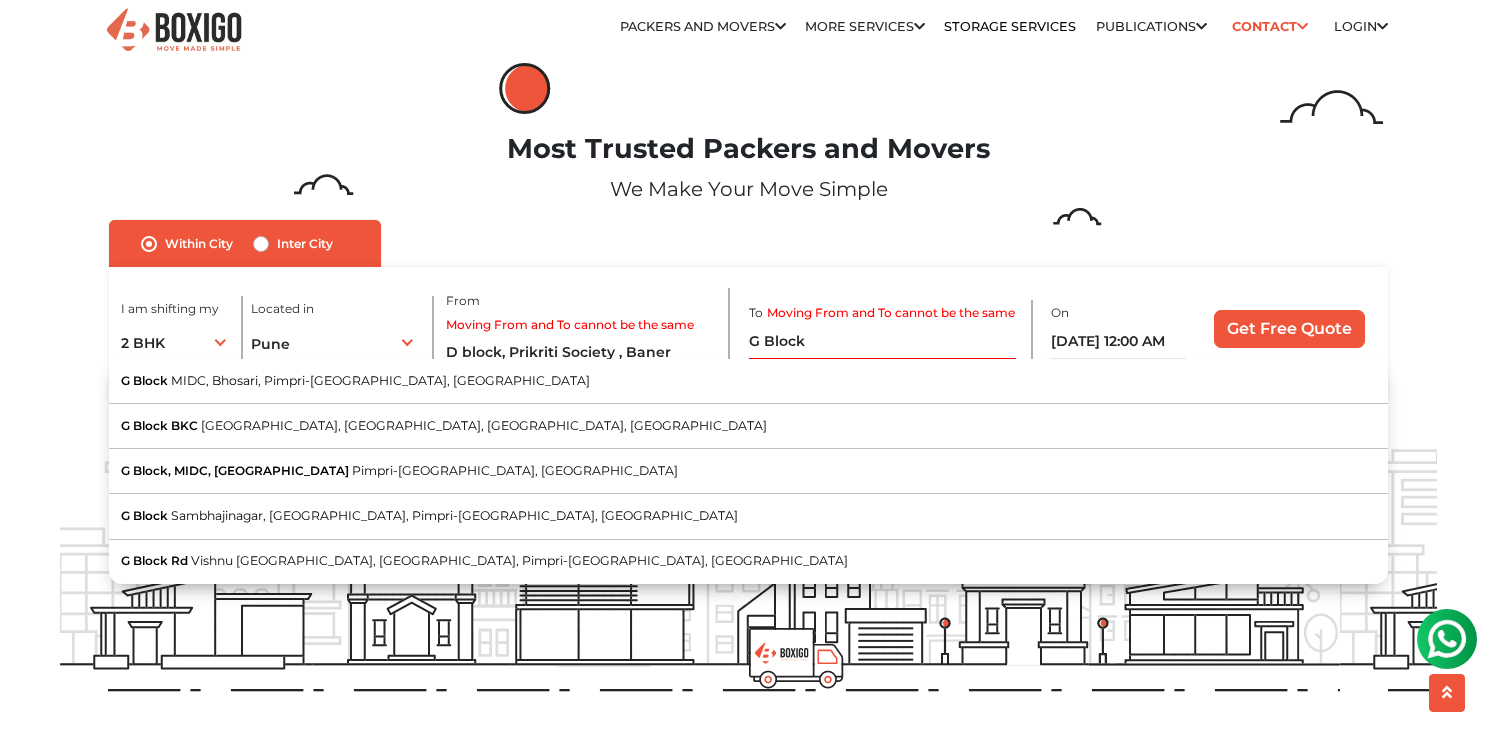 type on "D block, Prikriti Society , Baner" 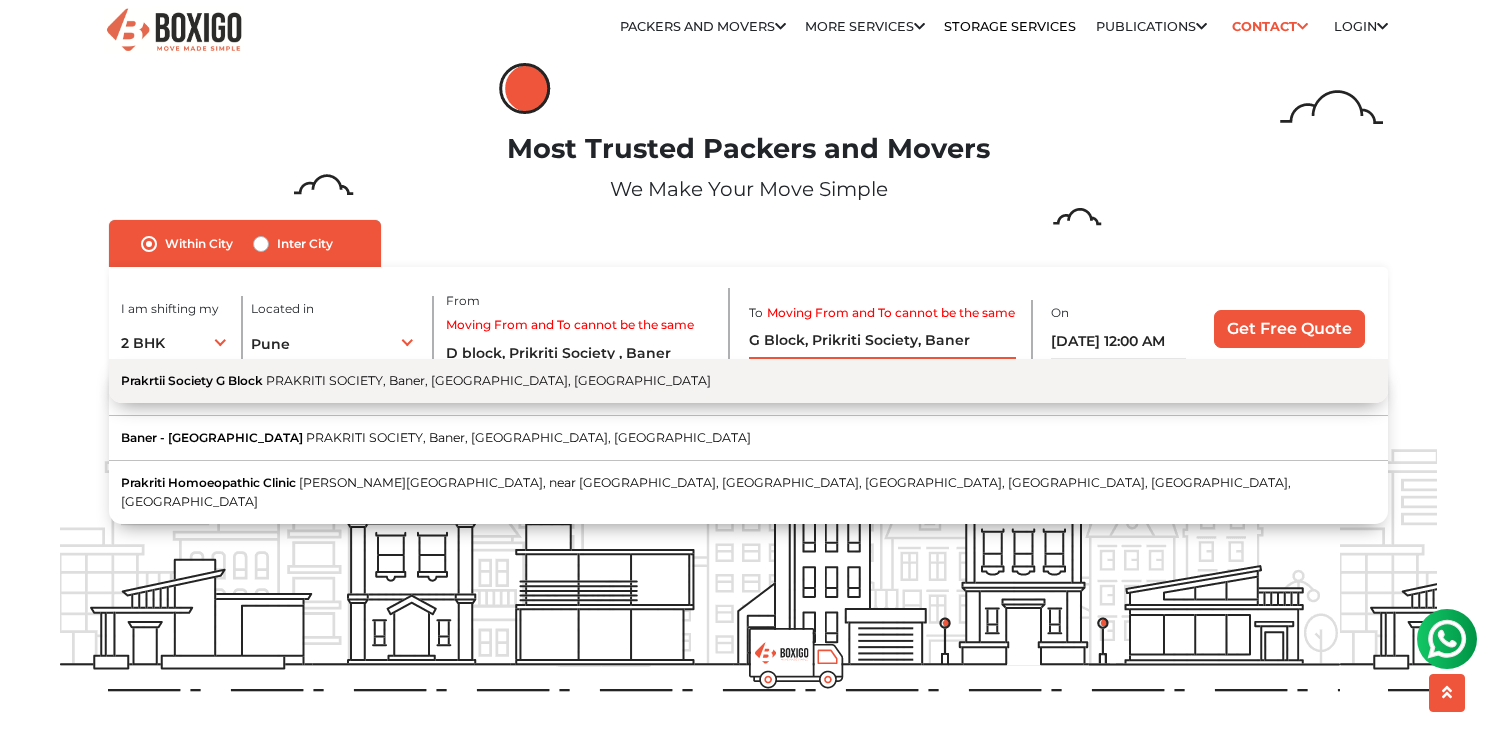 type on "G Block, Prikriti Society, Baner" 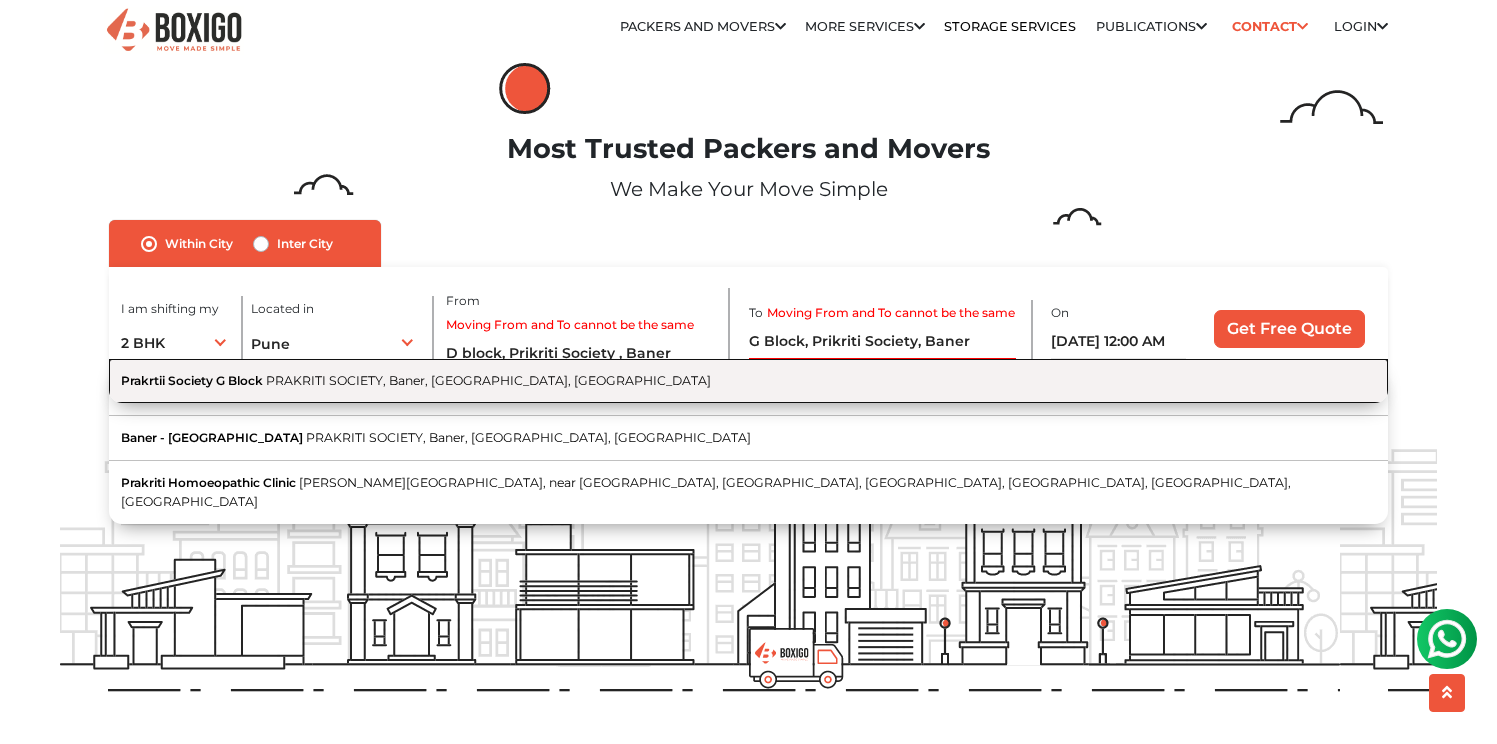 type 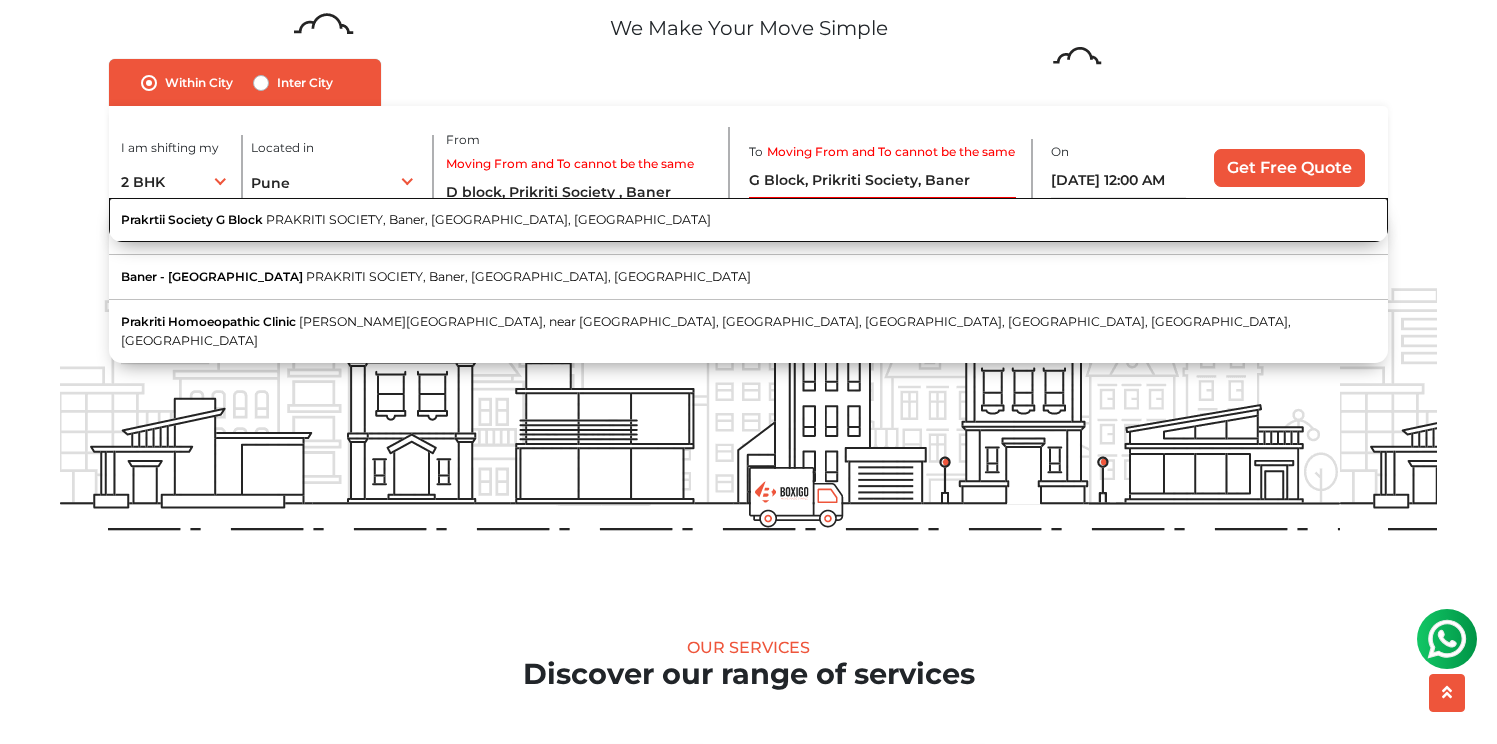 scroll, scrollTop: 175, scrollLeft: 0, axis: vertical 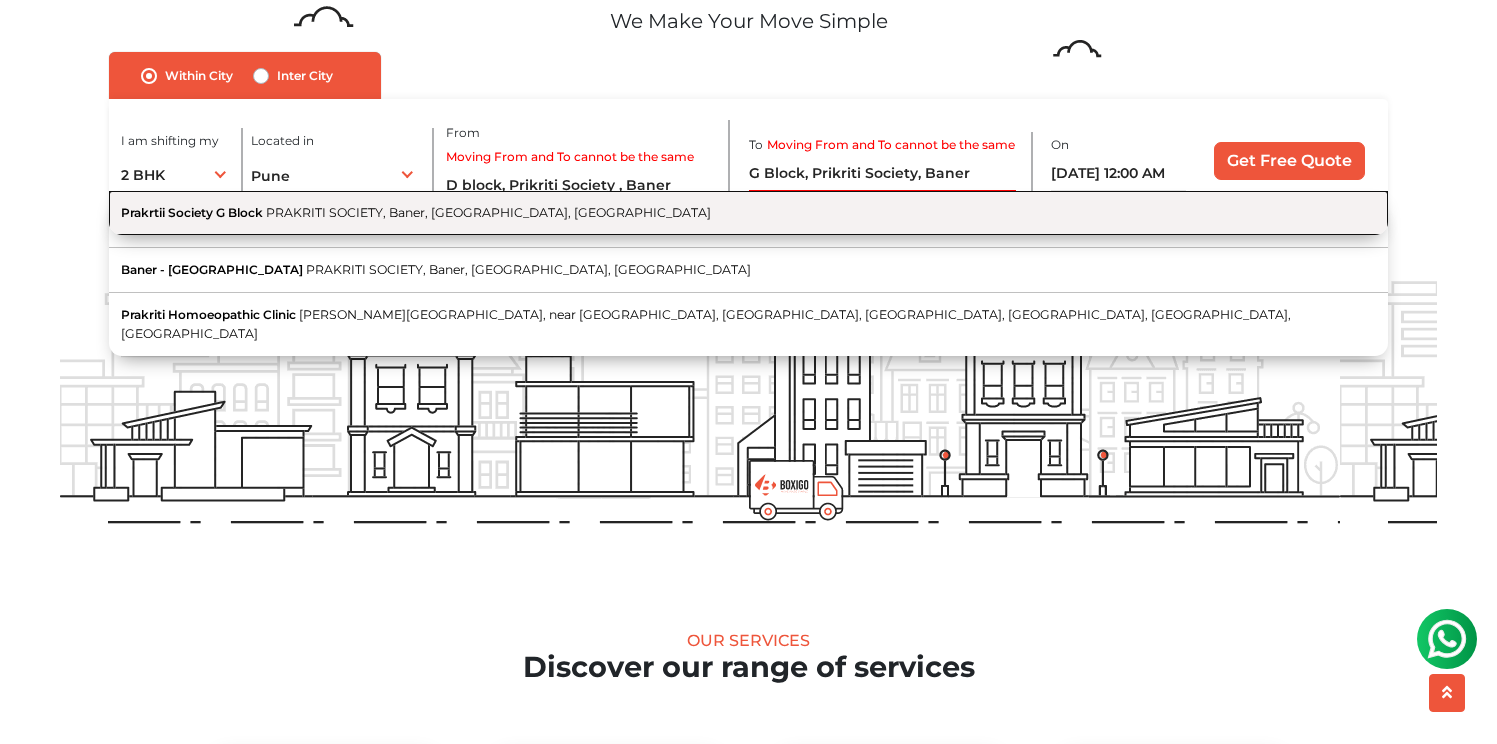 click on "PRAKRITI SOCIETY, Baner, Pune, Maharashtra" at bounding box center (488, 212) 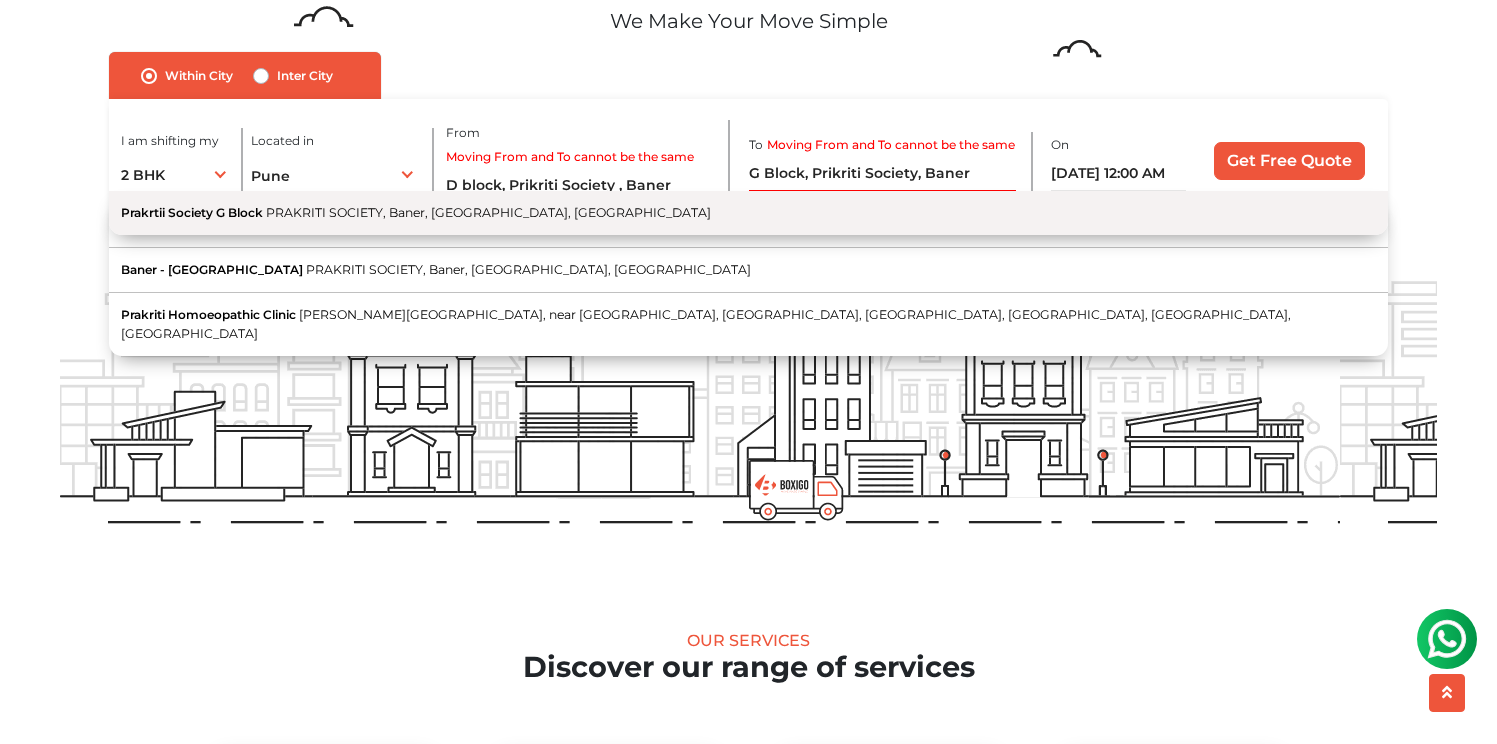 type on "Prakrtii Society G Block, PRAKRITI SOCIETY, Baner, Pune, Maharashtra" 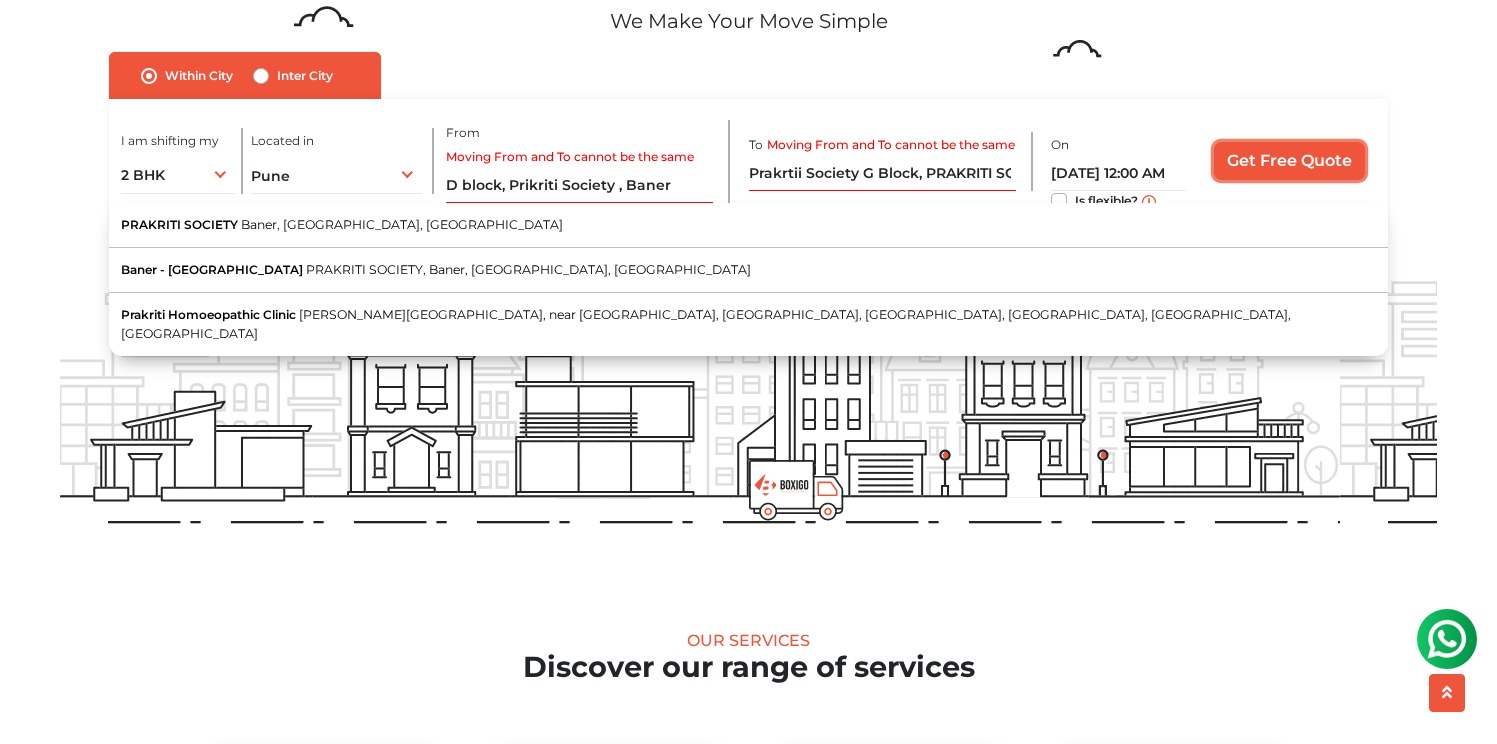 click on "Get Free Quote" at bounding box center [1289, 161] 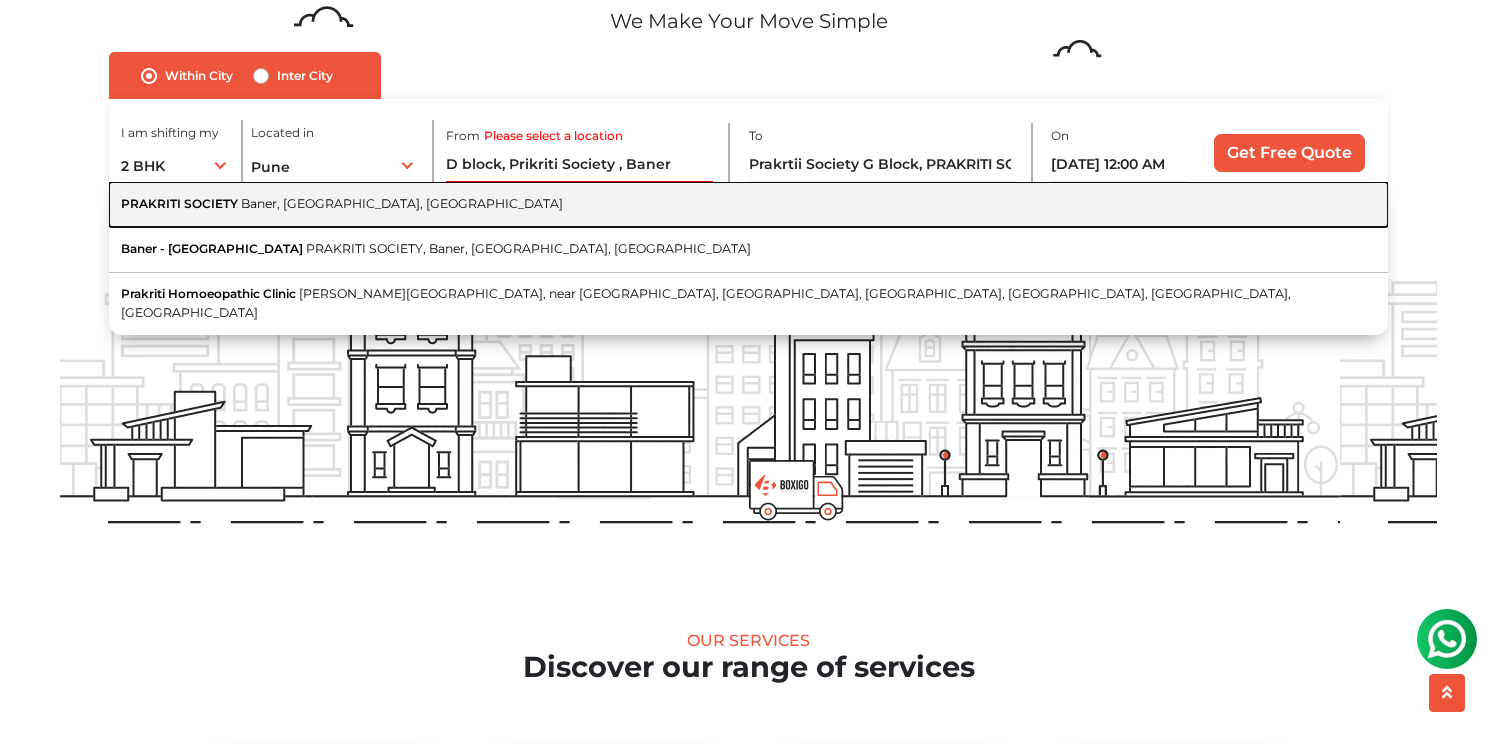 click on "PRAKRITI SOCIETY
Baner, Pune, Maharashtra" at bounding box center [749, 204] 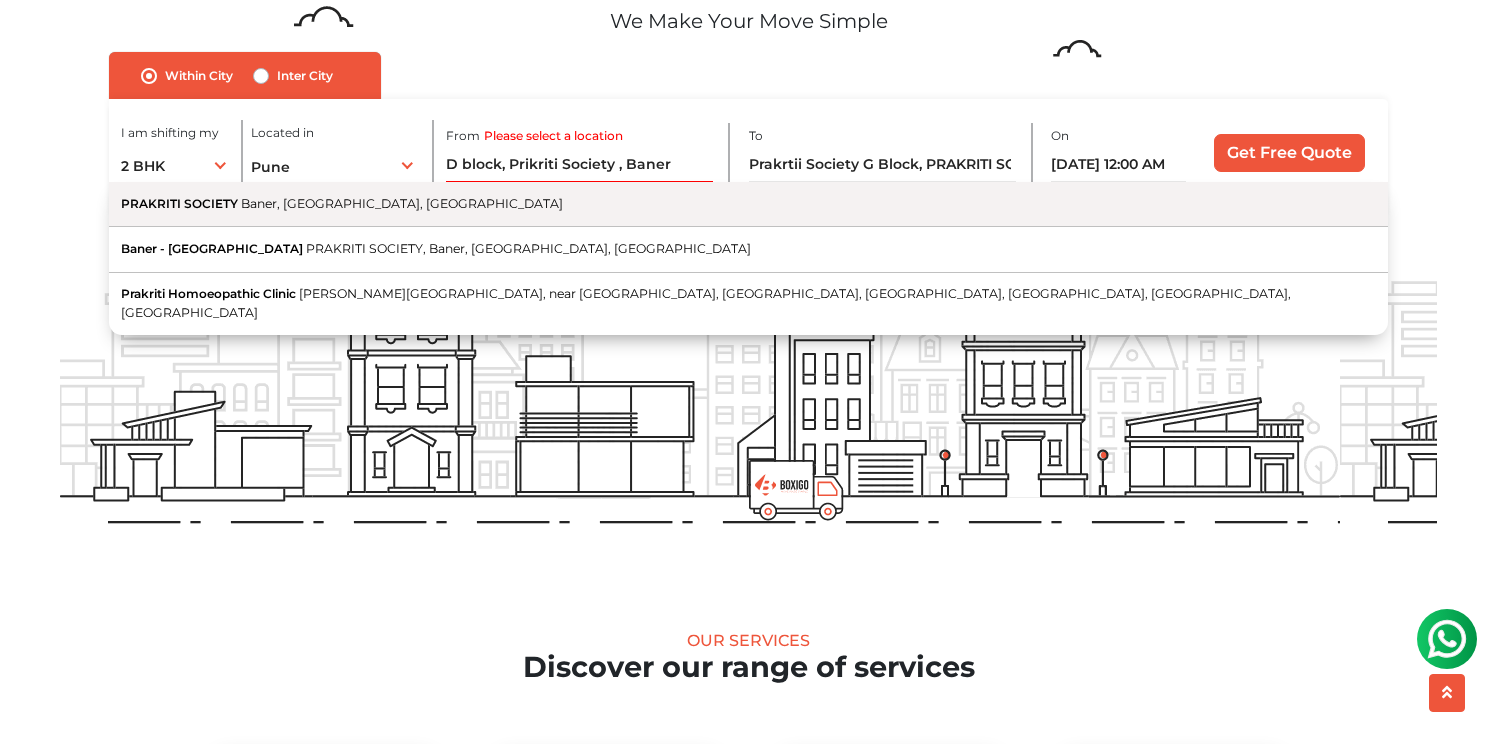 type on "PRAKRITI SOCIETY, Baner, Pune, Maharashtra" 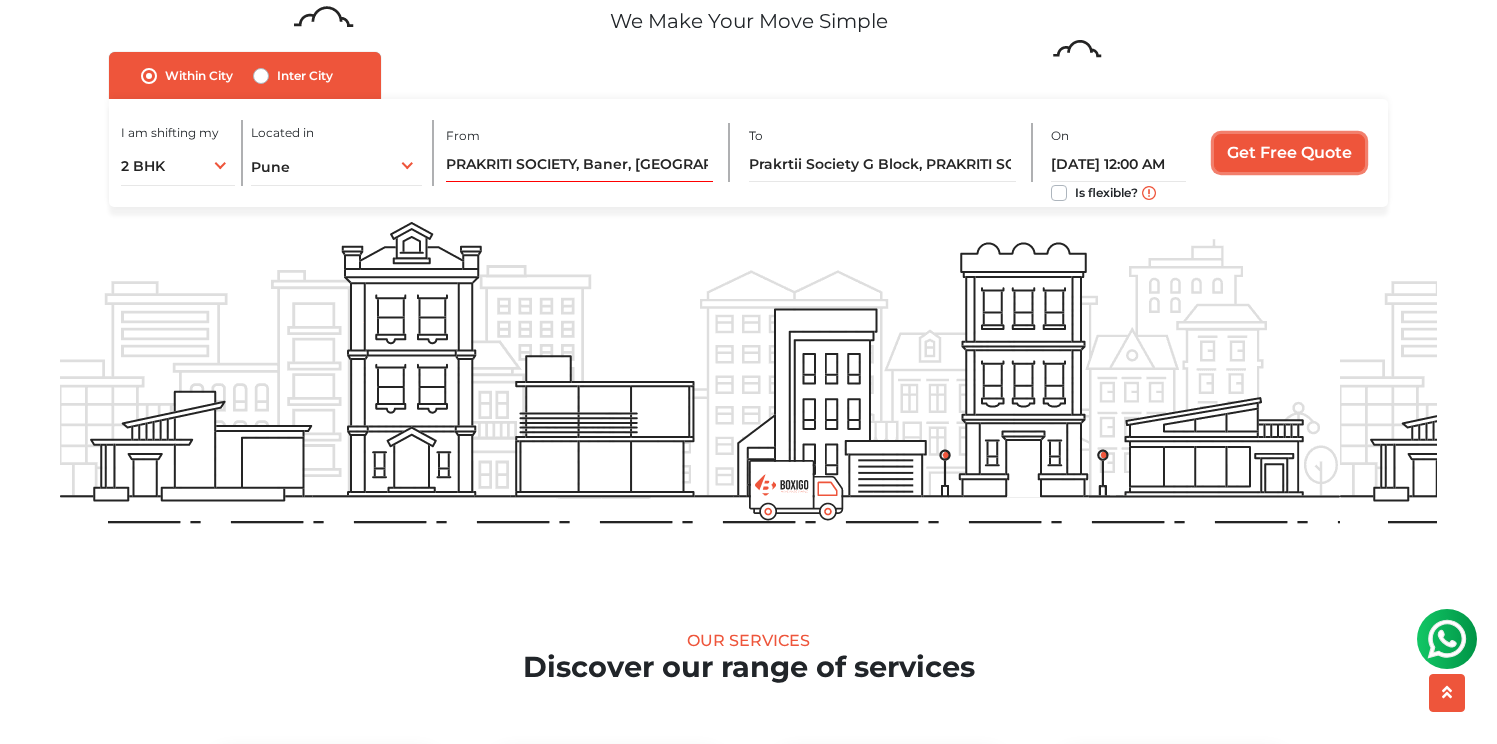 click on "Get Free Quote" at bounding box center [1289, 153] 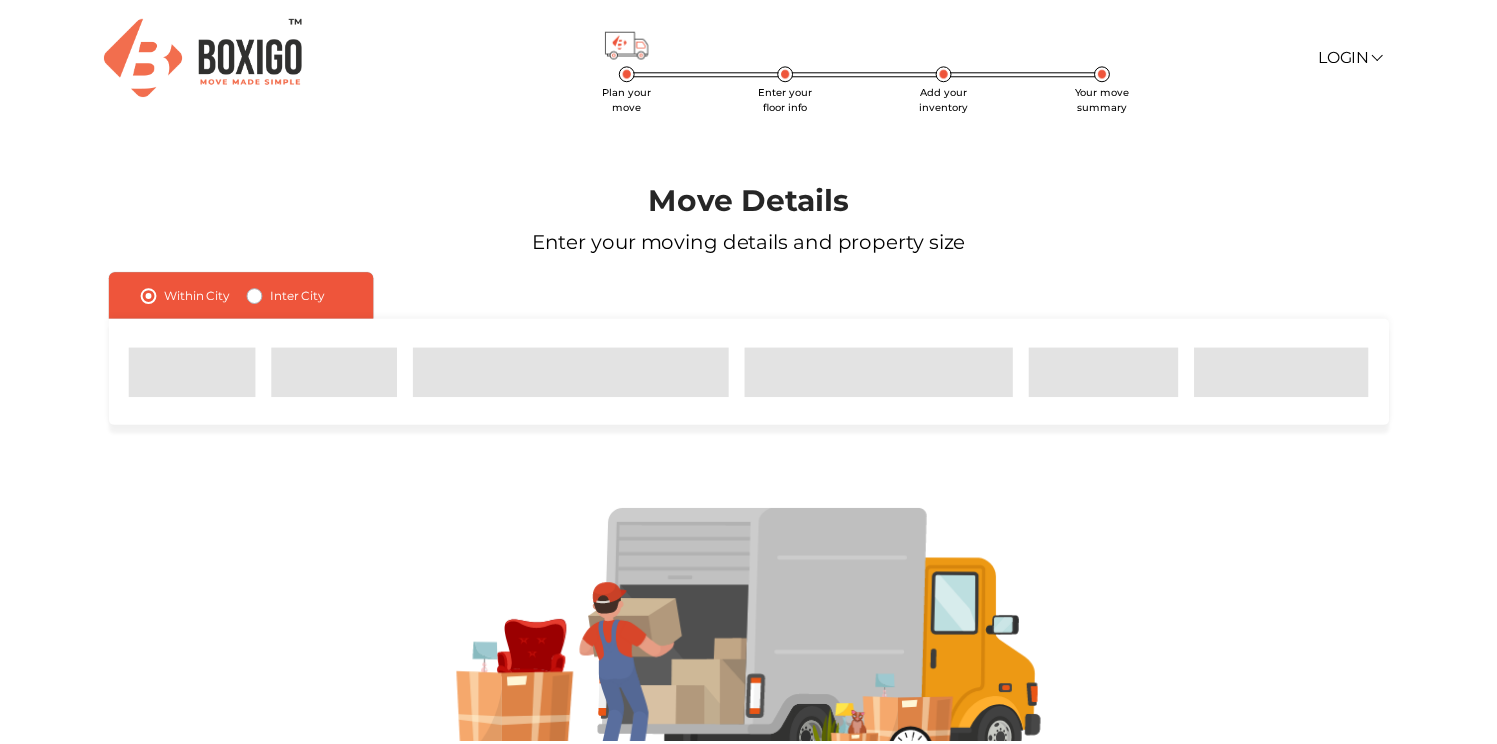 scroll, scrollTop: 0, scrollLeft: 0, axis: both 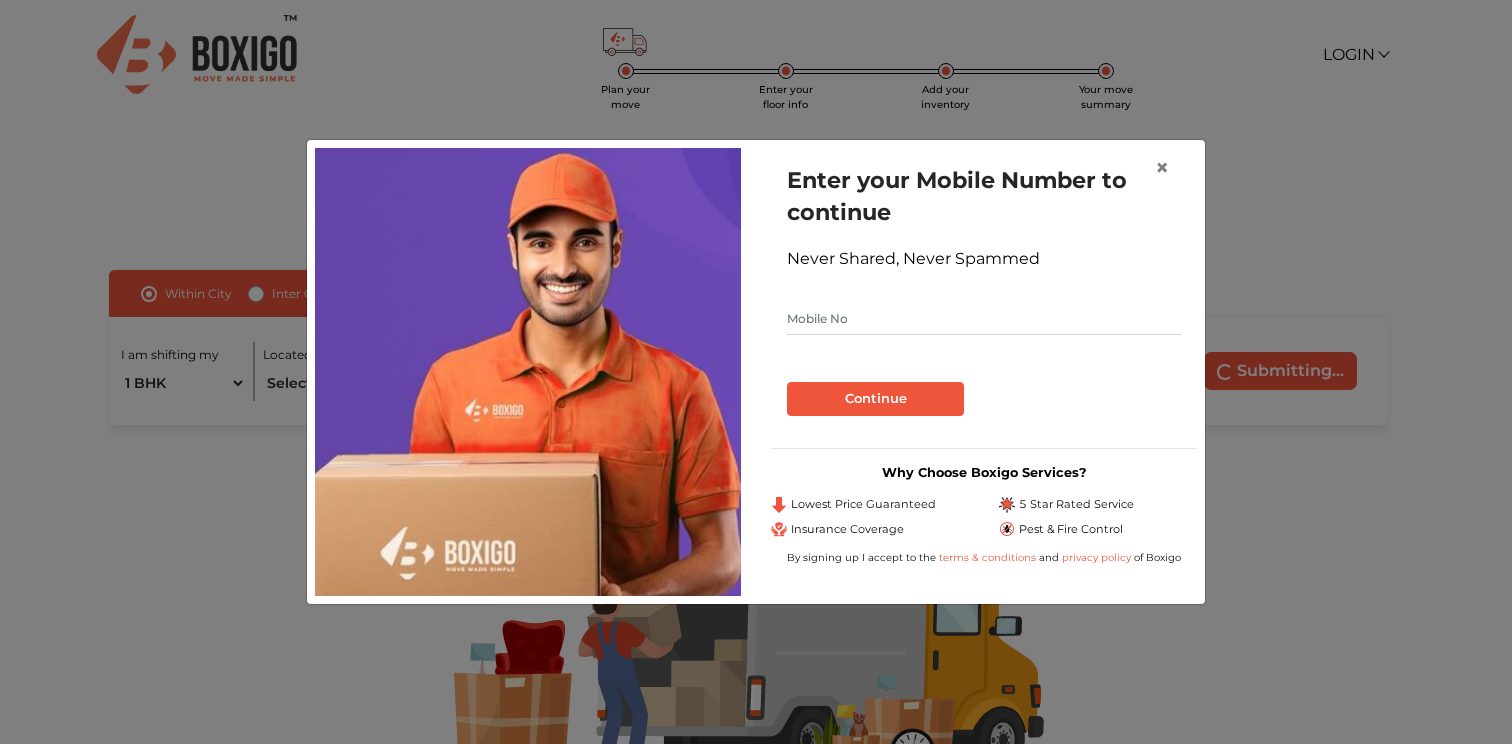 click at bounding box center [984, 319] 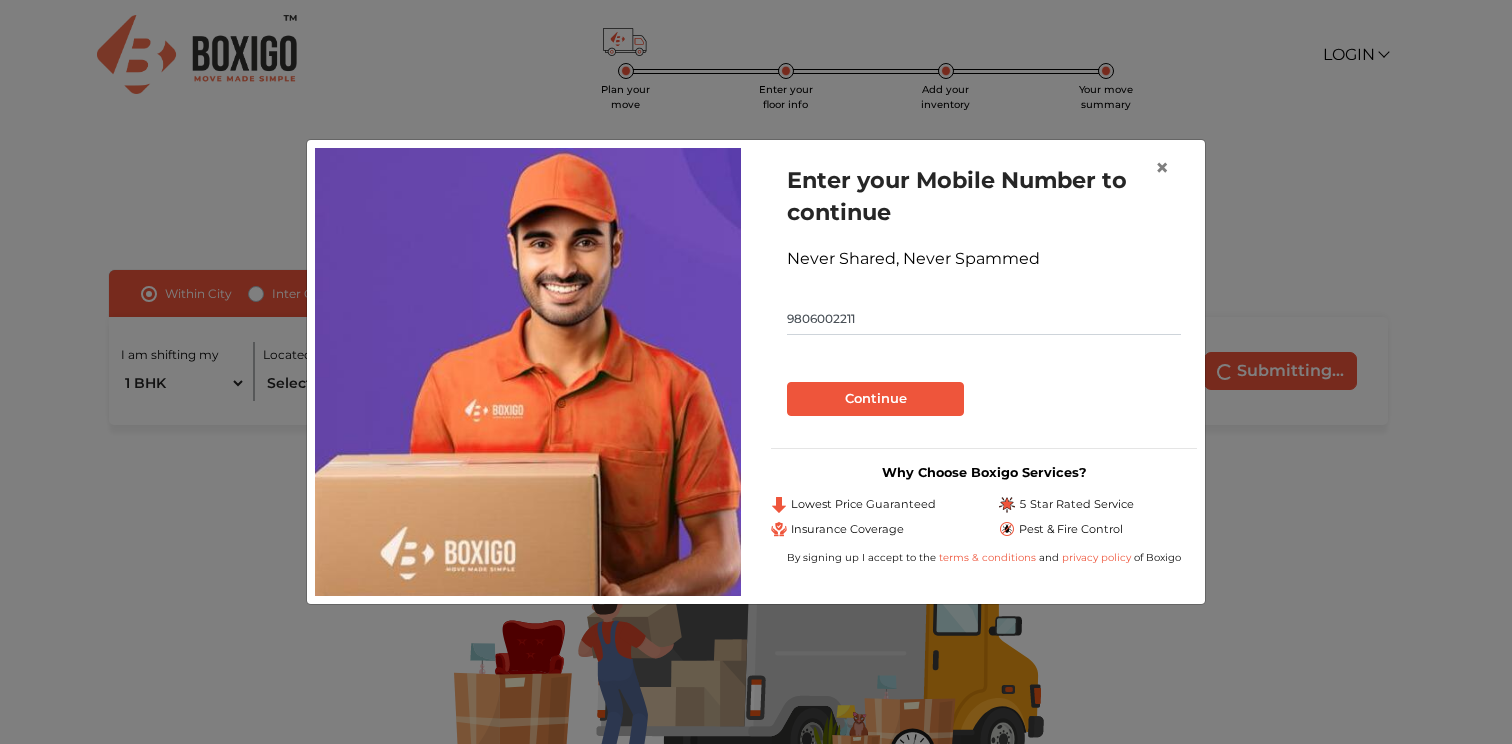 type on "9806002211" 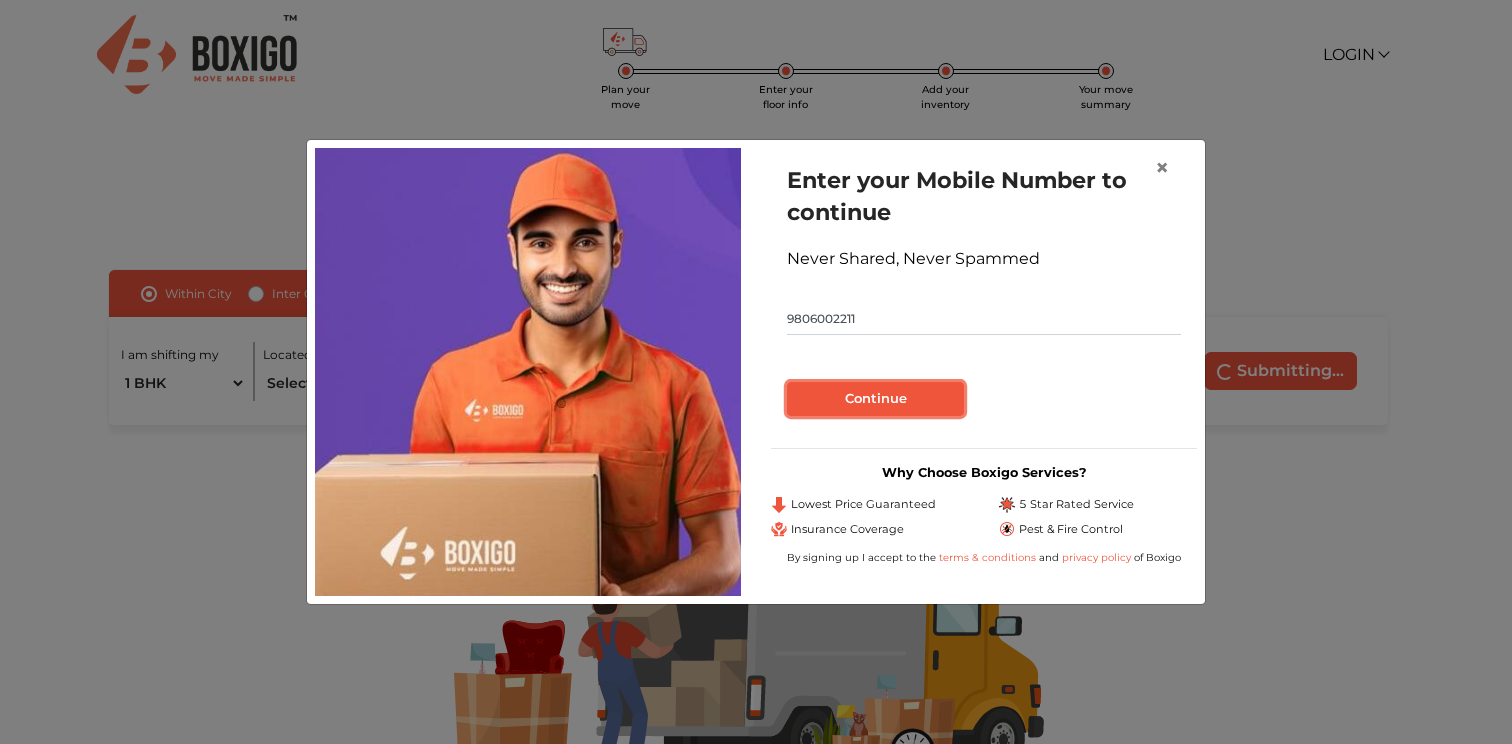 click on "Continue" at bounding box center [875, 399] 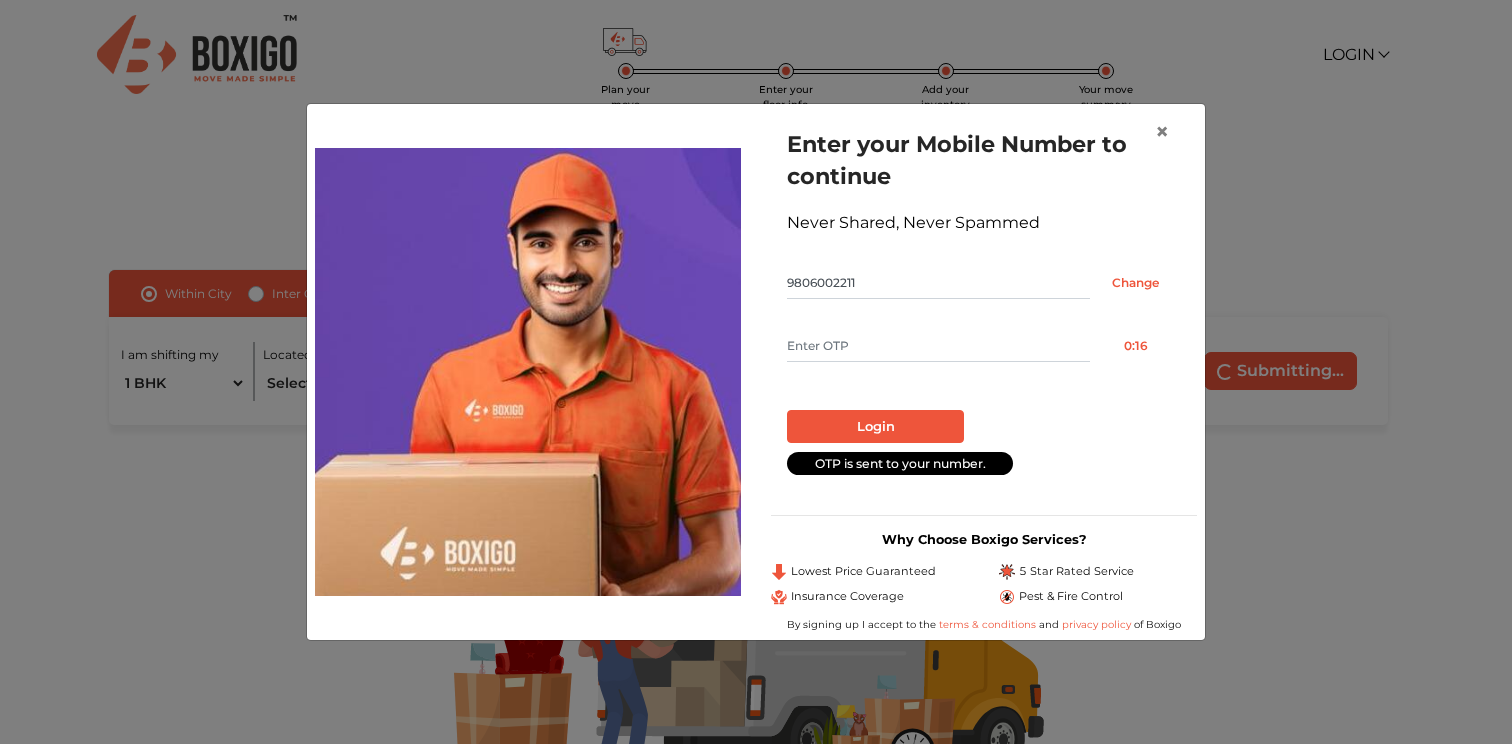 click at bounding box center (938, 346) 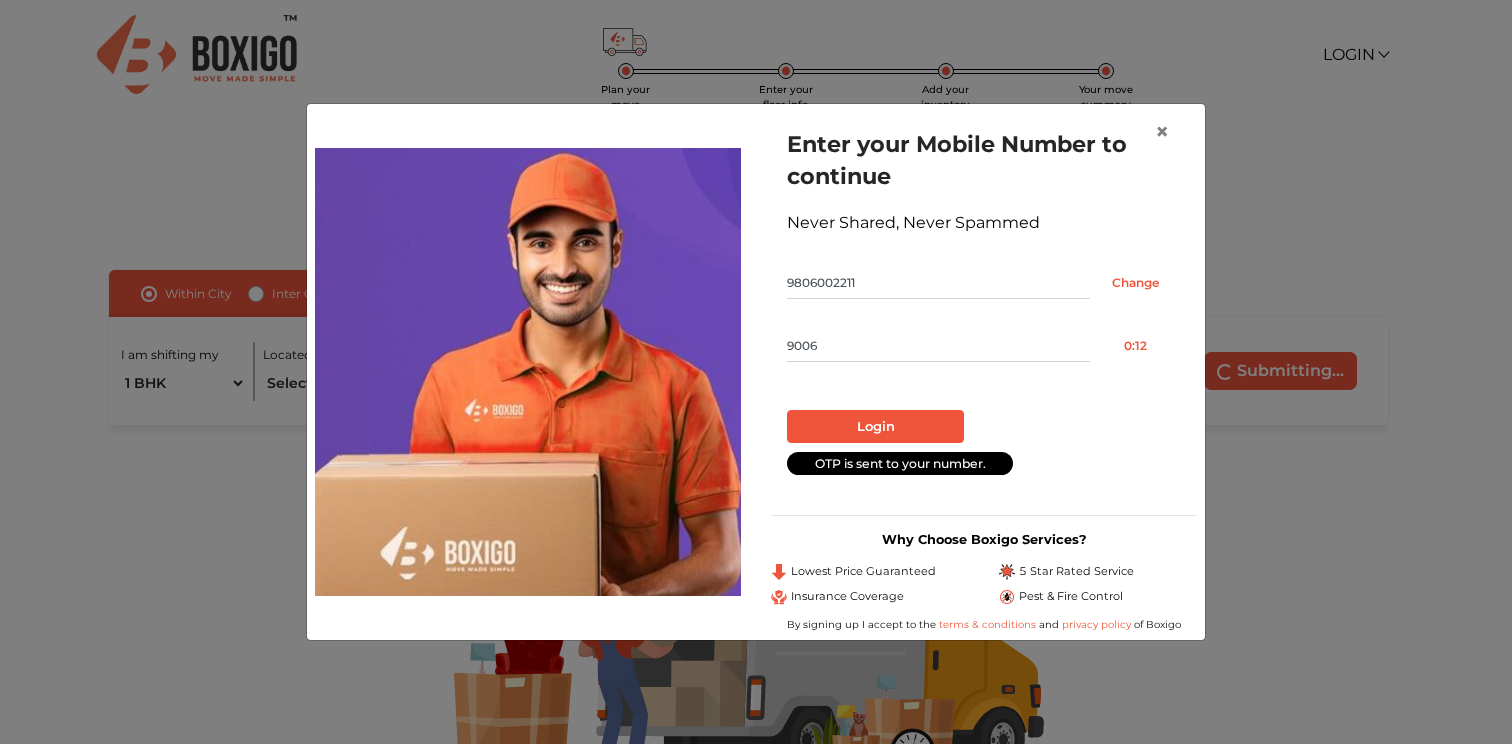 type on "9006" 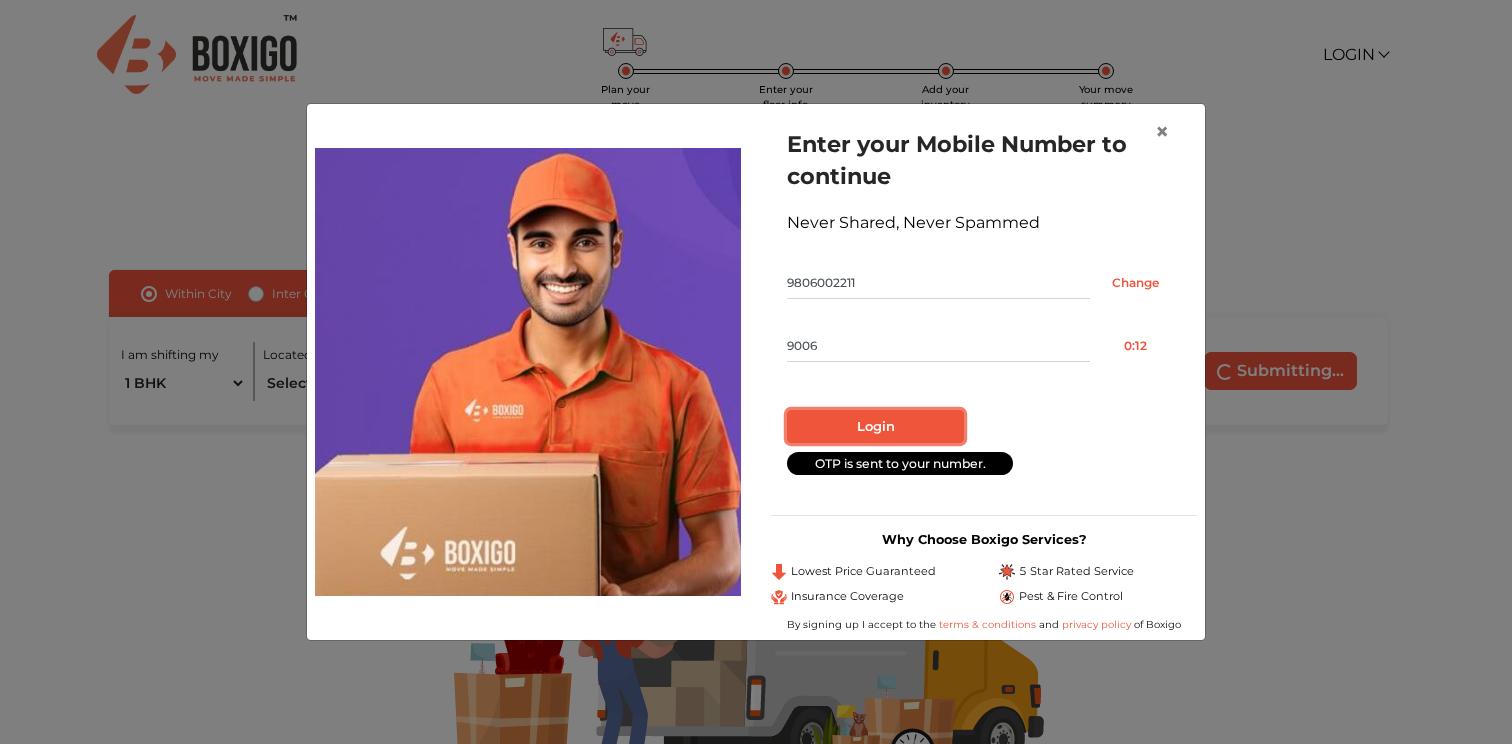 click on "Login" at bounding box center (875, 427) 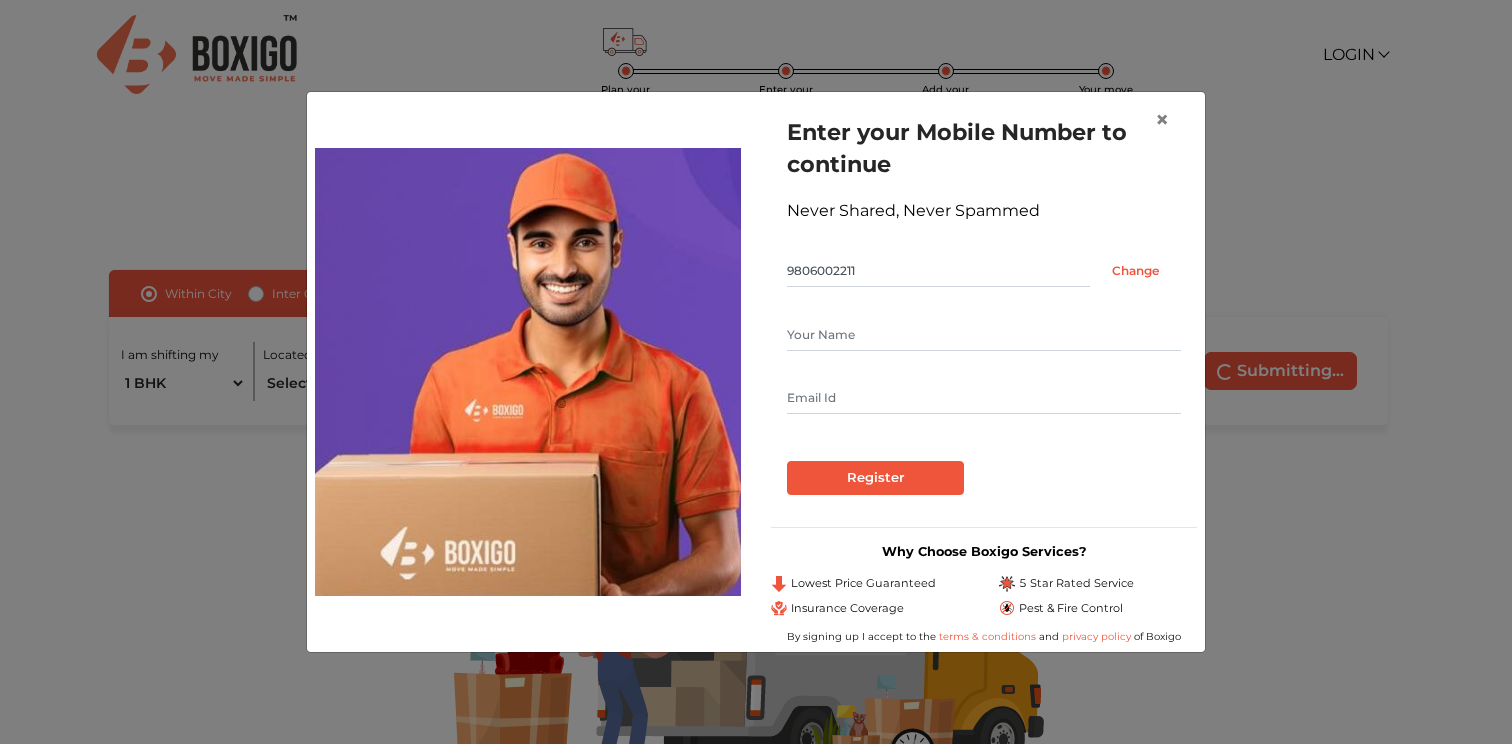 click at bounding box center (984, 335) 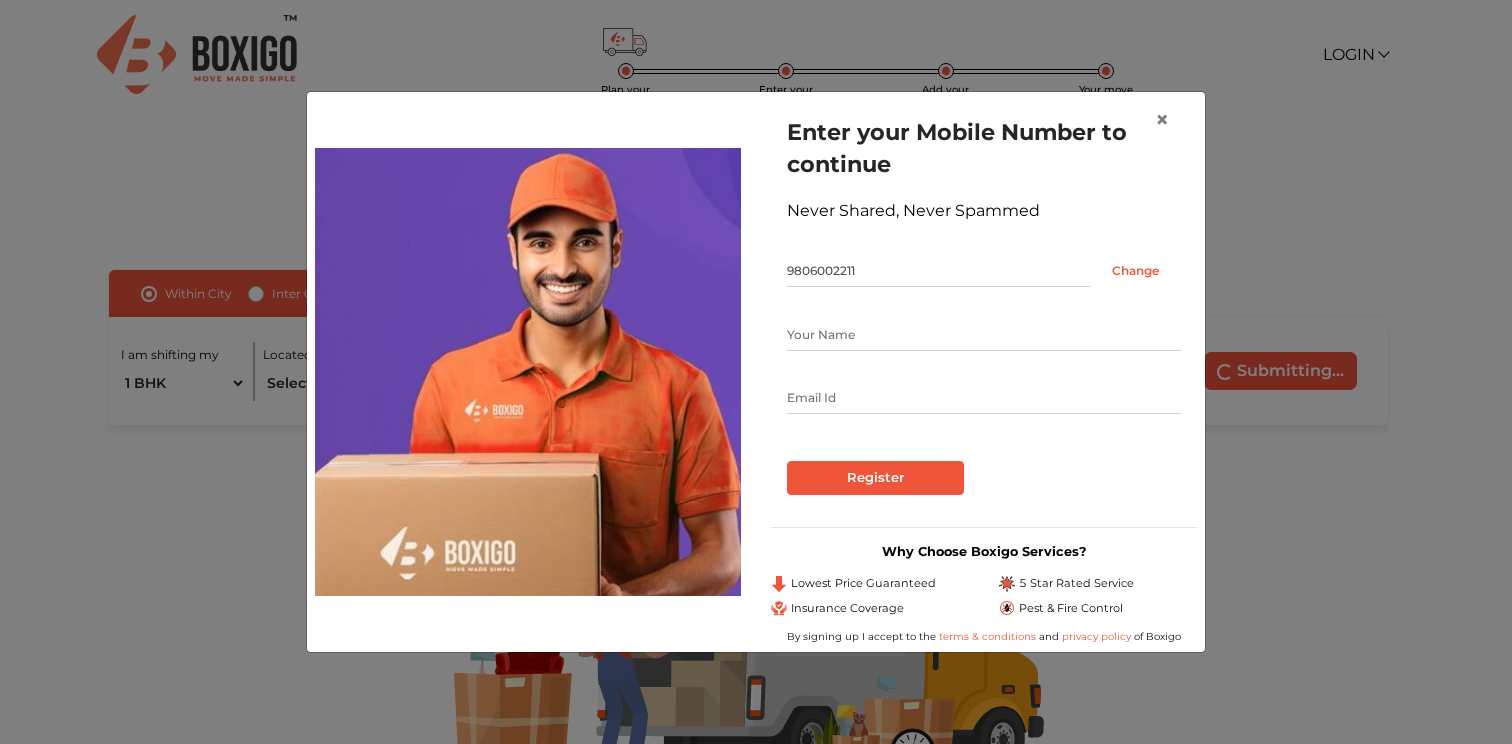 type on "[PERSON_NAME]" 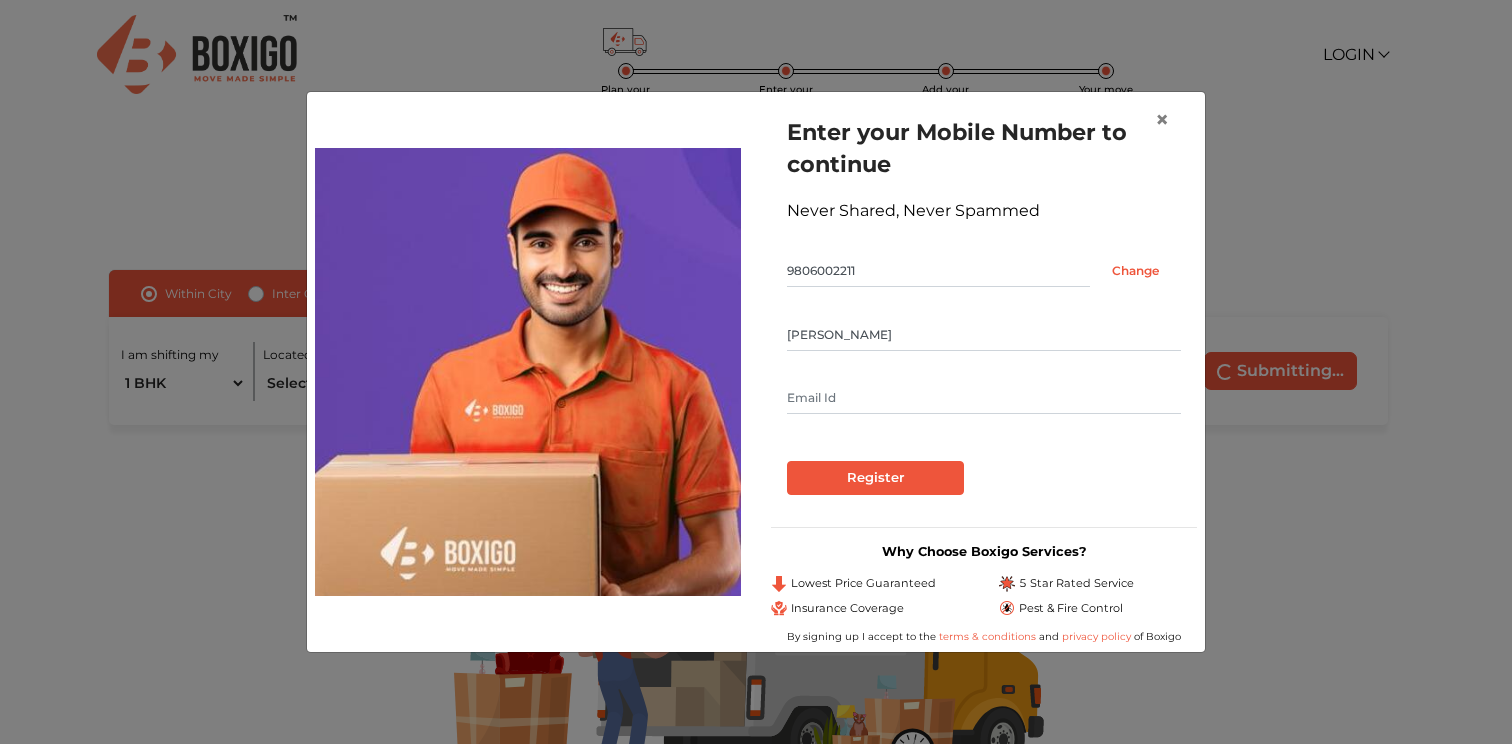 type on "[EMAIL_ADDRESS][DOMAIN_NAME]" 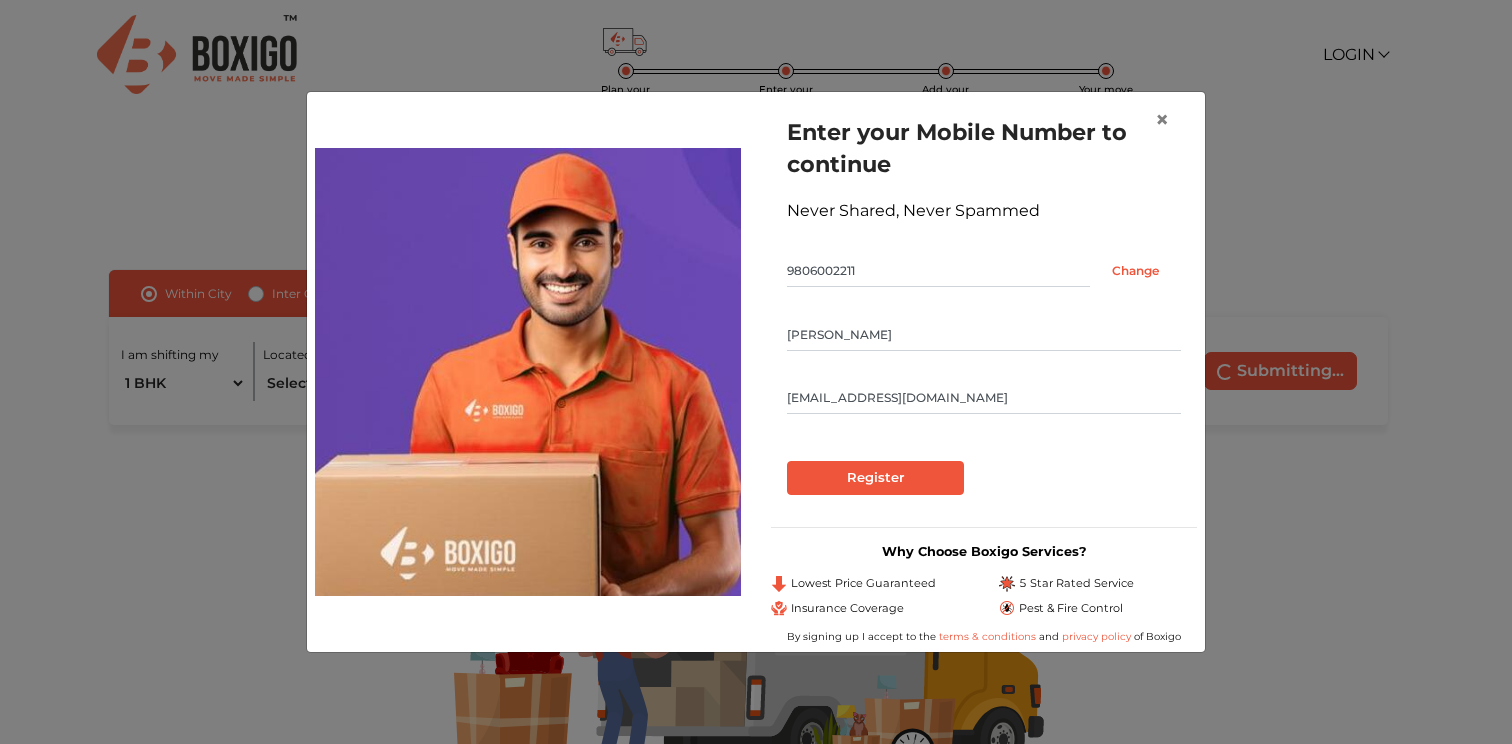 drag, startPoint x: 978, startPoint y: 409, endPoint x: 793, endPoint y: 389, distance: 186.07794 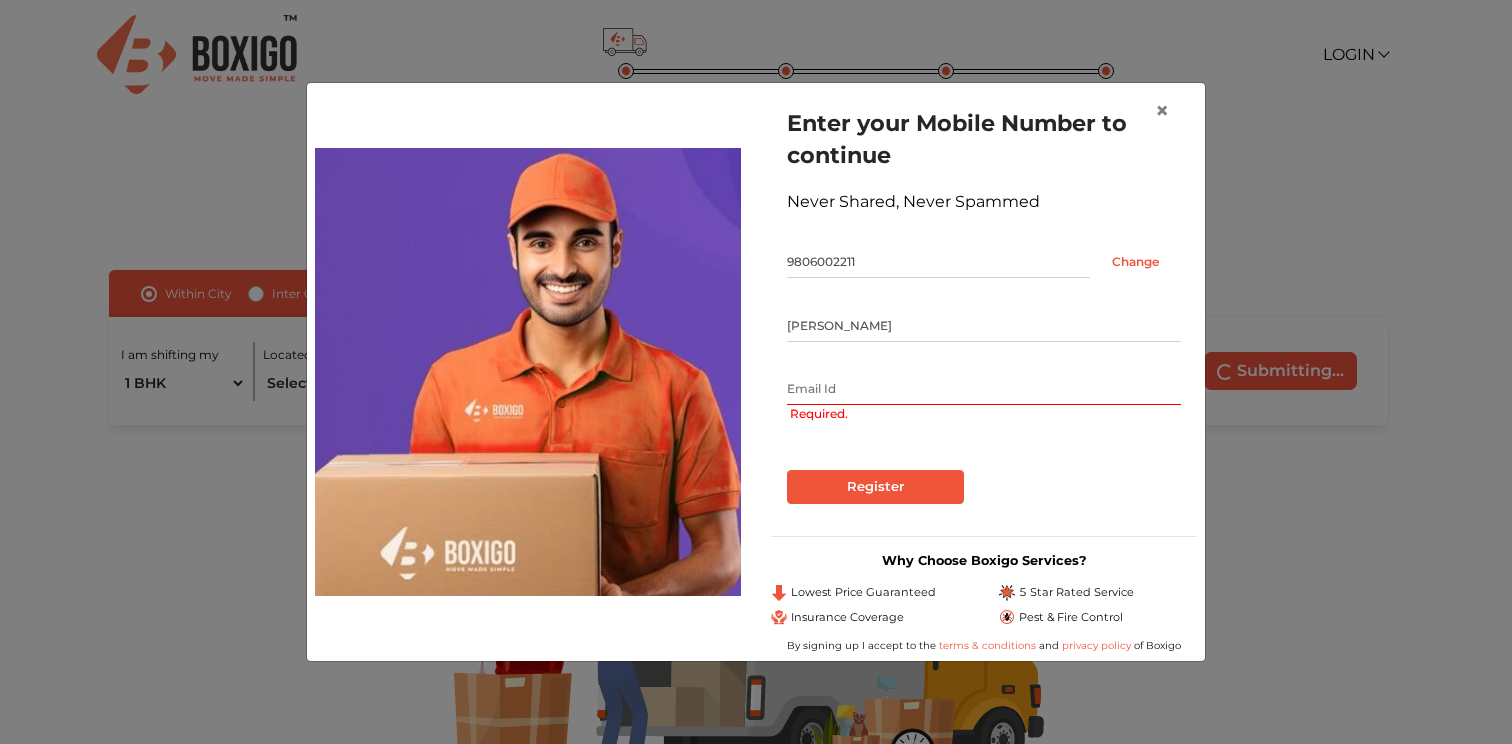 click at bounding box center [984, 389] 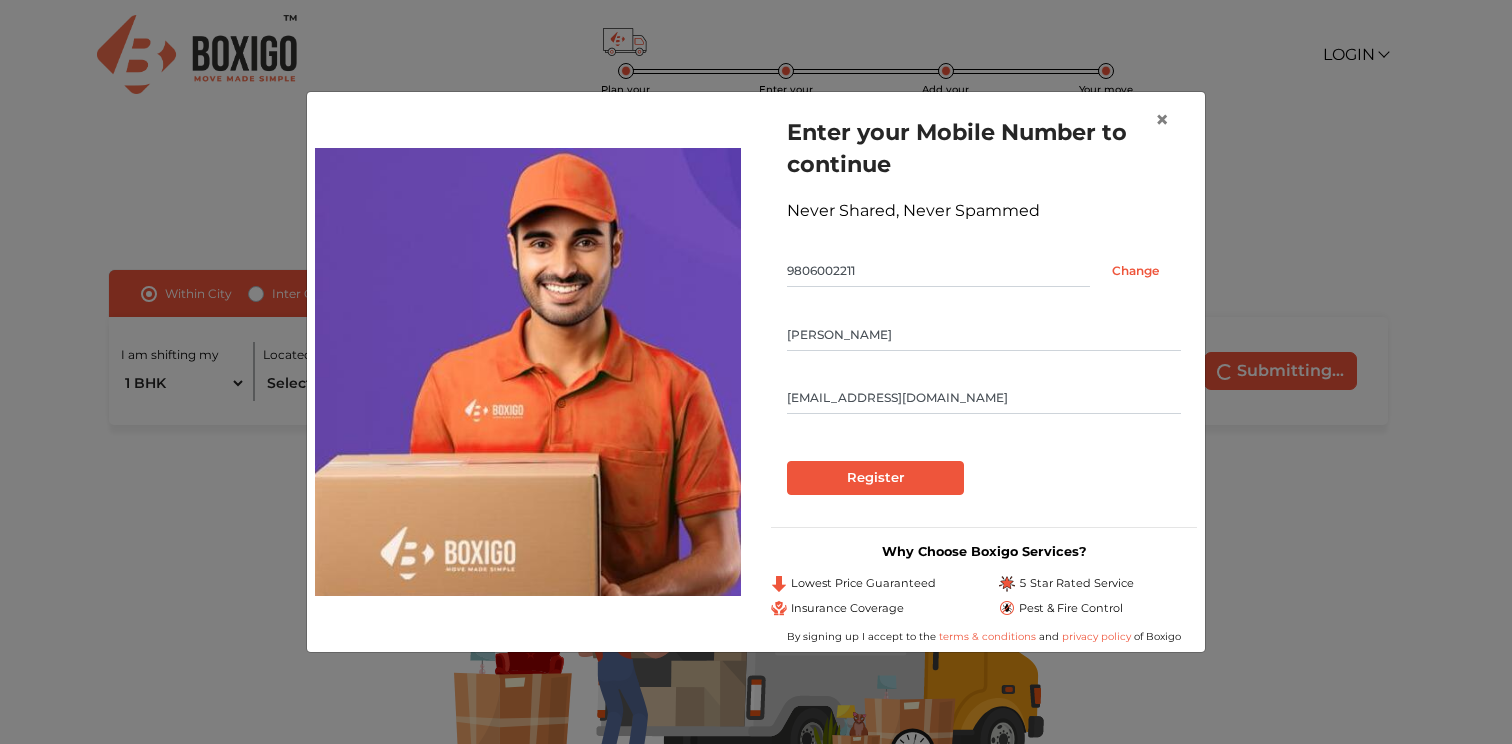 drag, startPoint x: 971, startPoint y: 396, endPoint x: 748, endPoint y: 402, distance: 223.0807 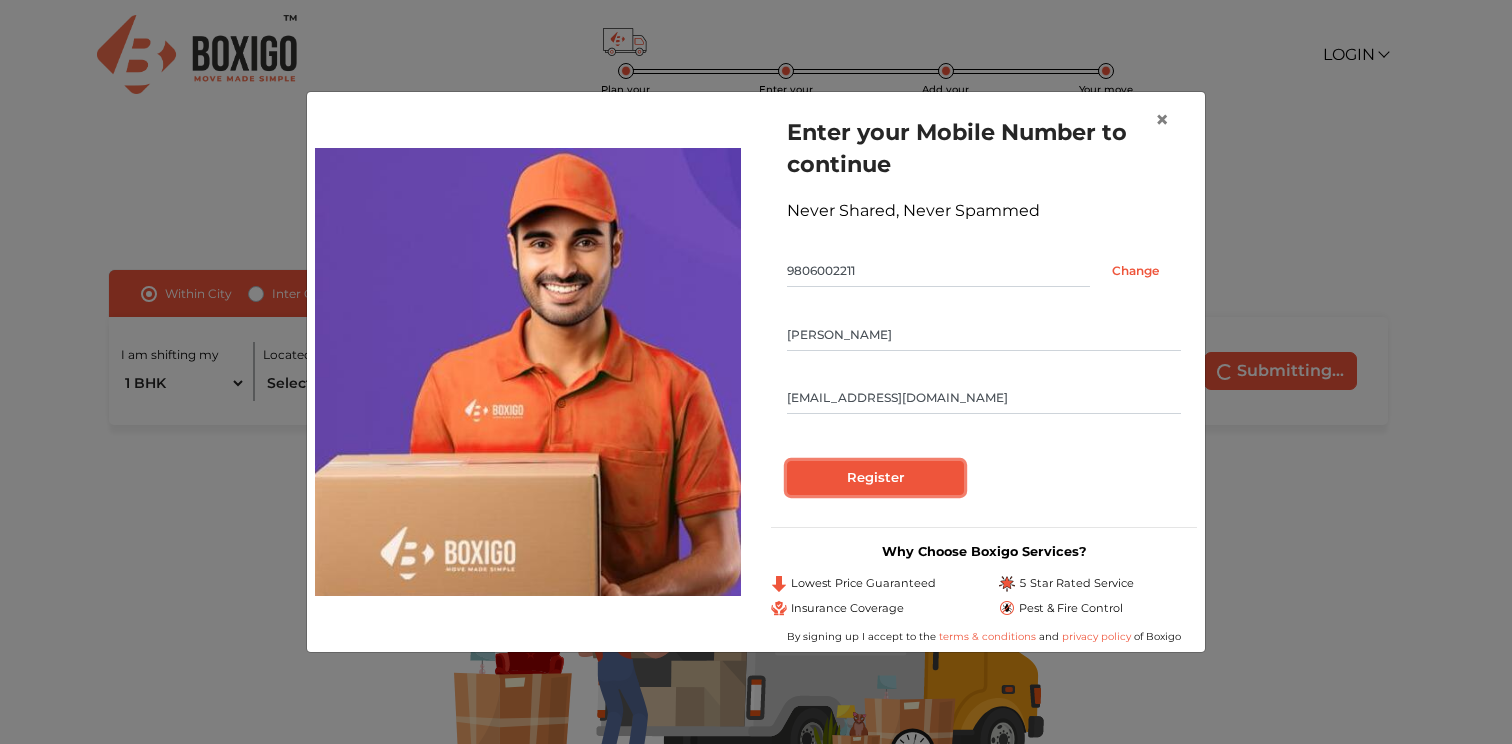 click on "Register" at bounding box center [875, 478] 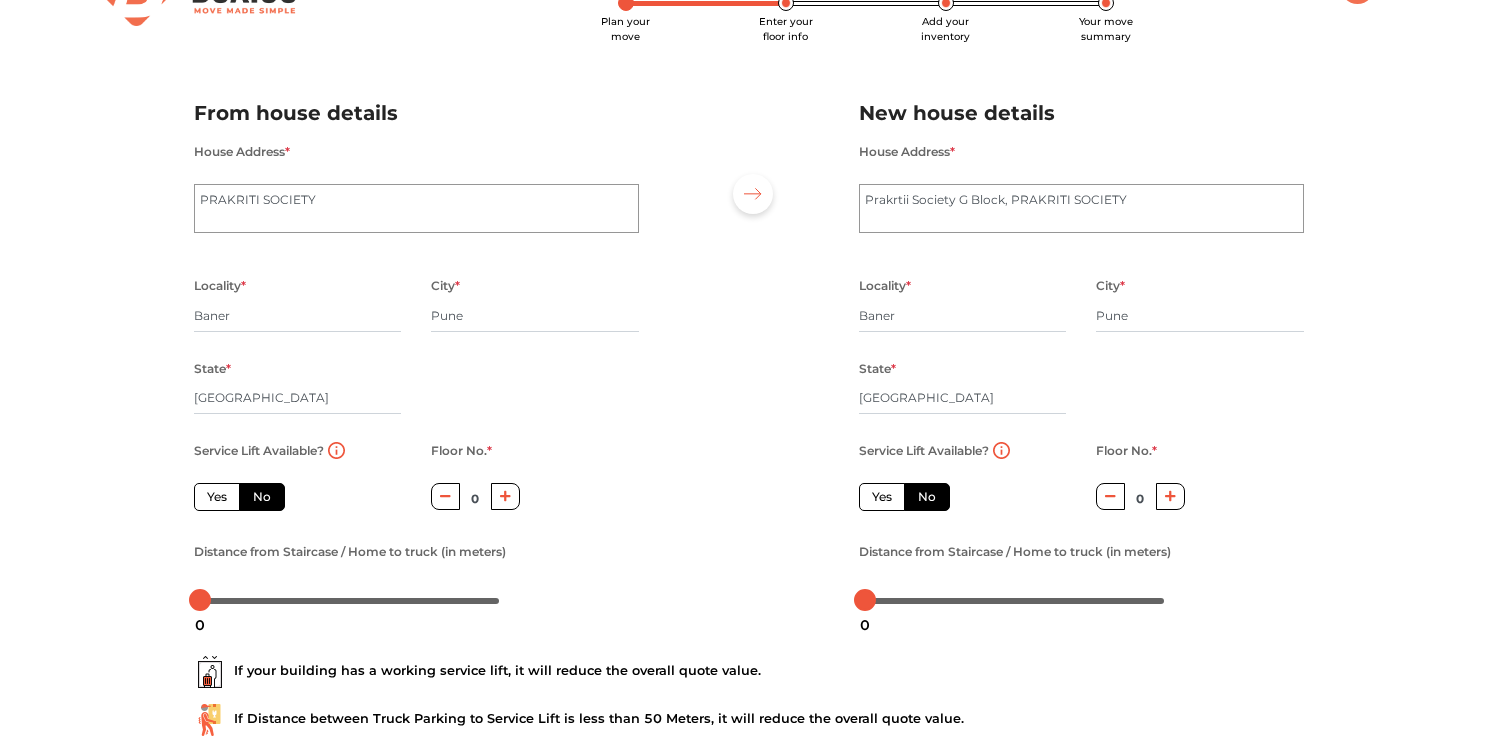 scroll, scrollTop: 114, scrollLeft: 0, axis: vertical 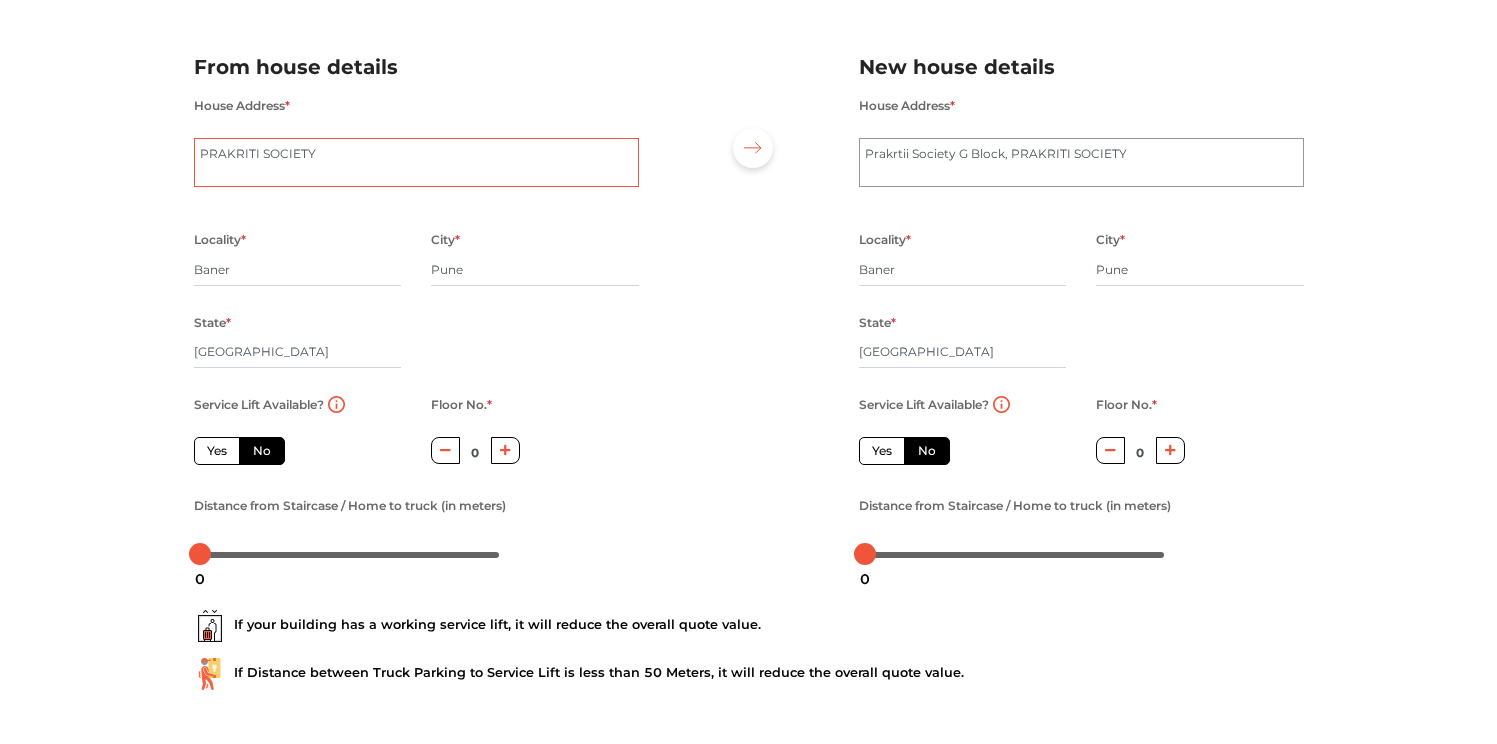 click on "PRAKRITI SOCIETY" at bounding box center [416, 163] 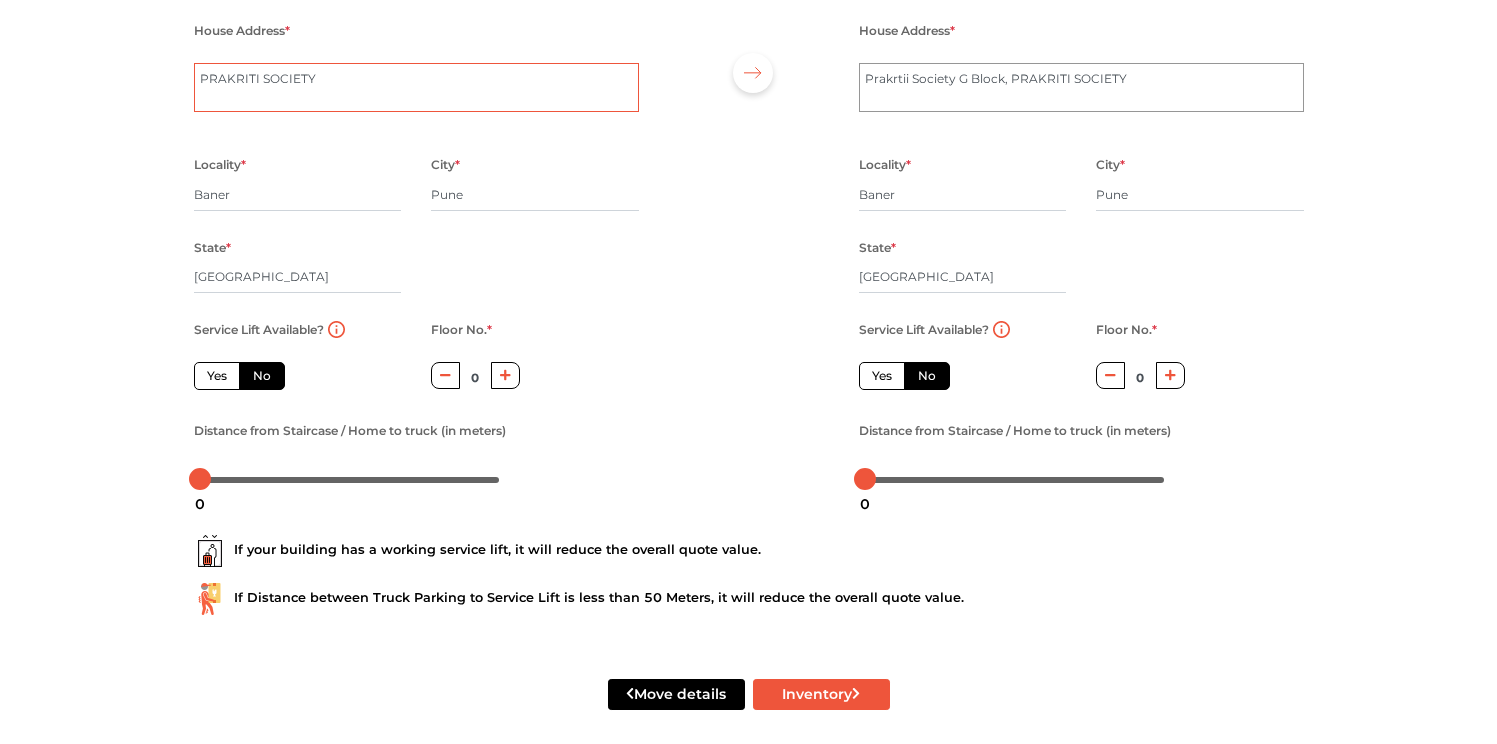 scroll, scrollTop: 206, scrollLeft: 0, axis: vertical 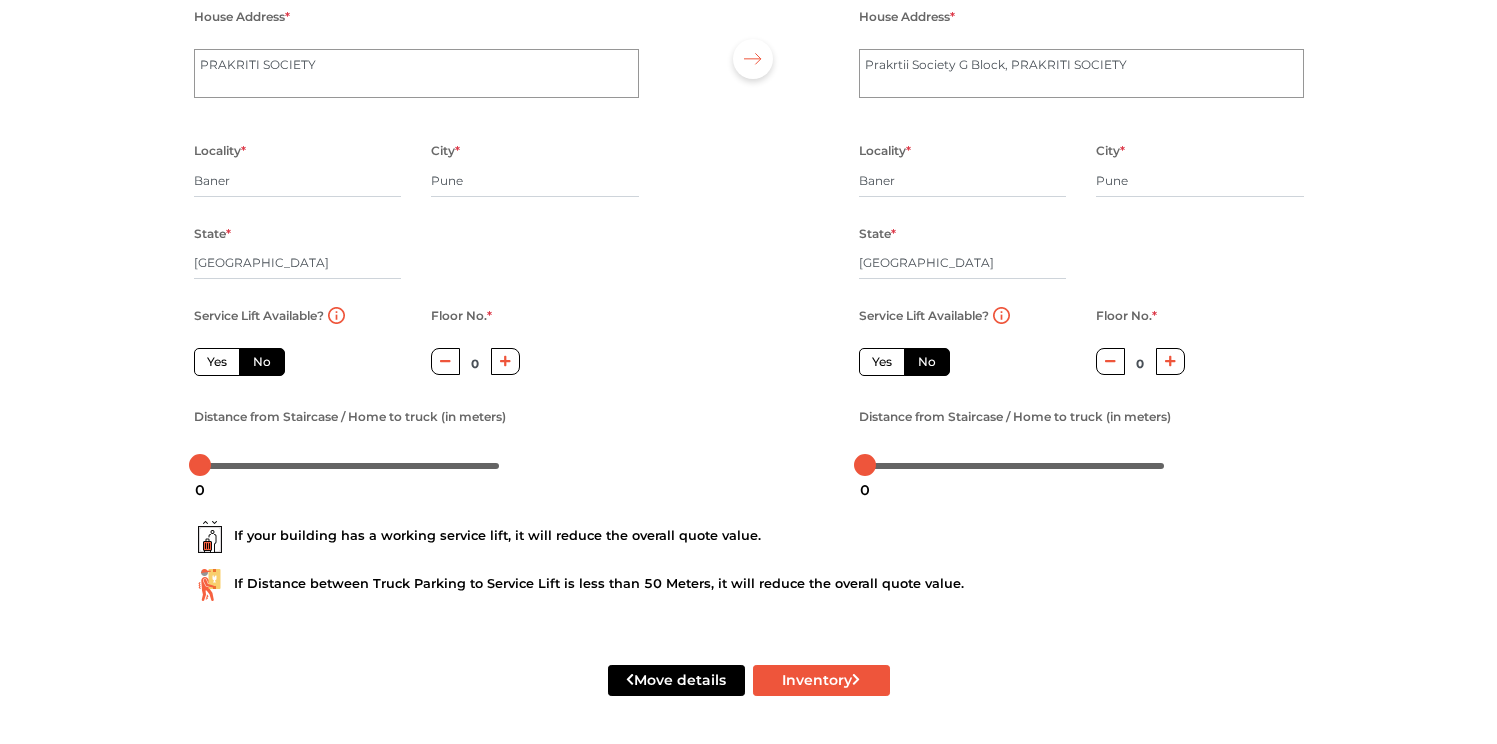 click on "No" at bounding box center (262, 362) 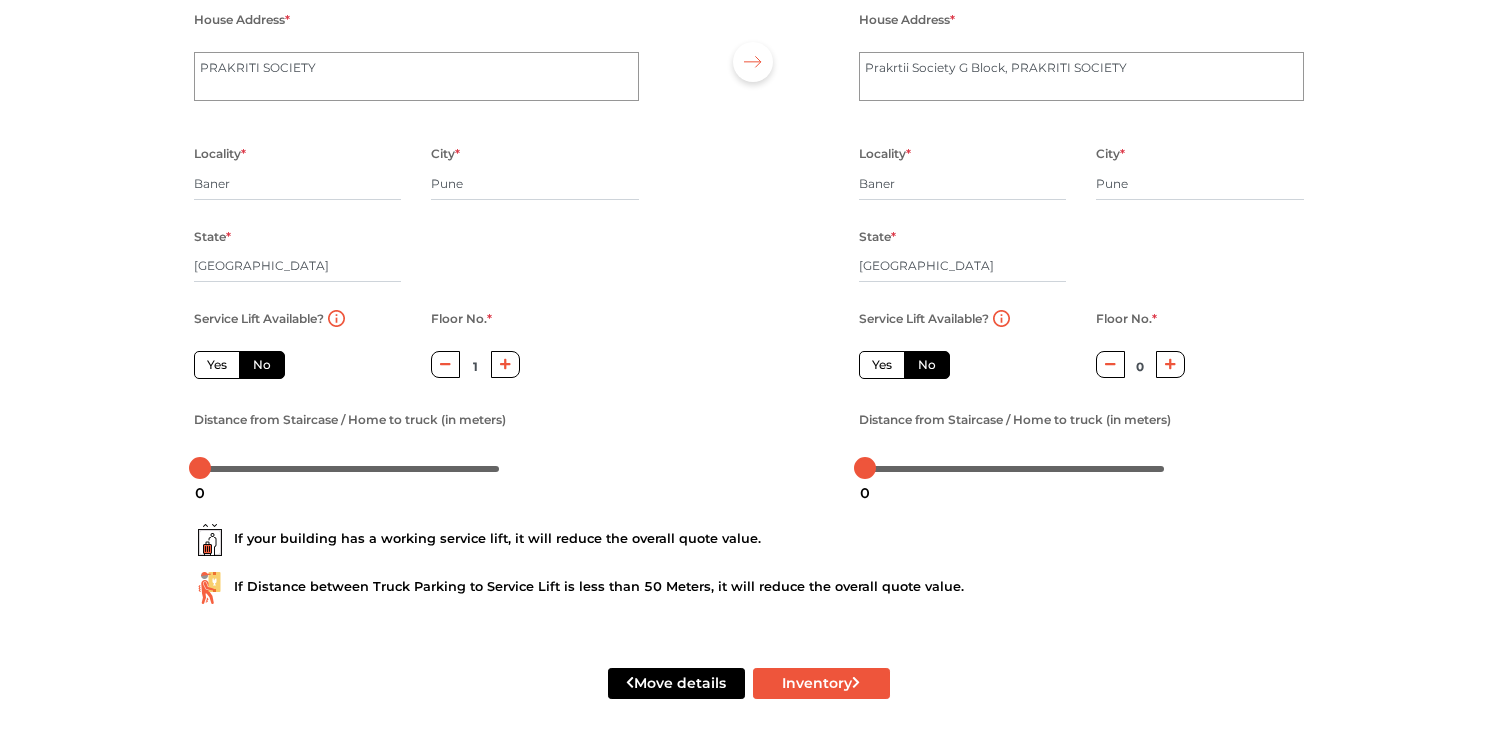 scroll, scrollTop: 206, scrollLeft: 0, axis: vertical 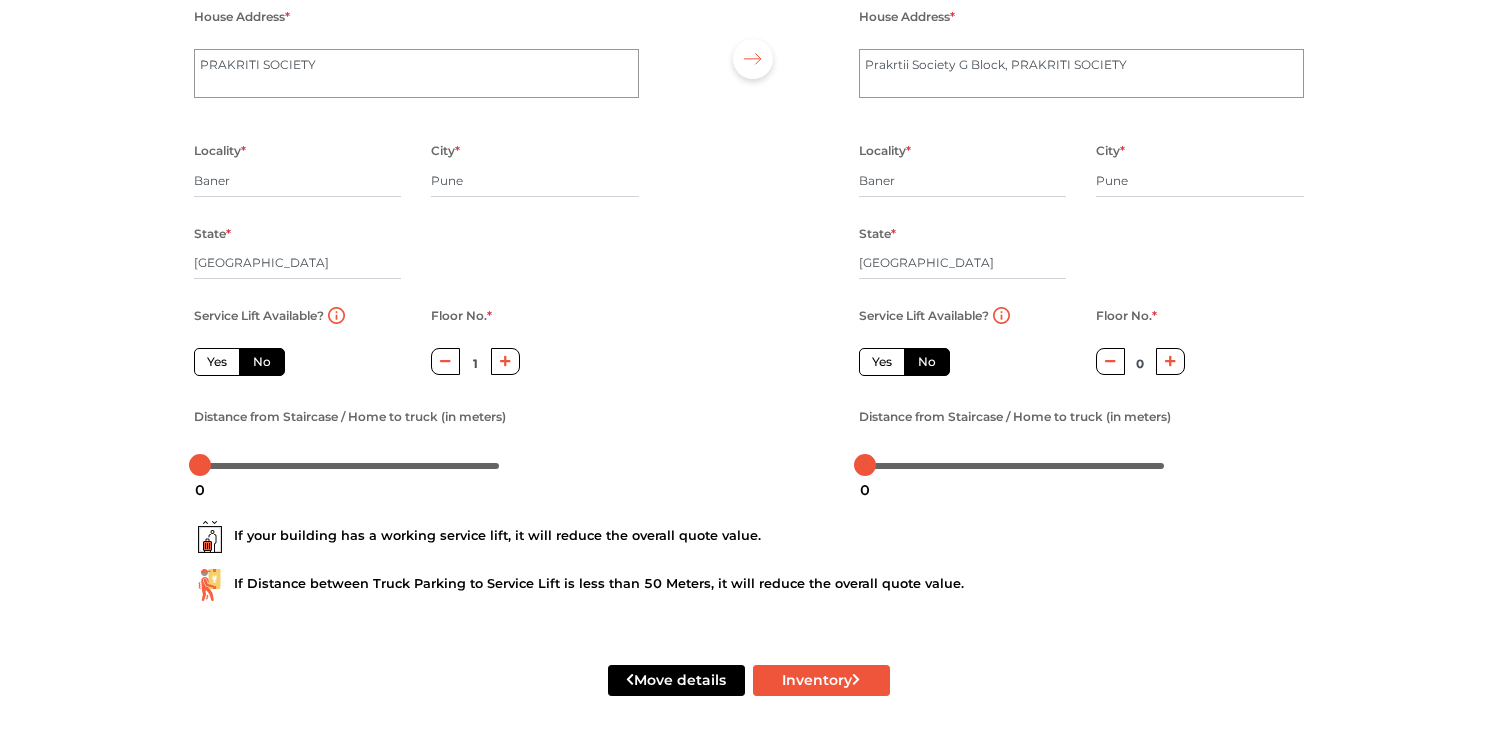 click at bounding box center (1170, 361) 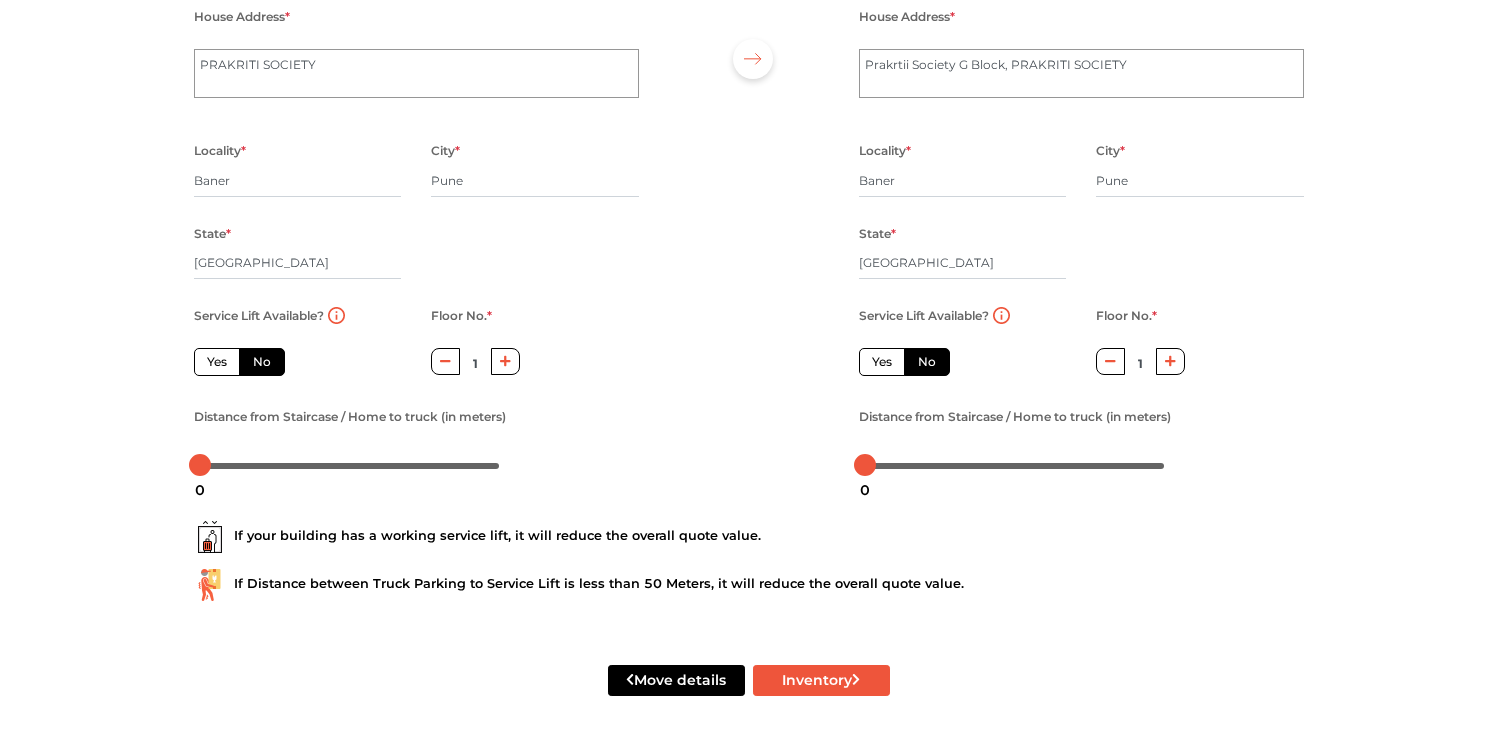 click at bounding box center (1170, 361) 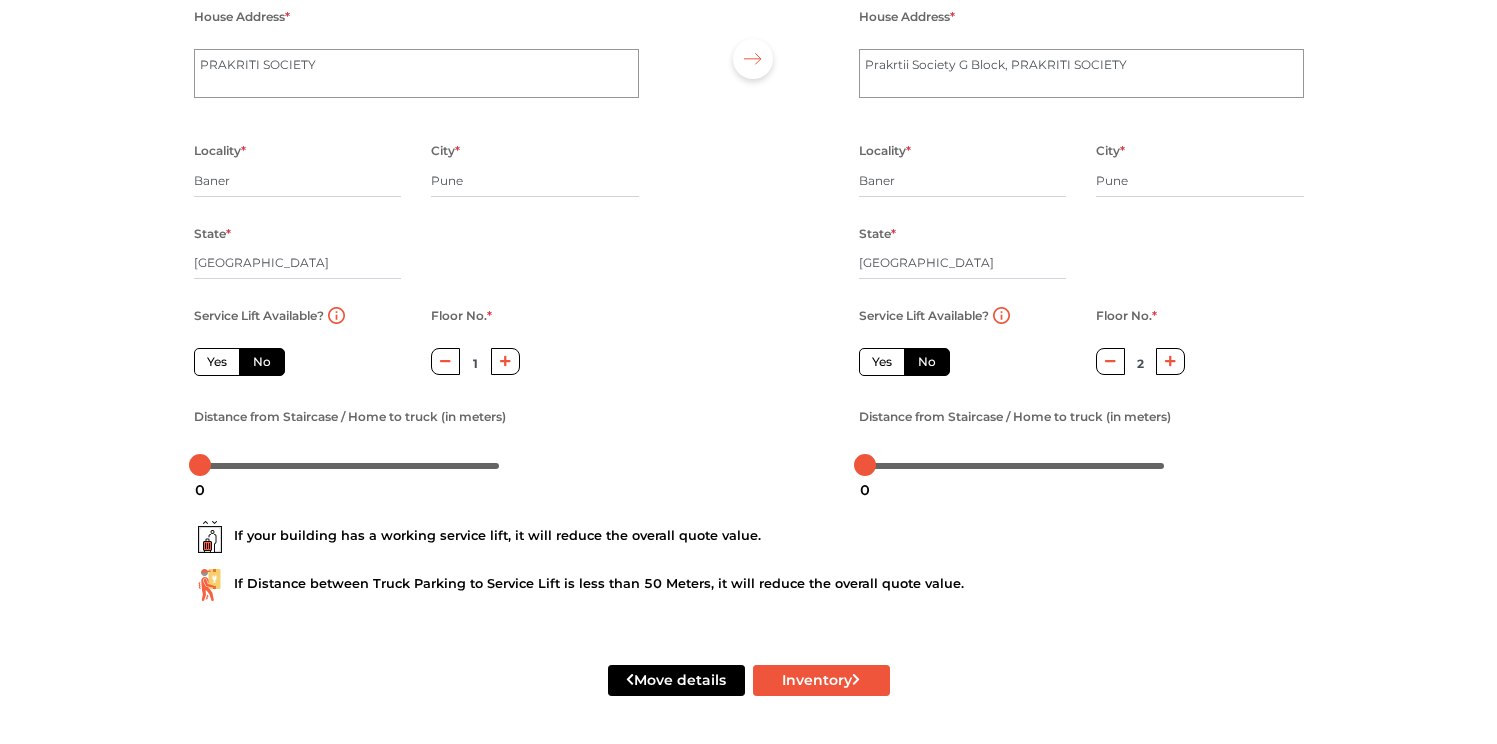 click at bounding box center (1170, 361) 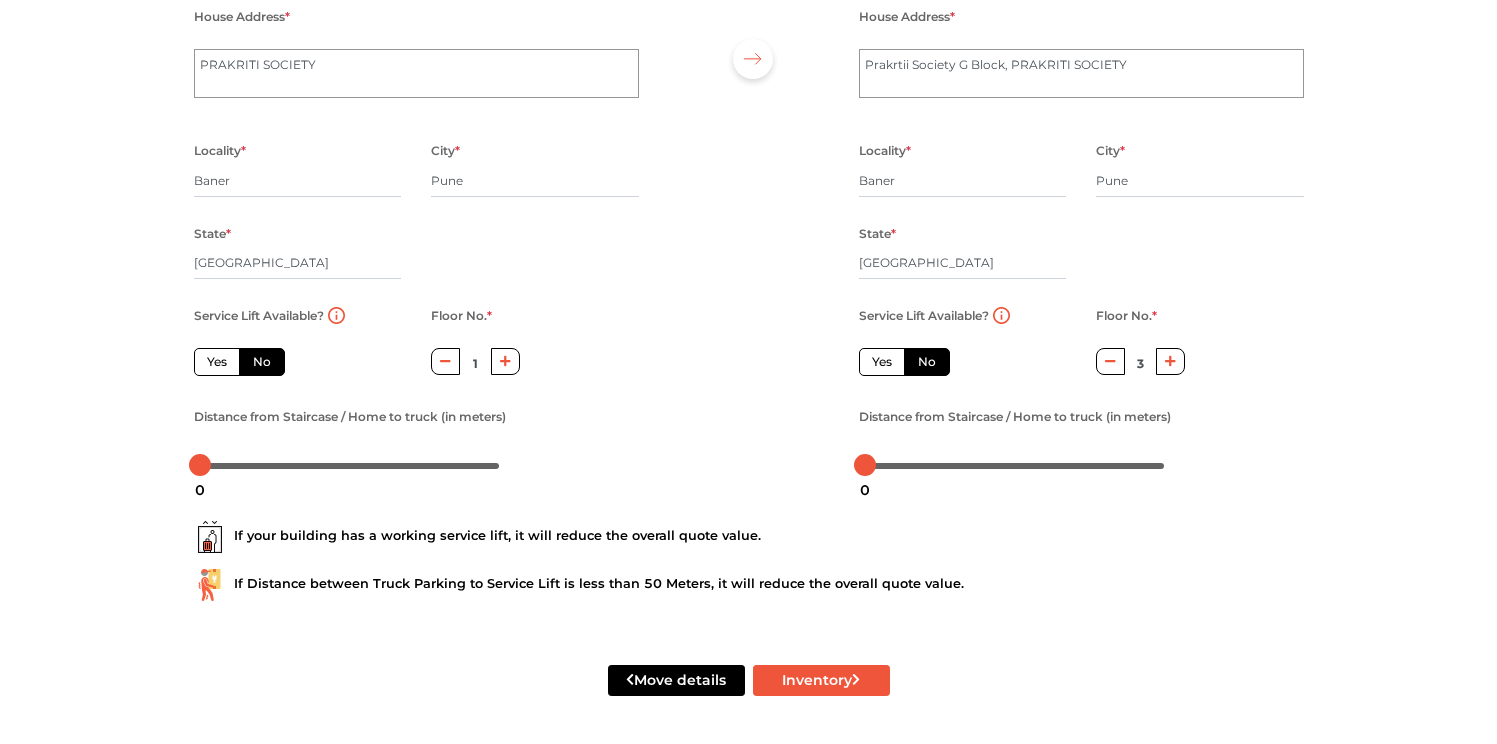 click at bounding box center [1170, 361] 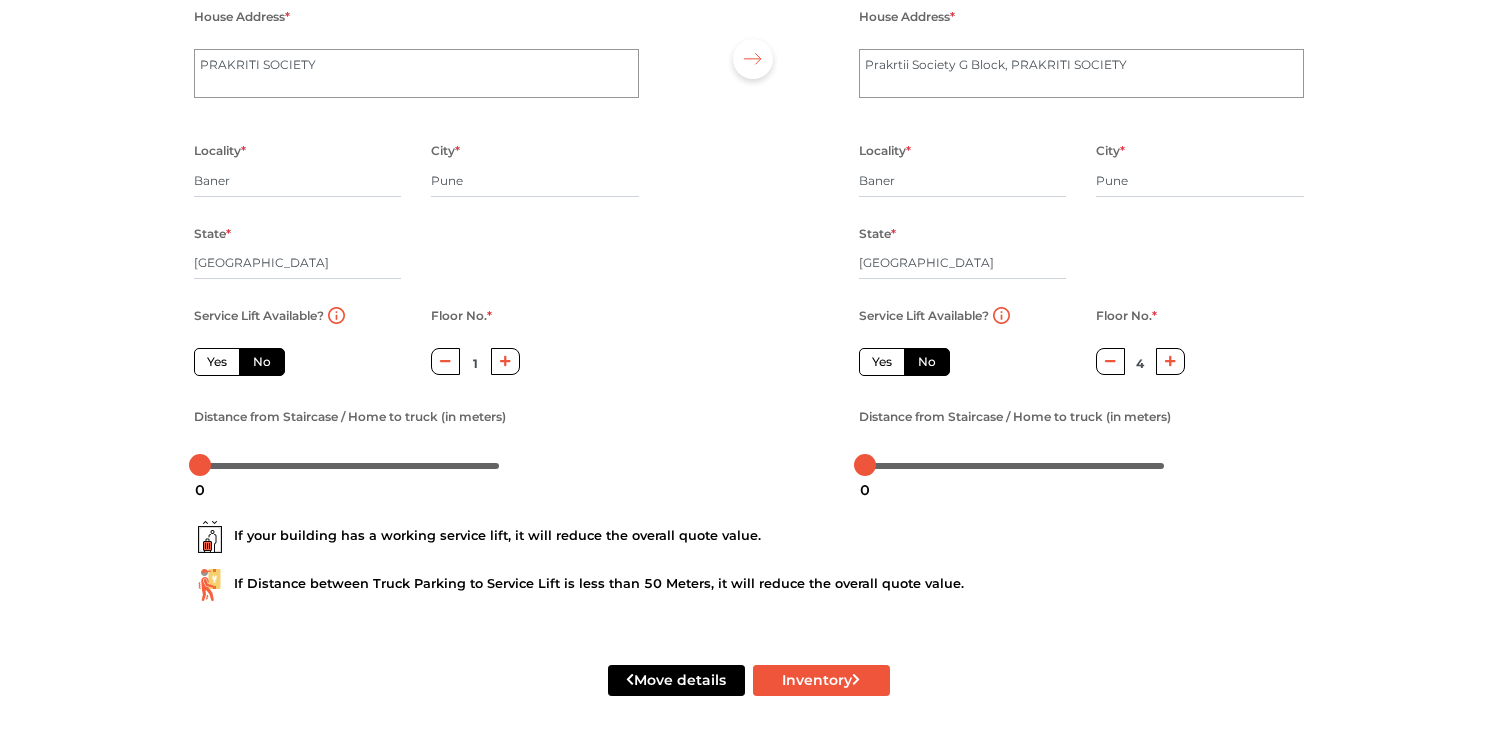 click at bounding box center [1170, 361] 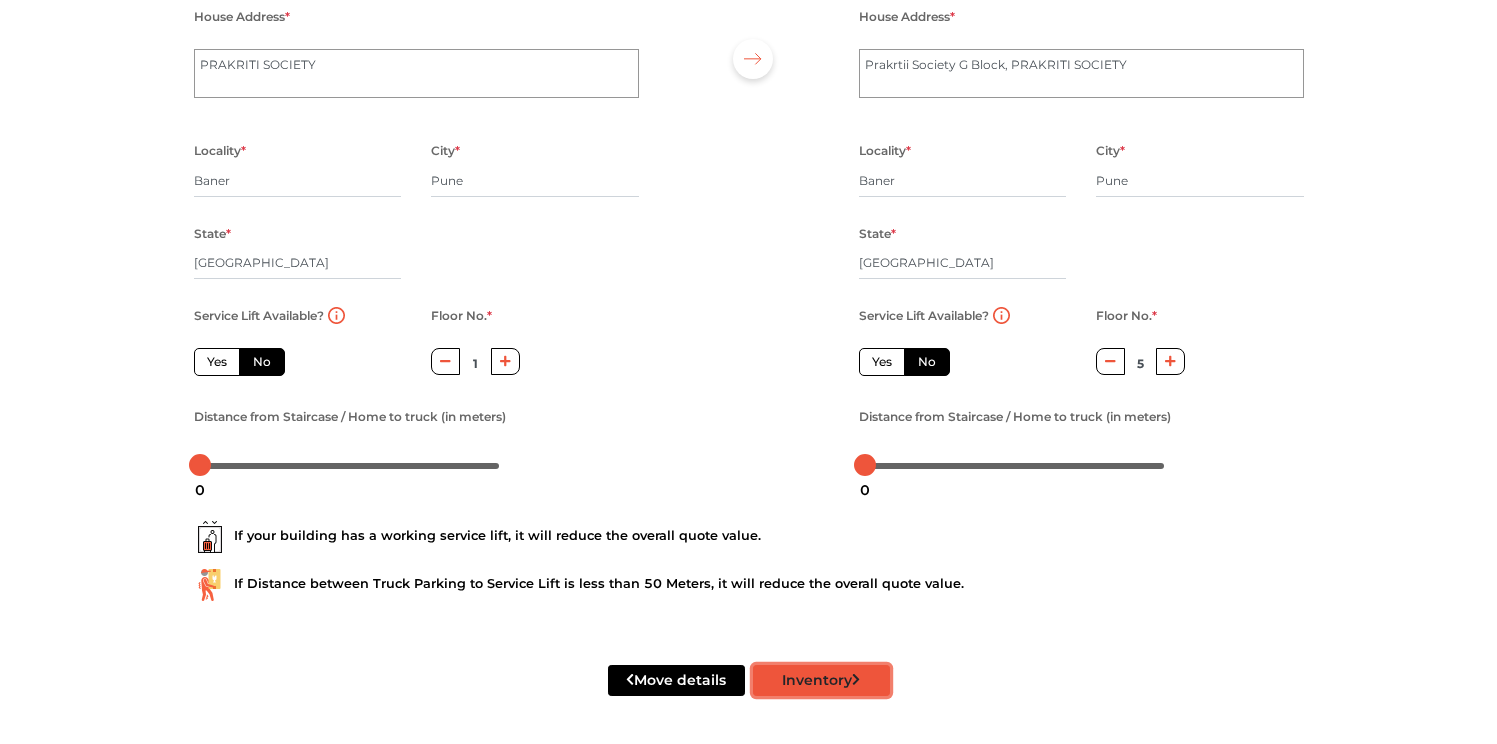 click on "Inventory" at bounding box center [821, 680] 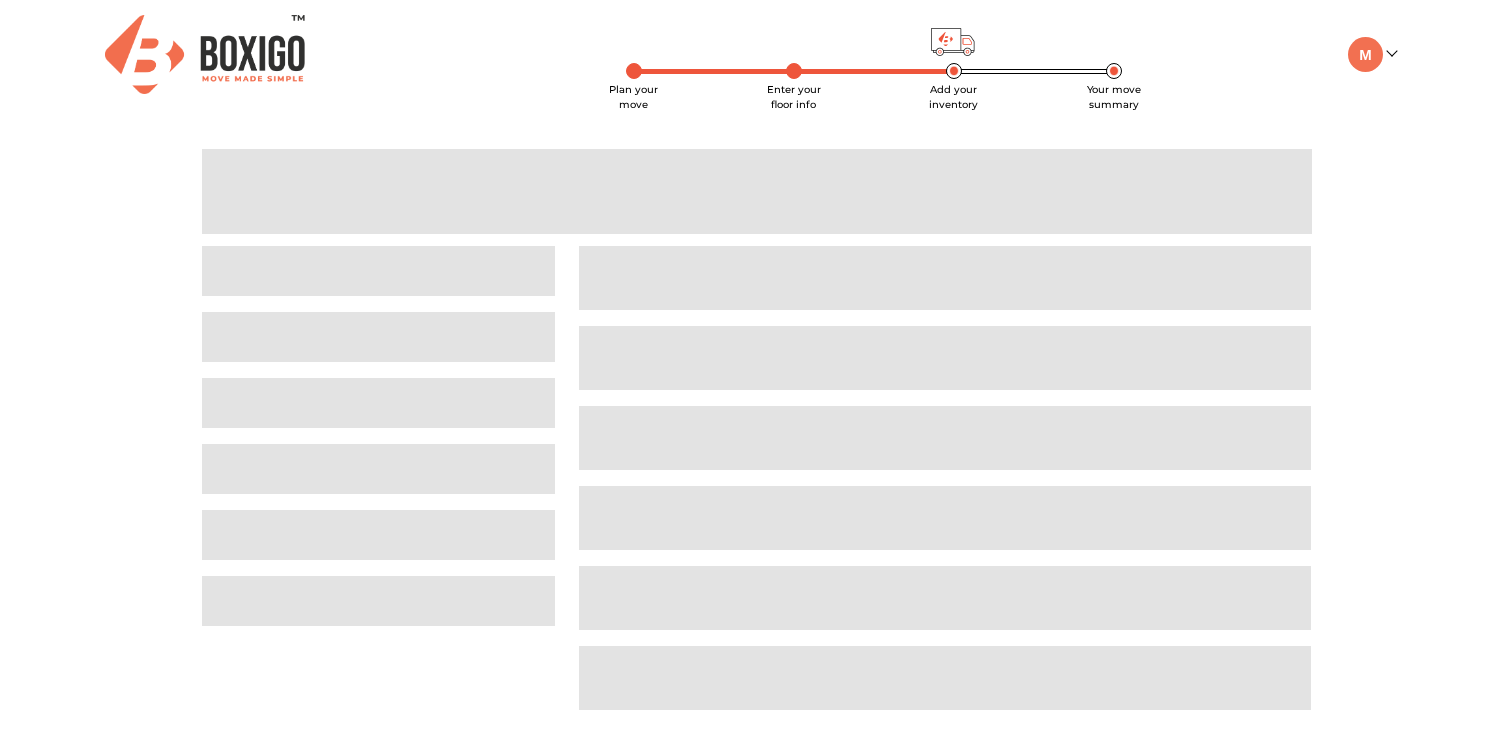 scroll, scrollTop: 0, scrollLeft: 0, axis: both 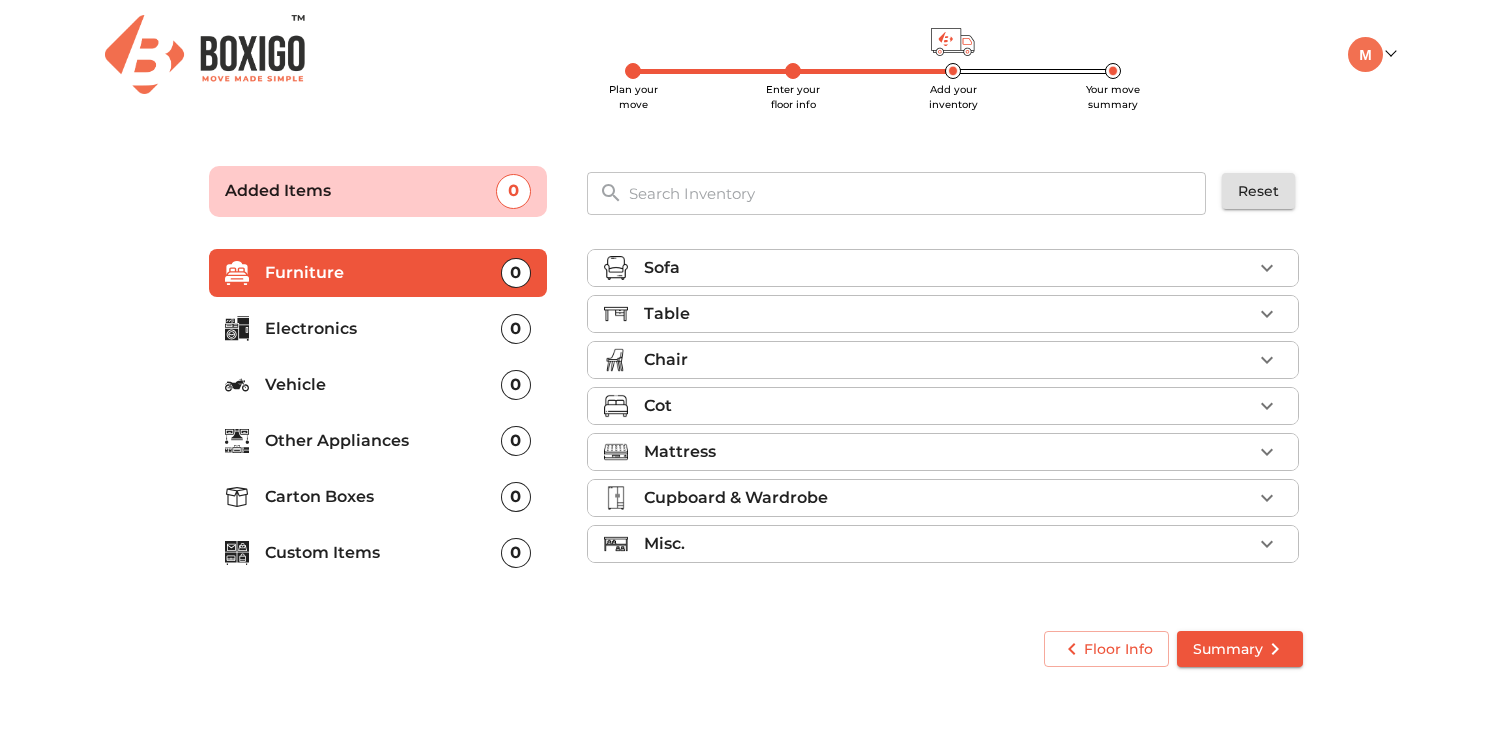 click 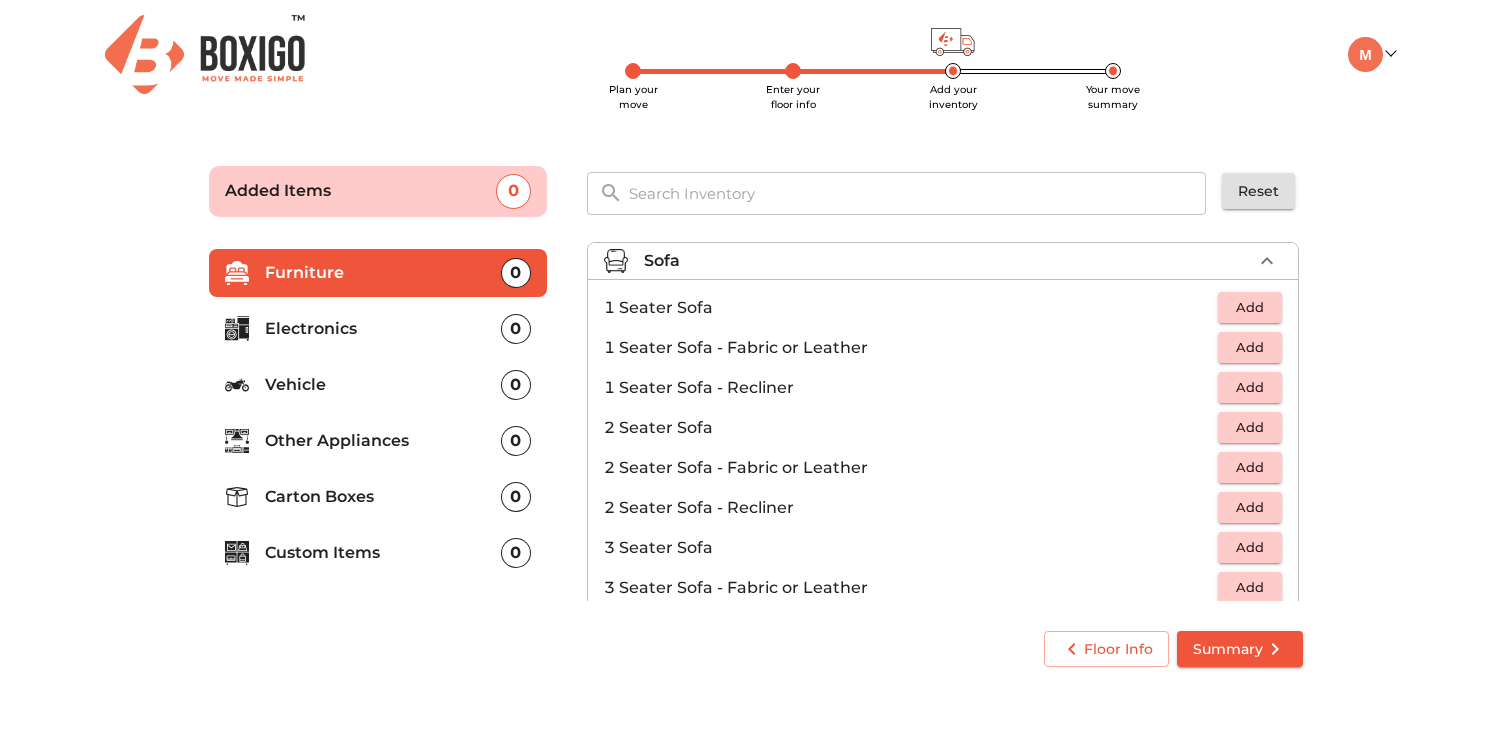scroll, scrollTop: 0, scrollLeft: 0, axis: both 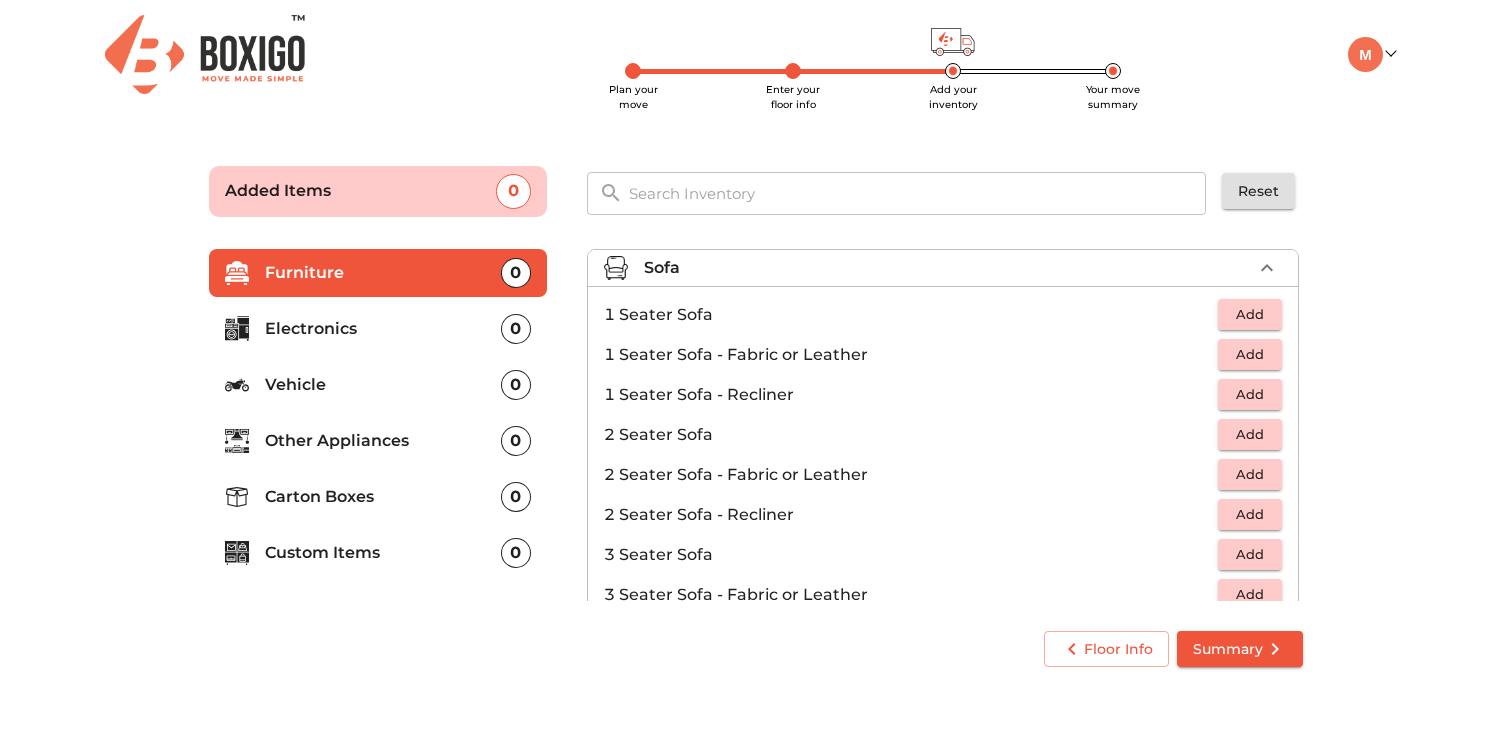 click 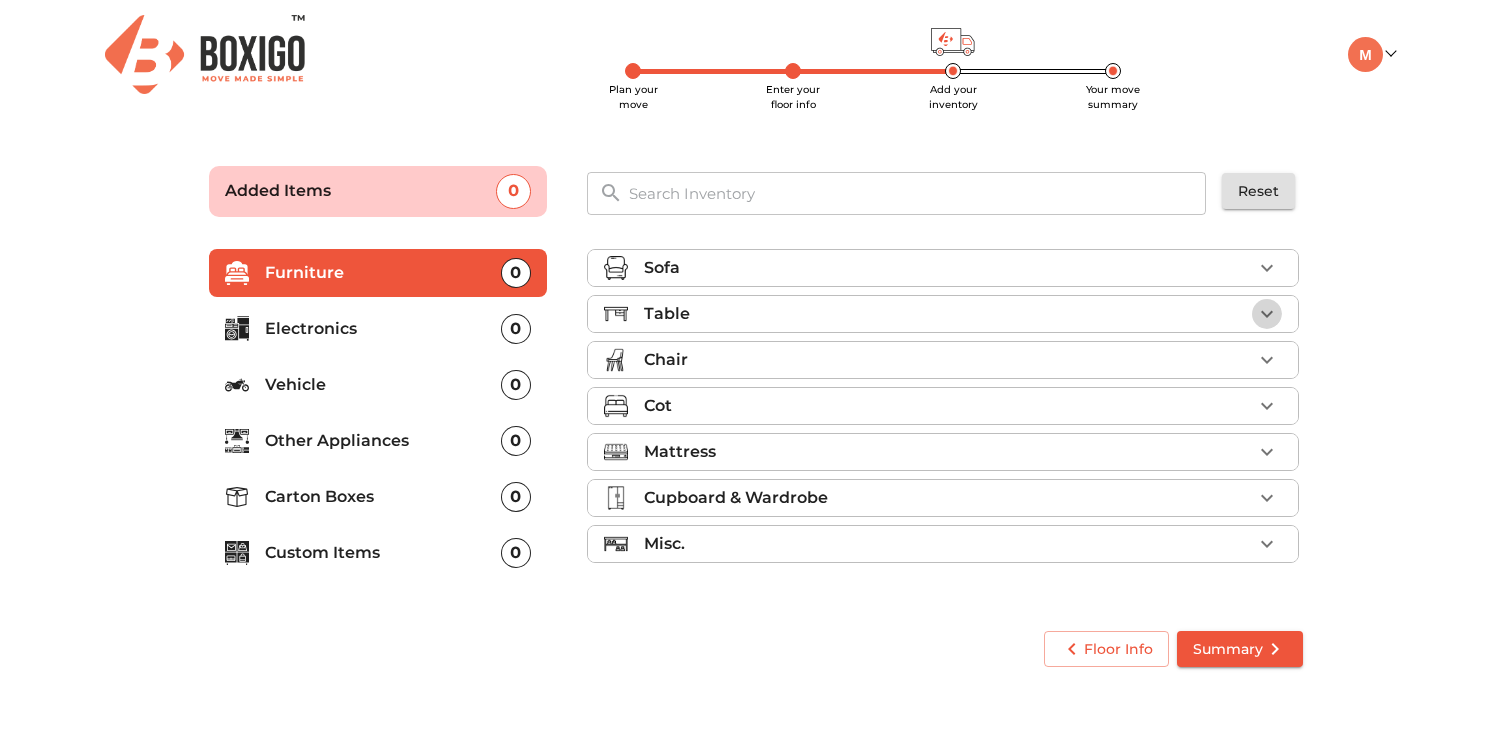 click 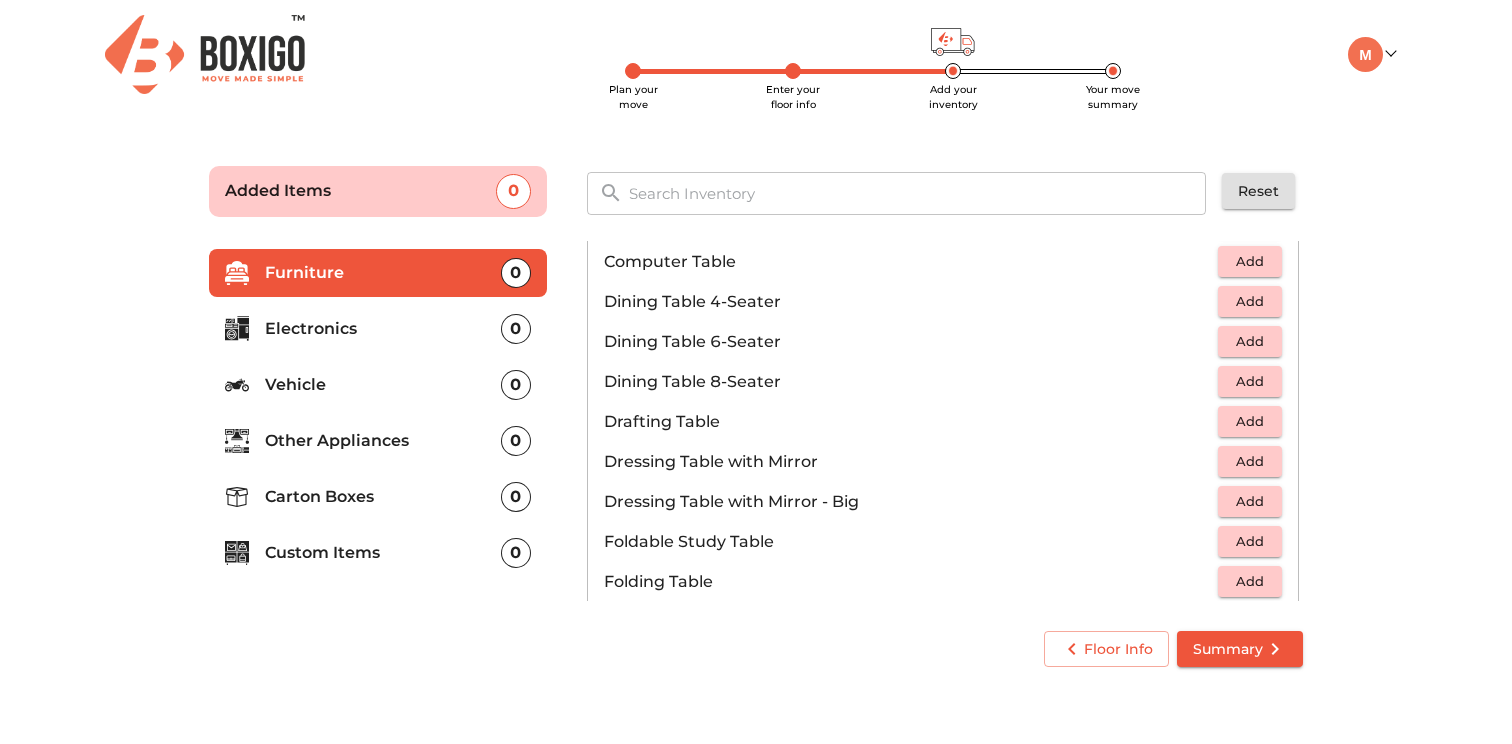 scroll, scrollTop: 350, scrollLeft: 0, axis: vertical 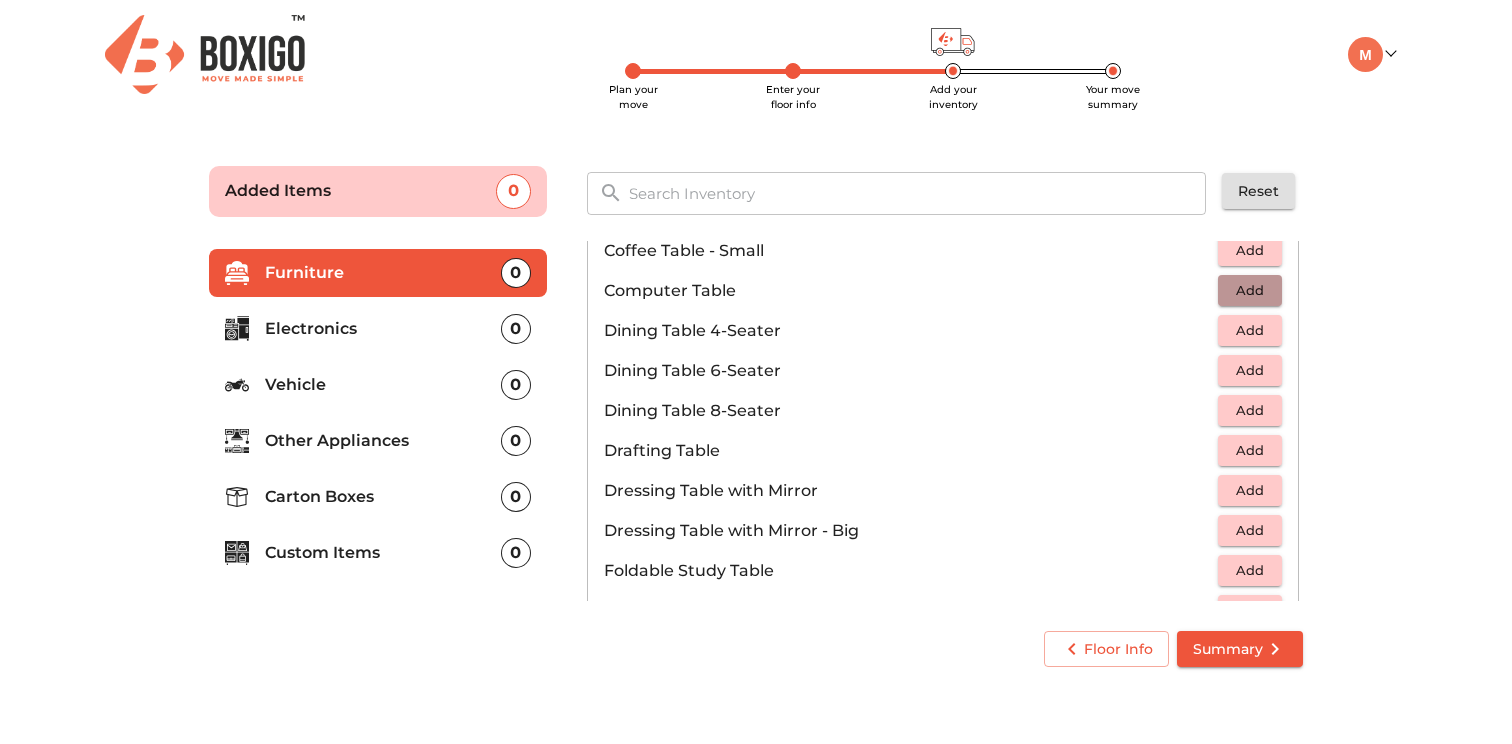 click on "Add" at bounding box center (1250, 290) 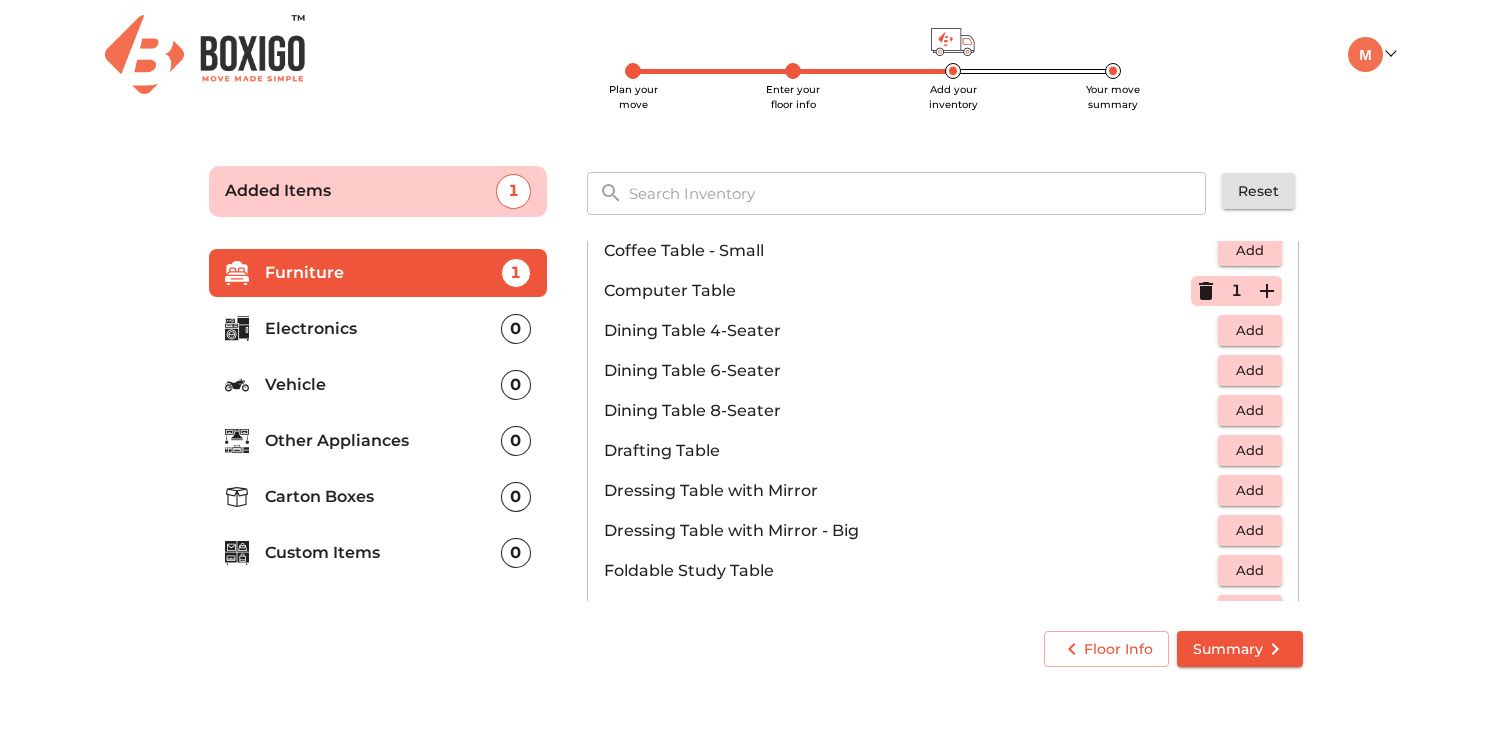 click 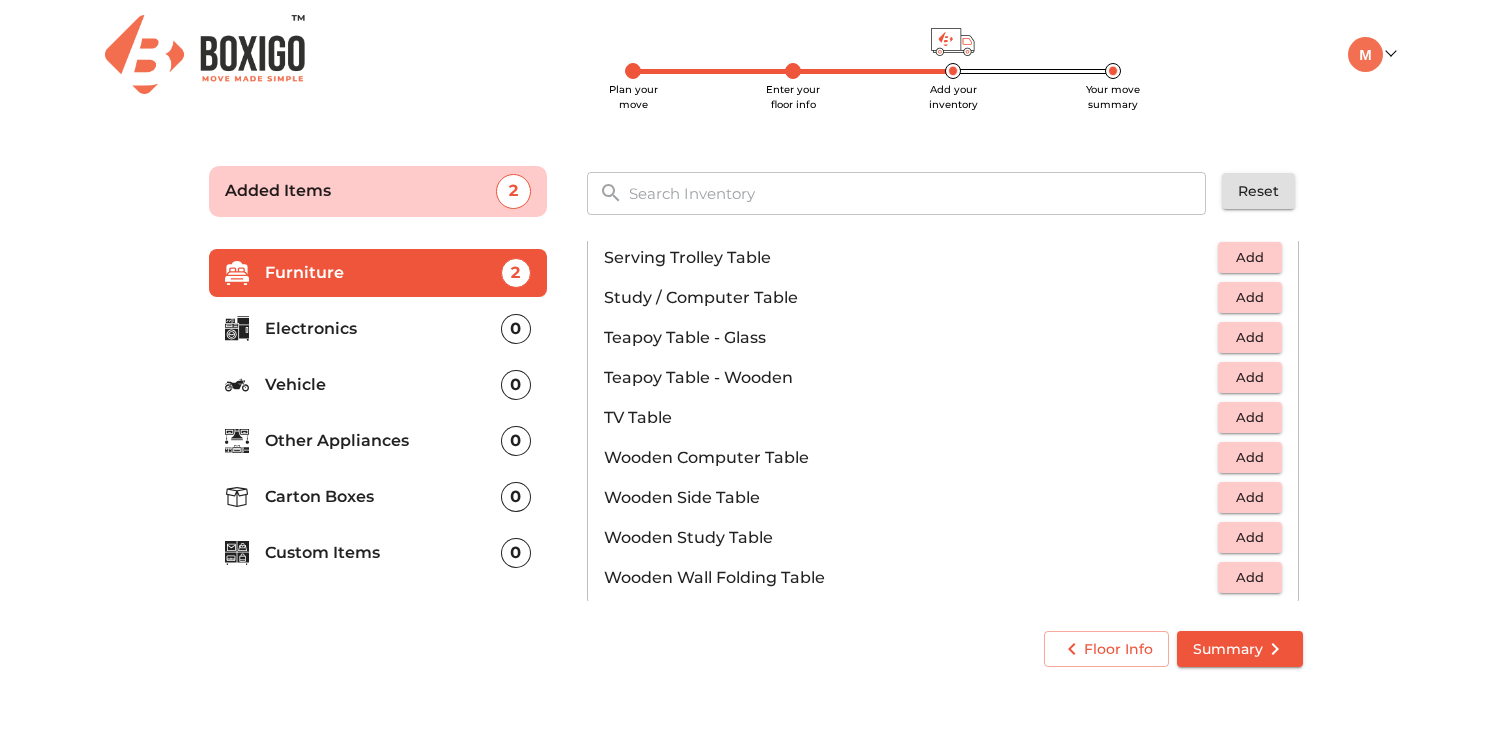 scroll, scrollTop: 1126, scrollLeft: 0, axis: vertical 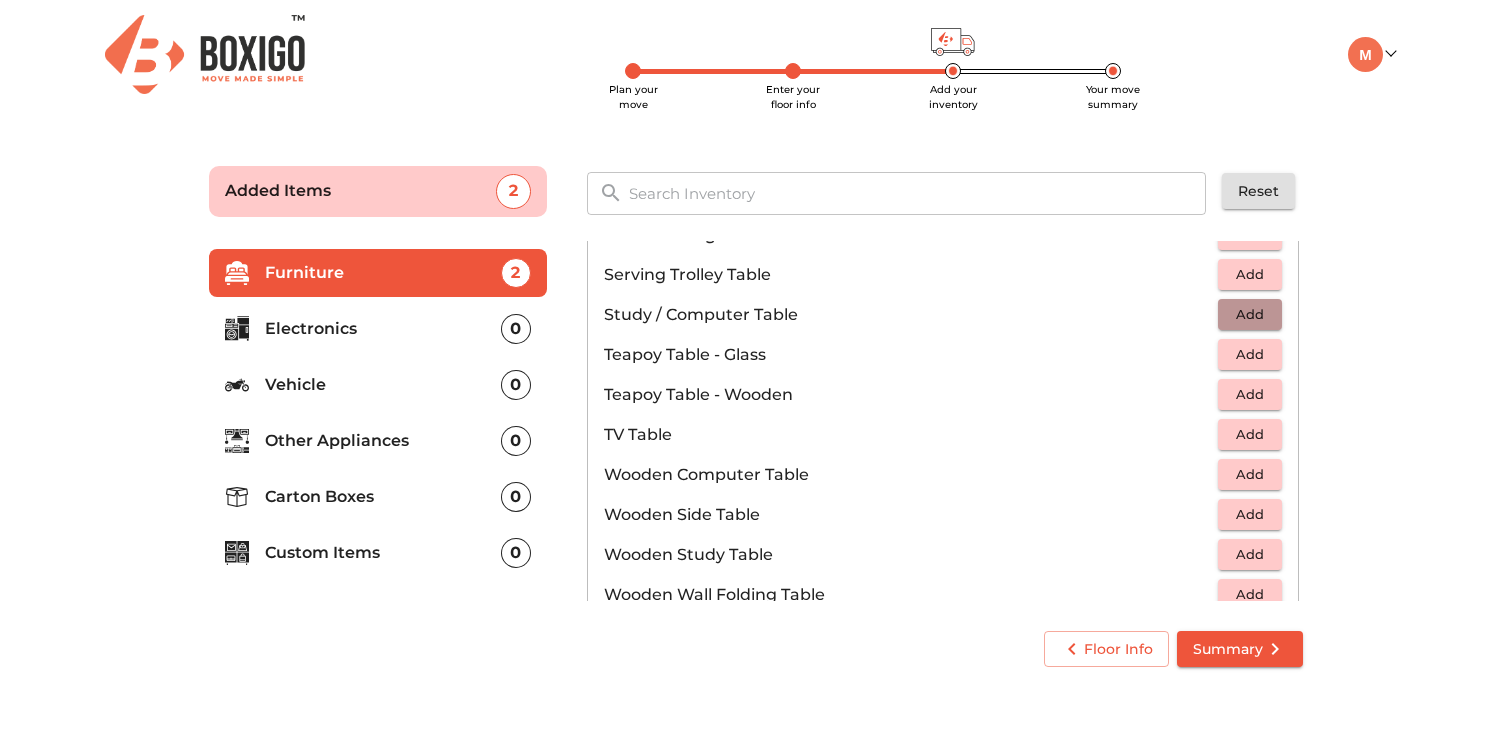 click on "Add" at bounding box center [1250, 314] 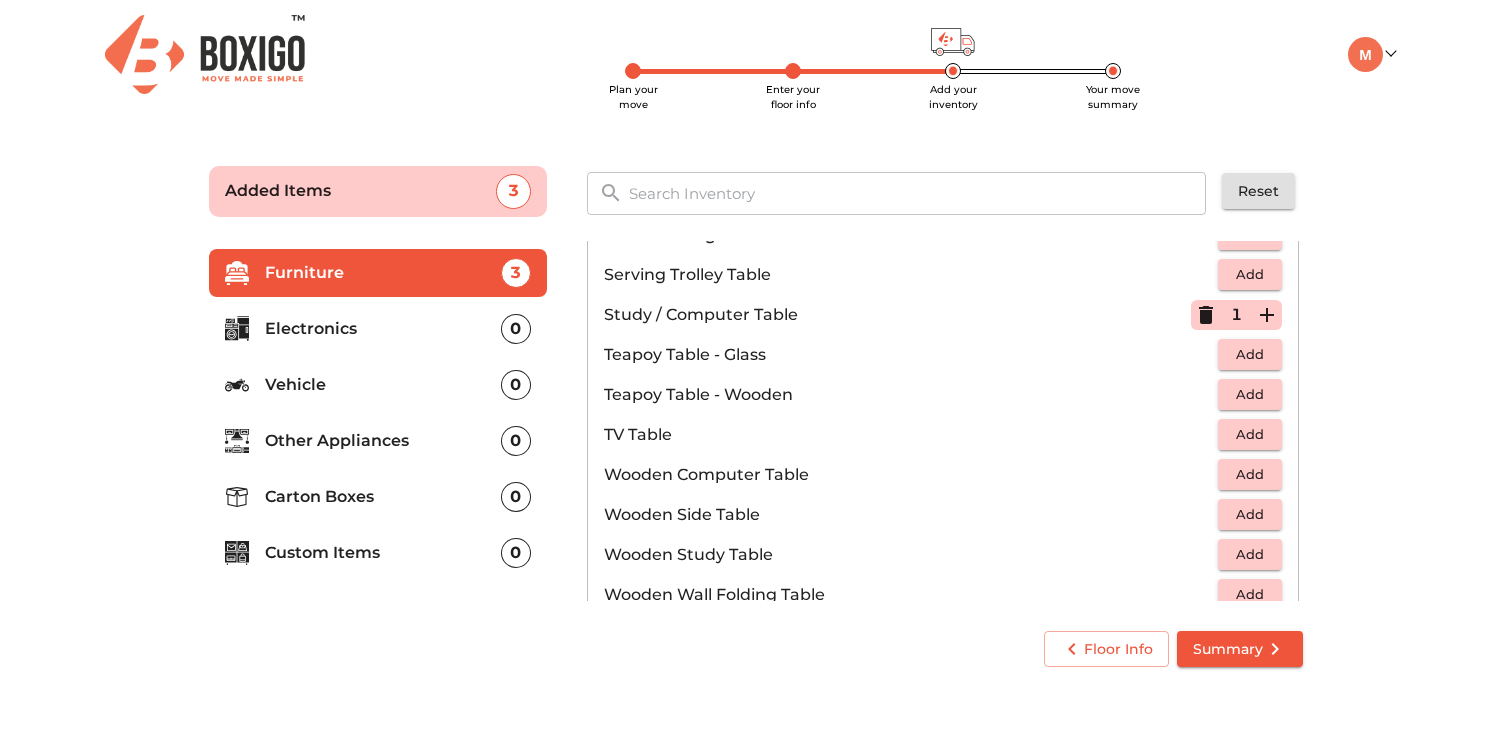 click 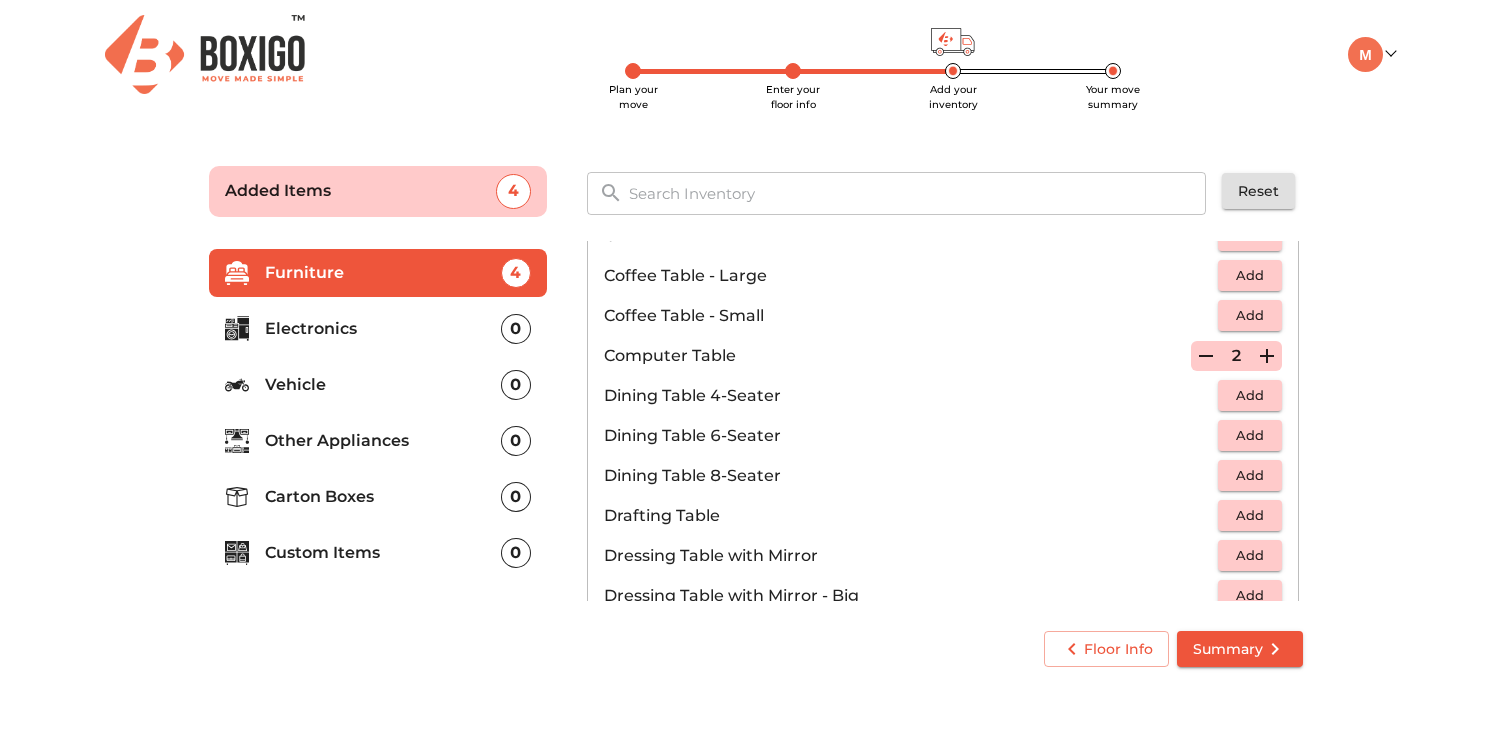scroll, scrollTop: 287, scrollLeft: 0, axis: vertical 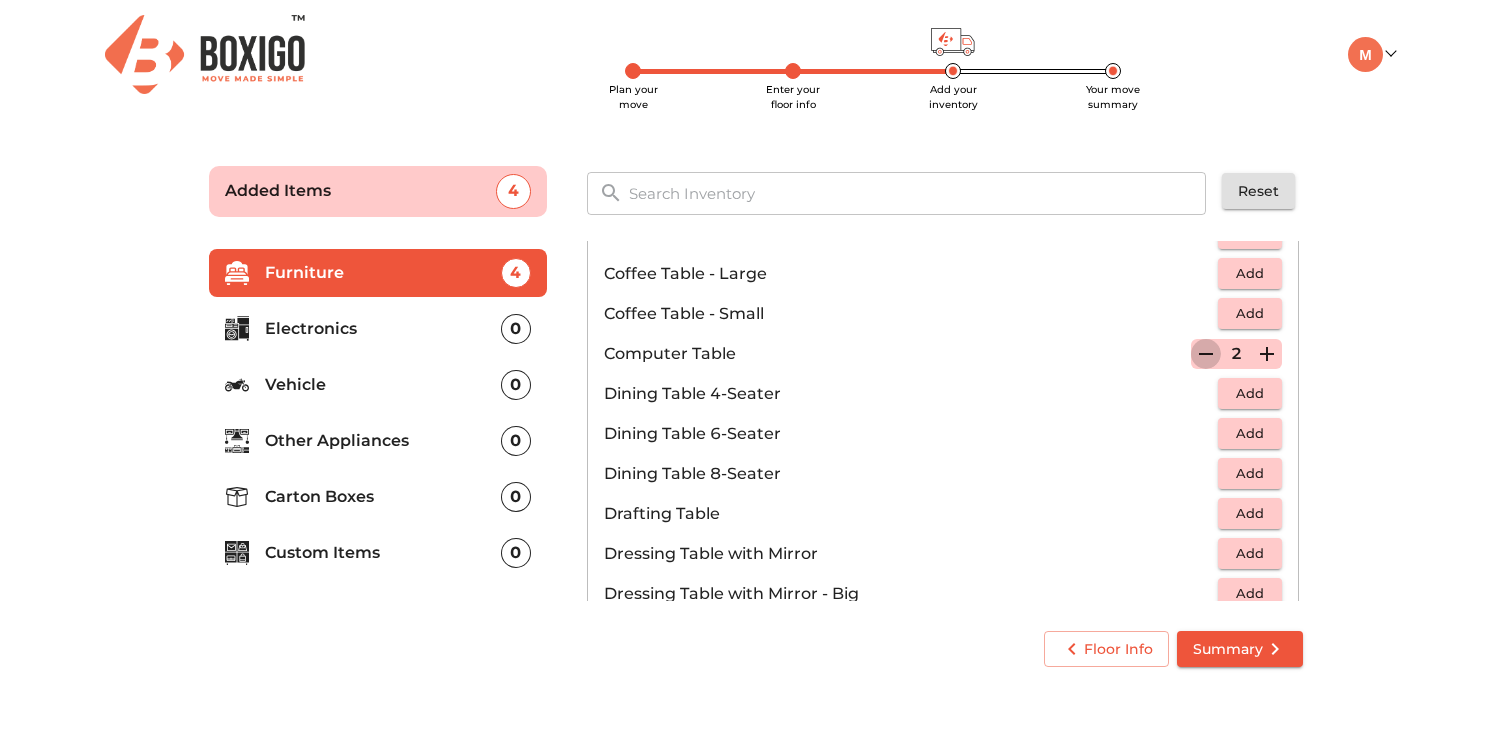click 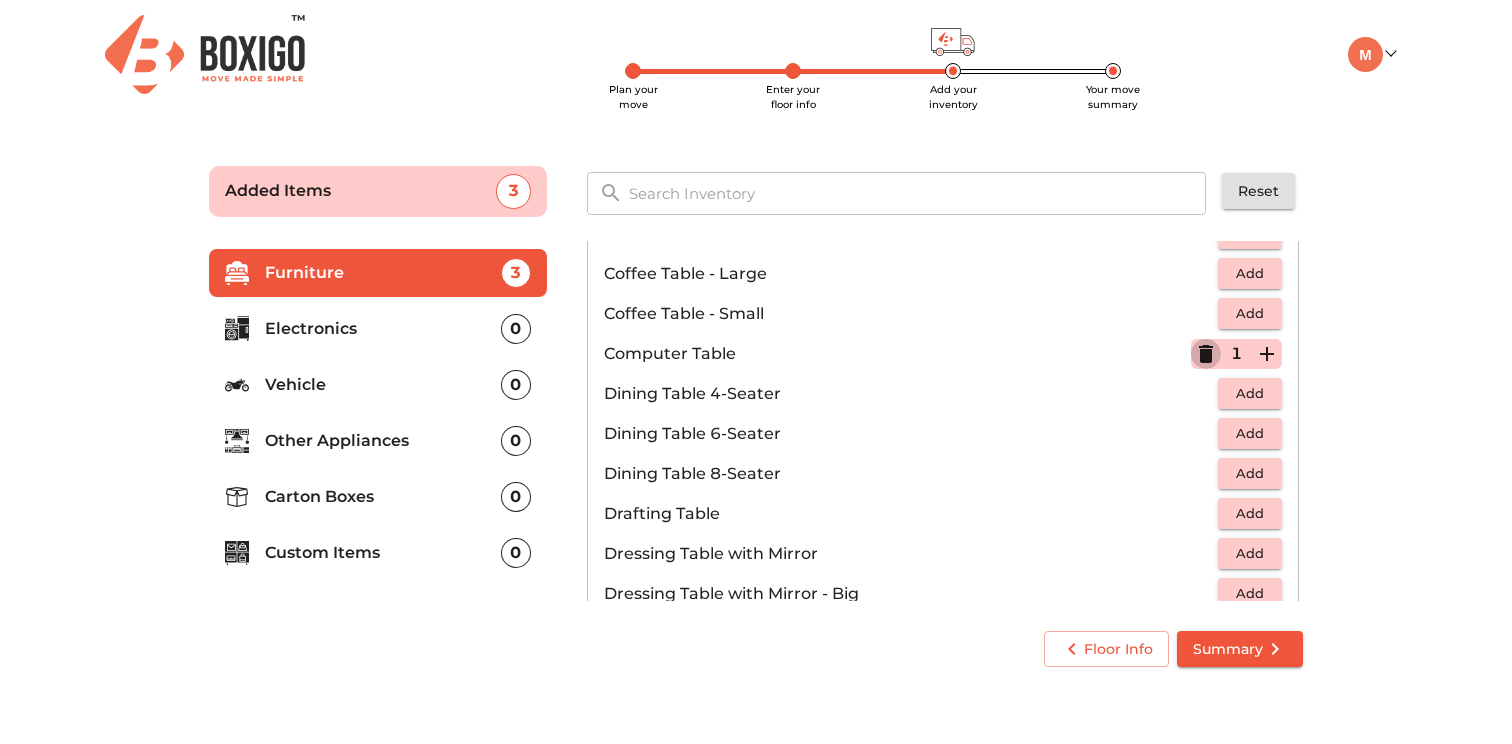 click 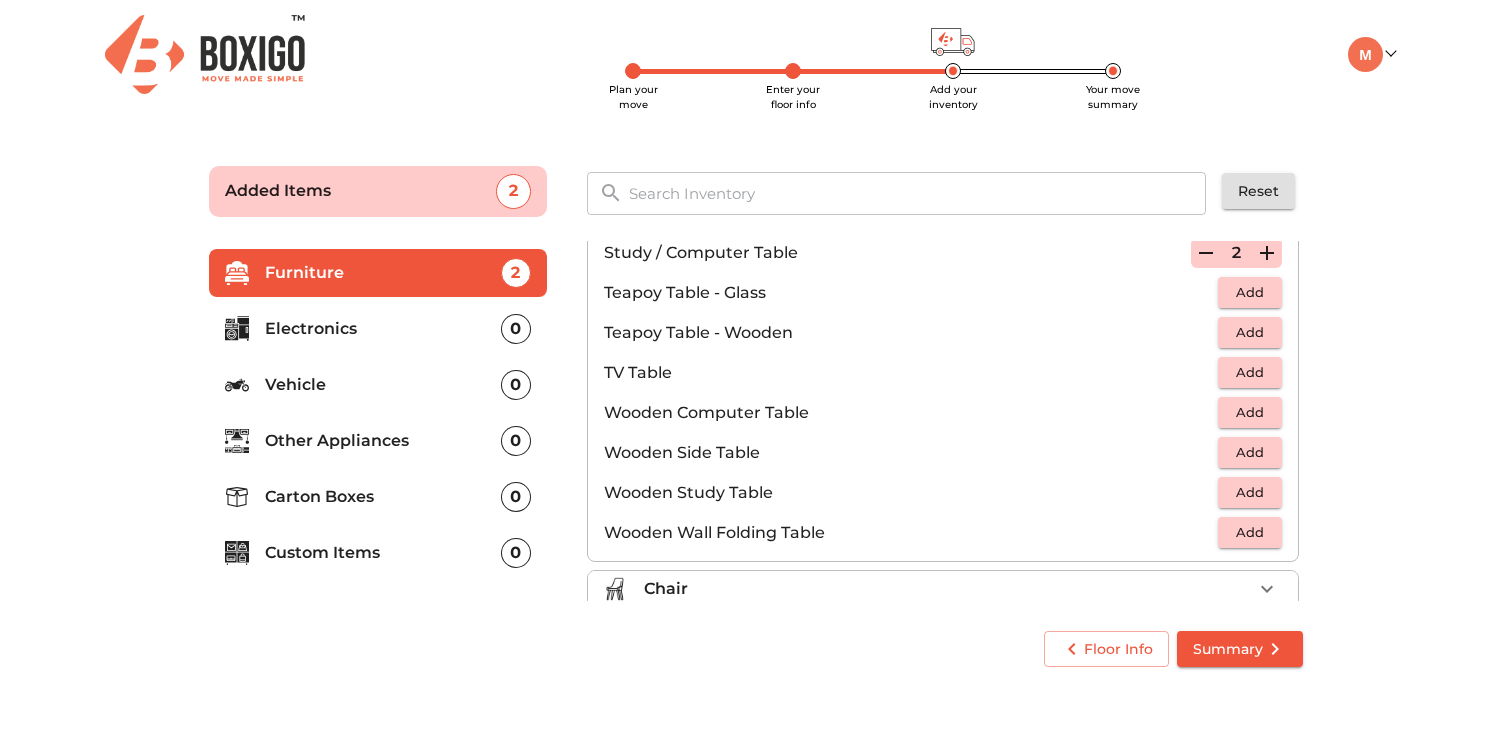 scroll, scrollTop: 1189, scrollLeft: 0, axis: vertical 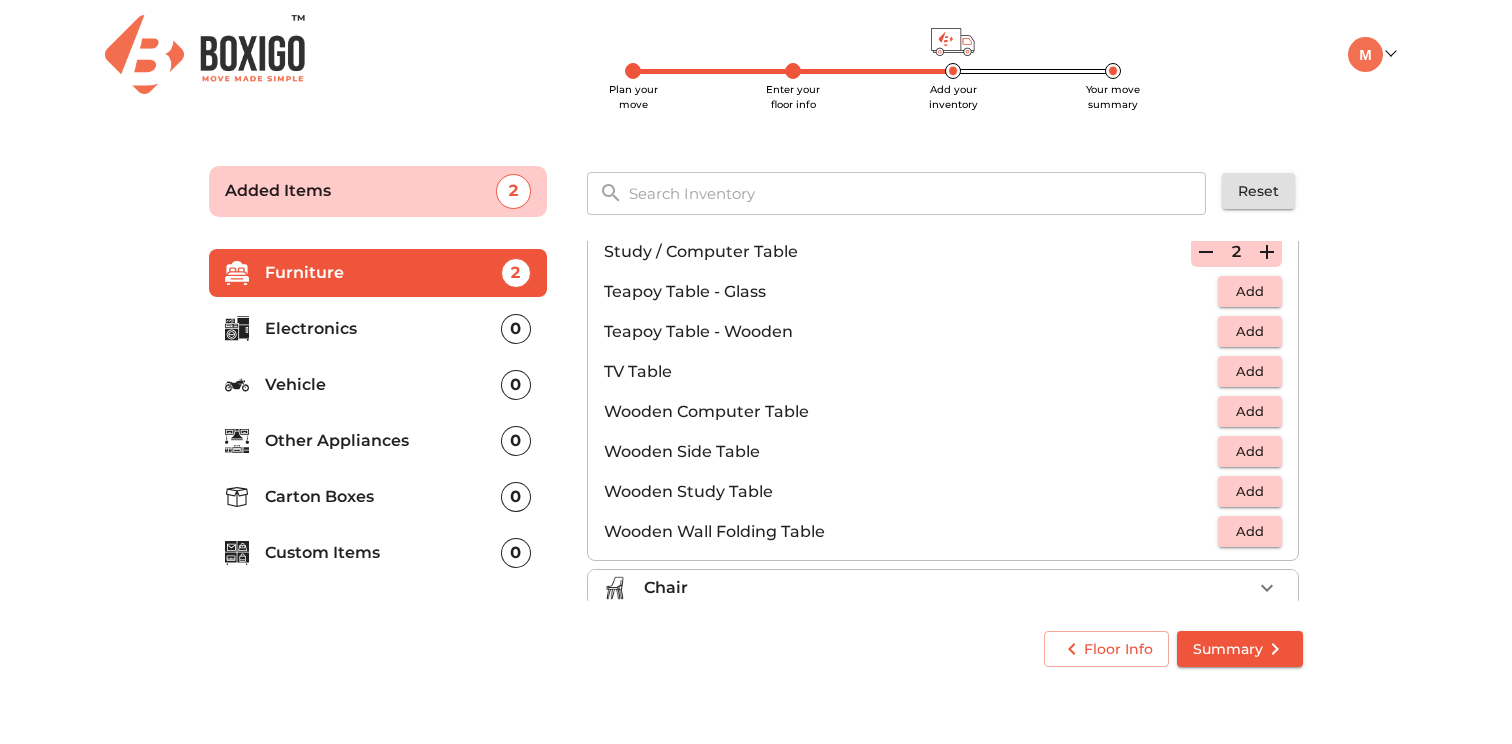 click on "Add" at bounding box center (1250, 371) 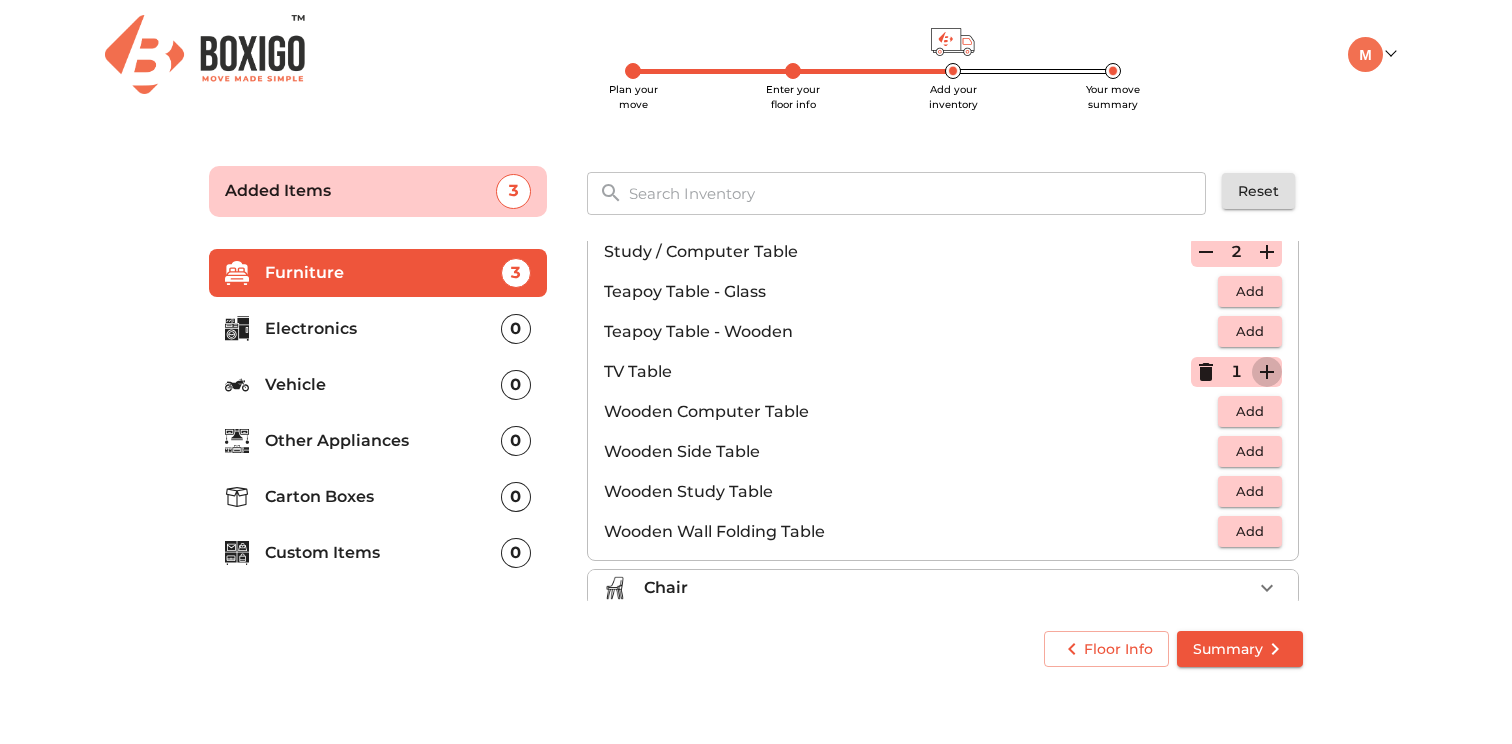 click 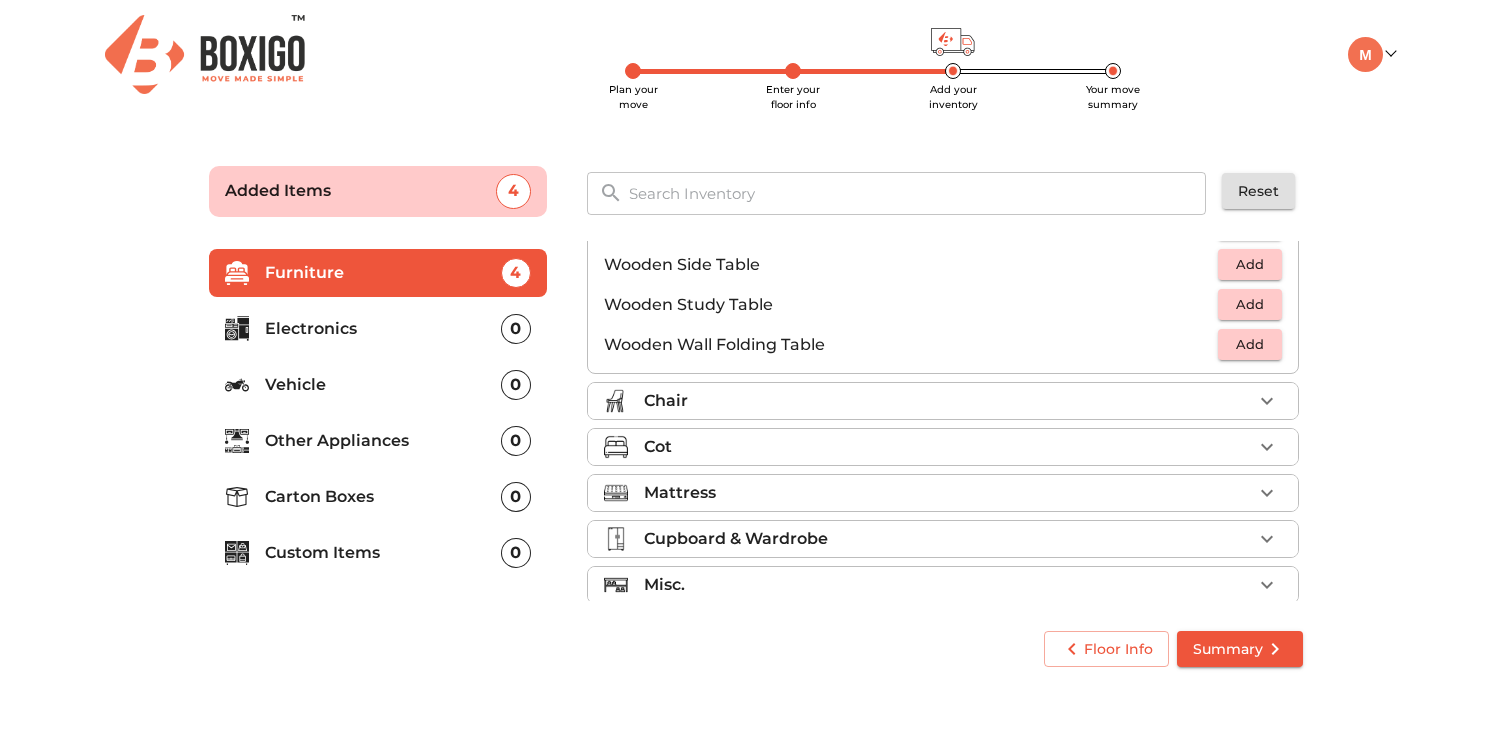 scroll, scrollTop: 1395, scrollLeft: 0, axis: vertical 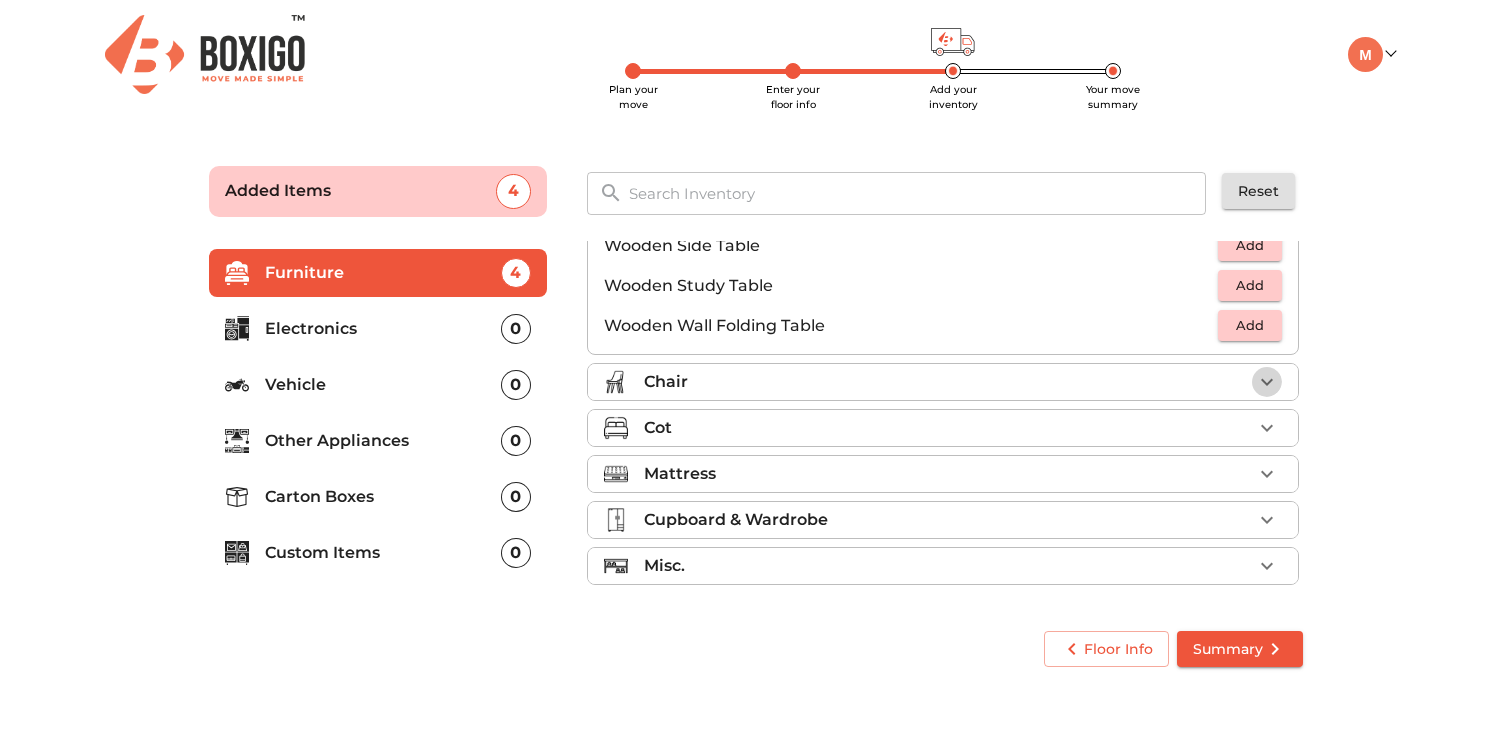 click 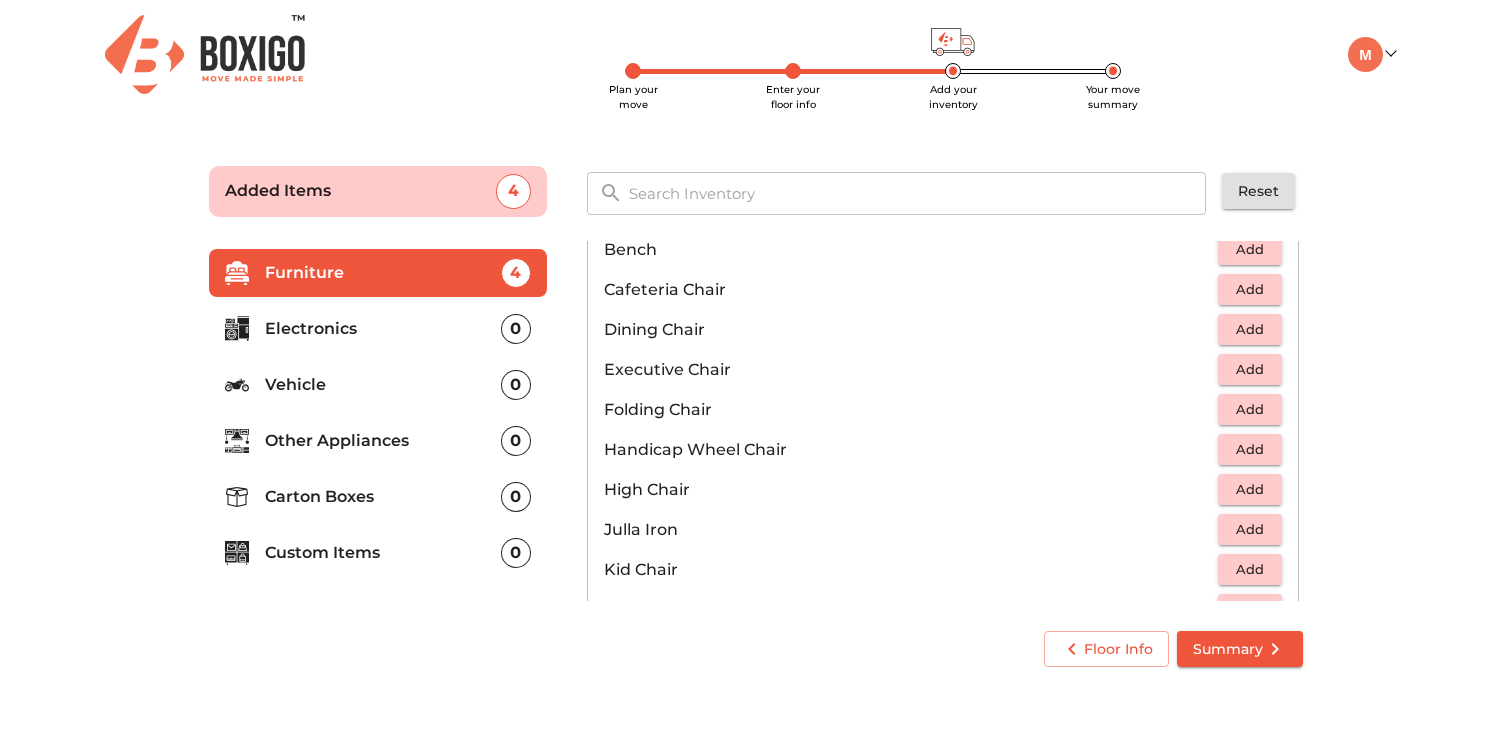 scroll, scrollTop: 315, scrollLeft: 0, axis: vertical 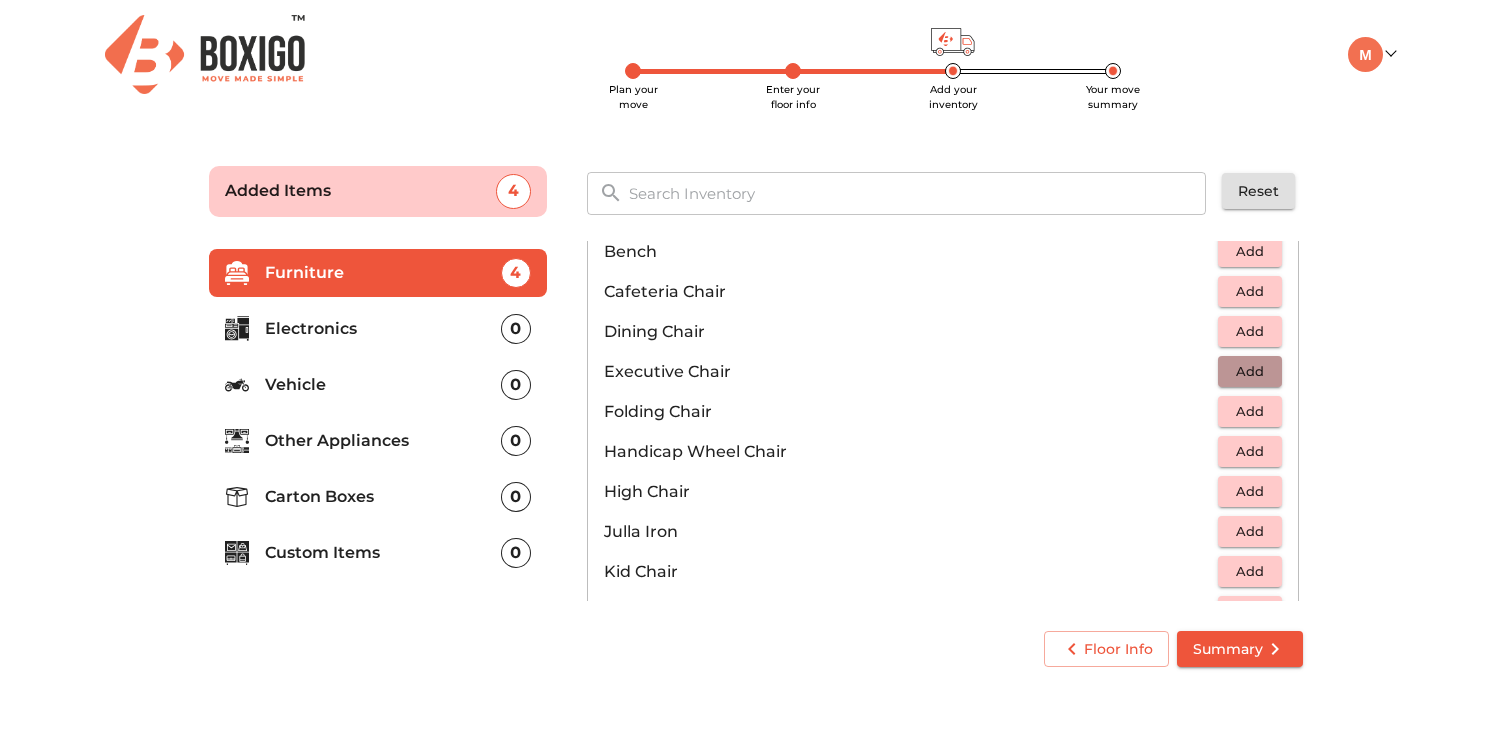 click on "Add" at bounding box center [1250, 371] 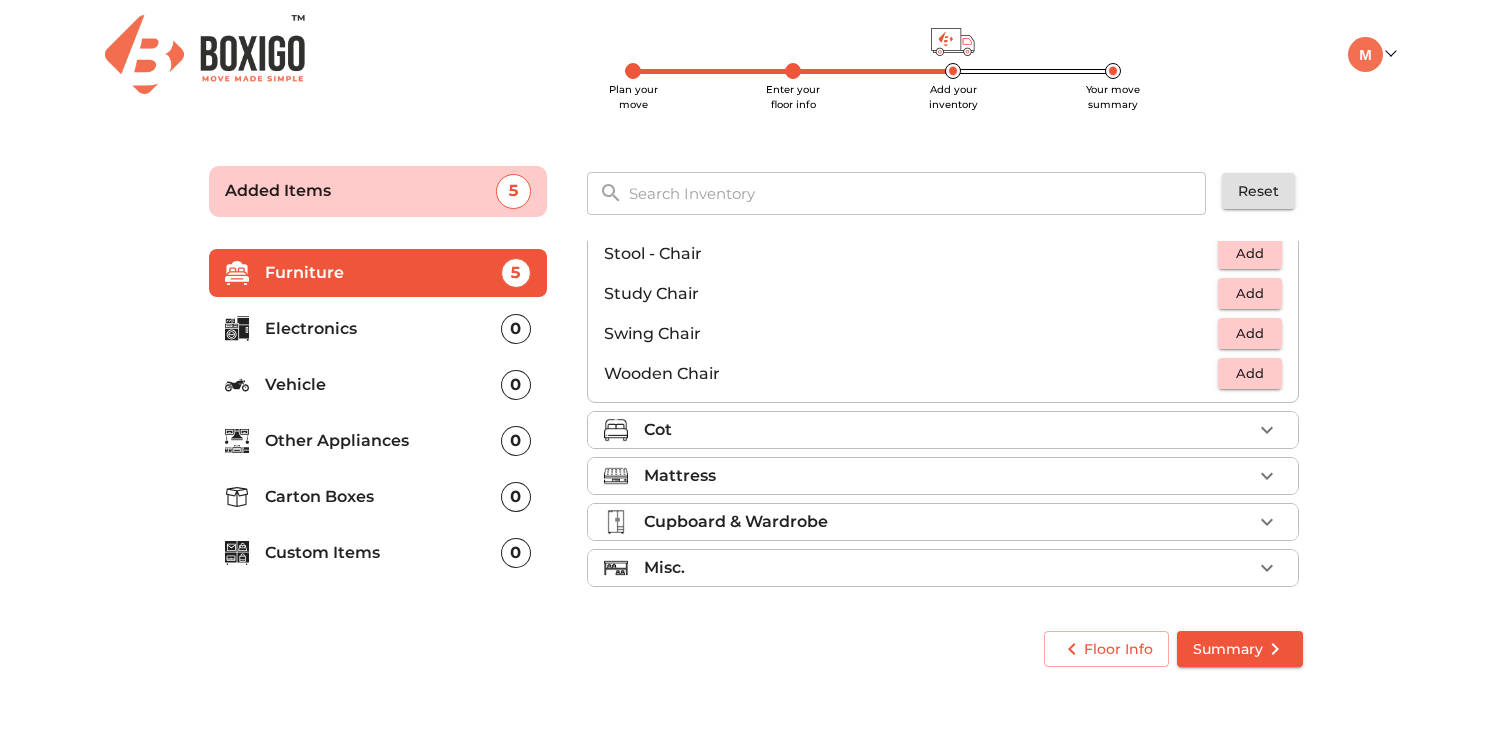 scroll, scrollTop: 835, scrollLeft: 0, axis: vertical 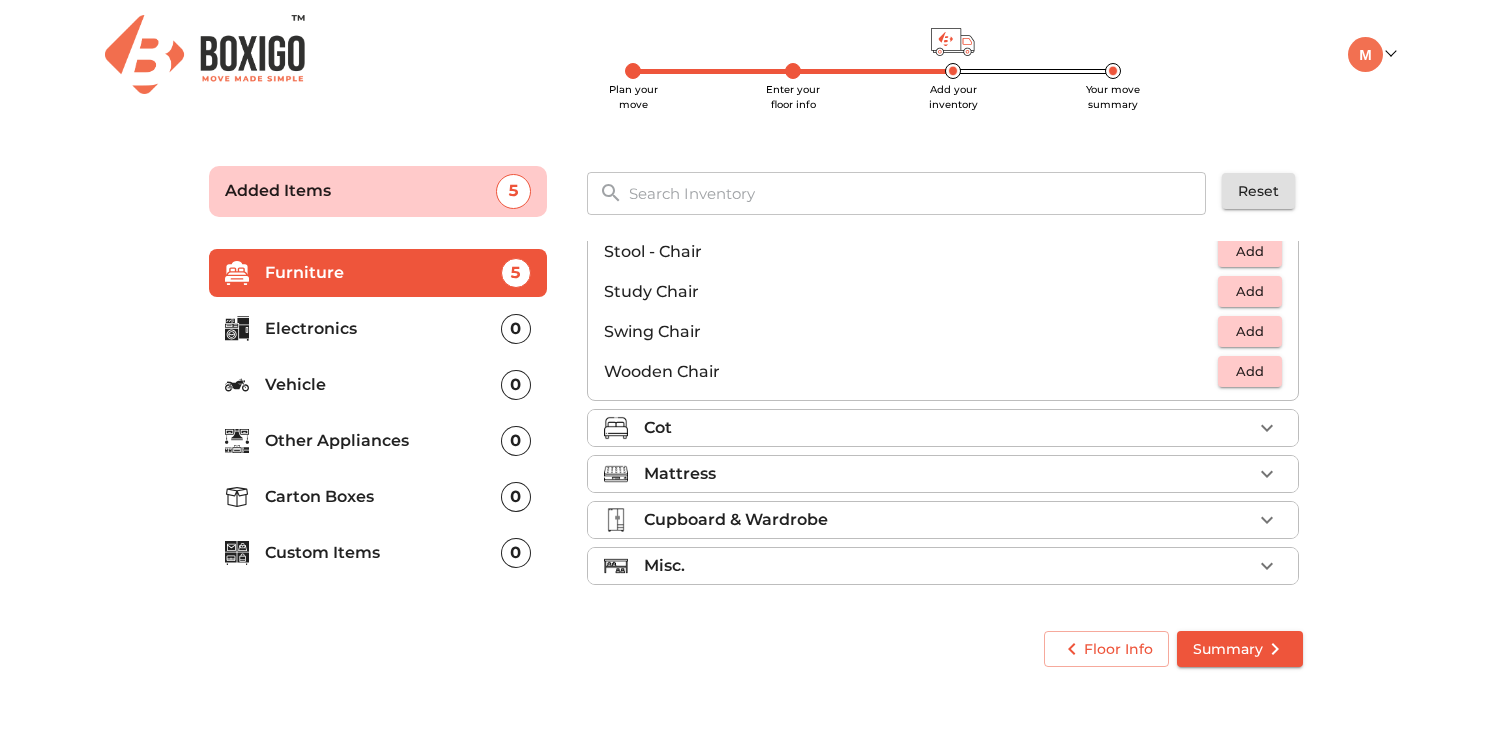 click 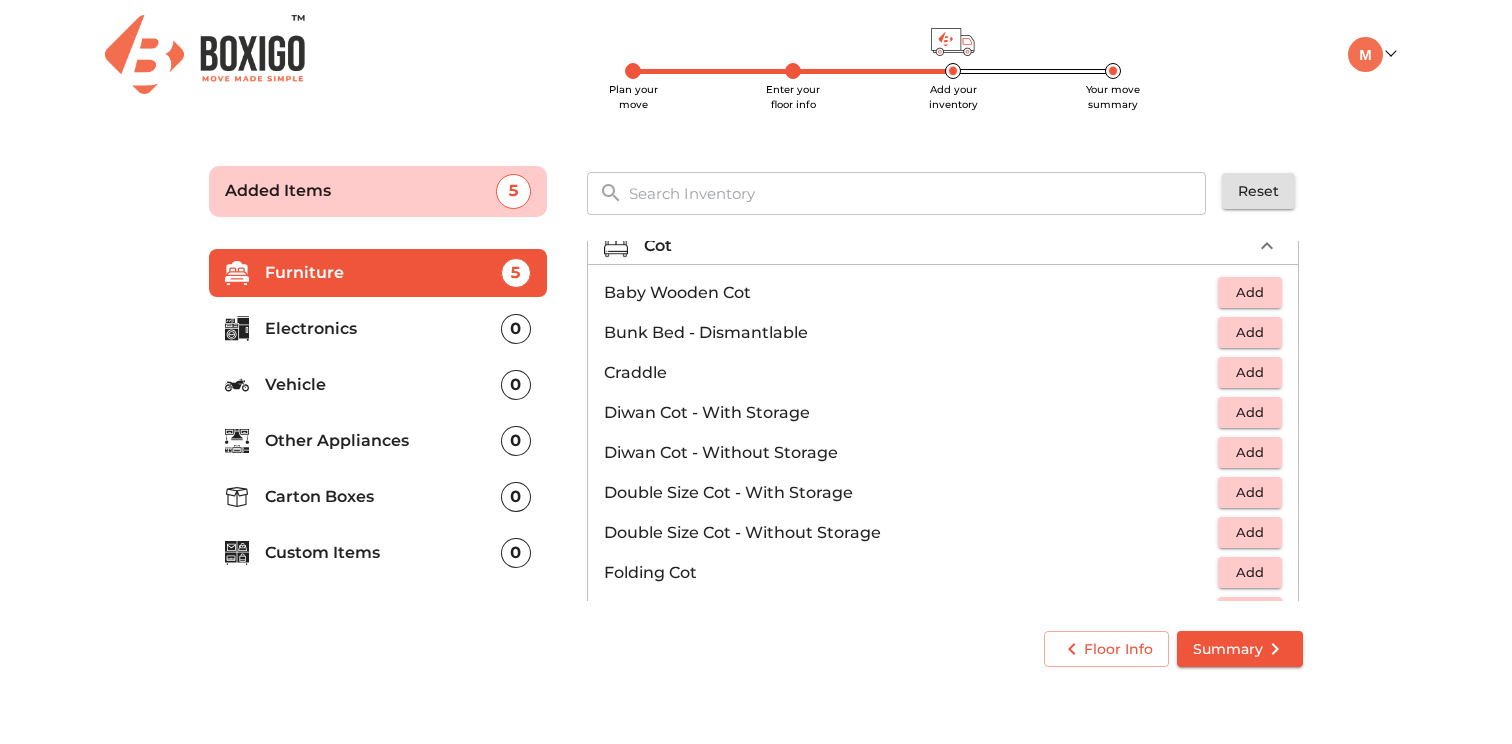 scroll, scrollTop: 146, scrollLeft: 0, axis: vertical 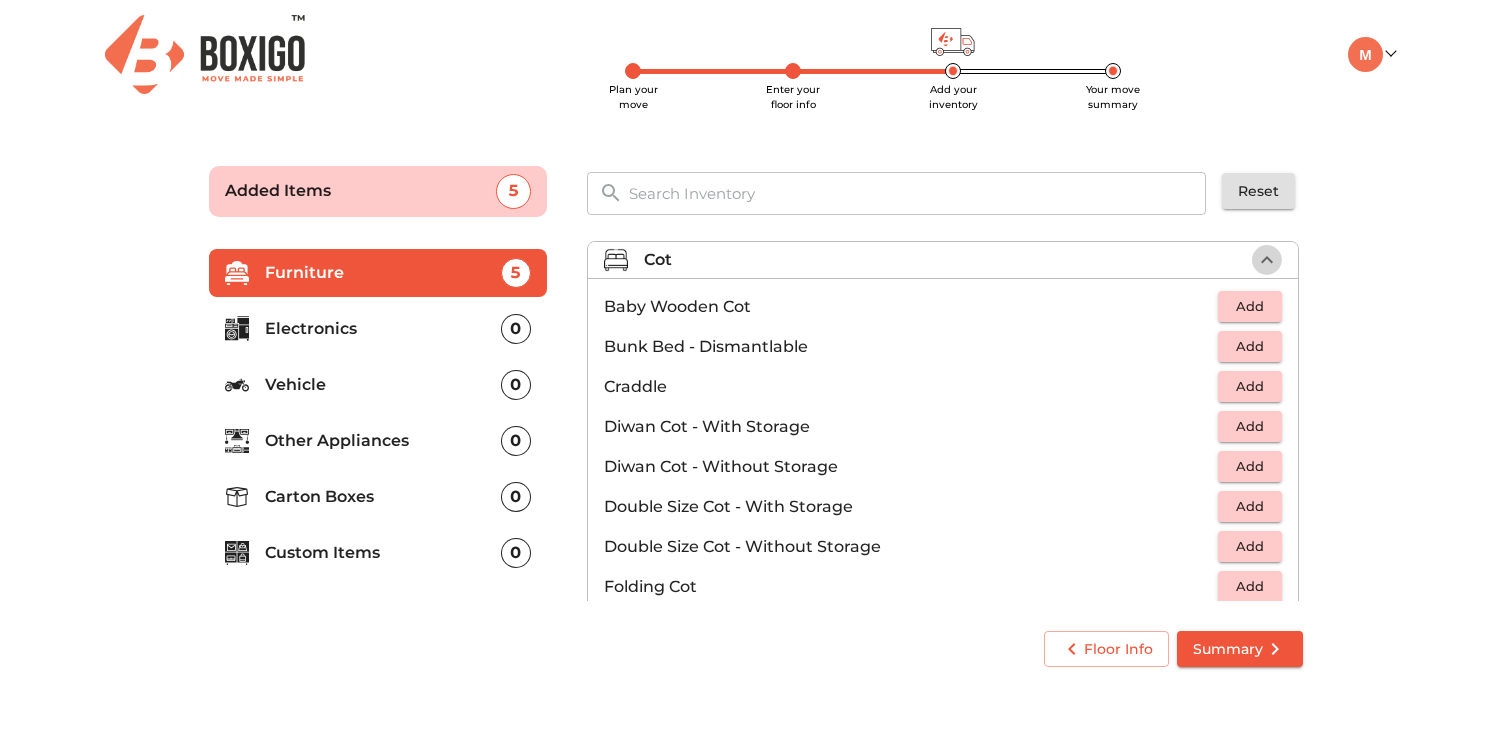 click 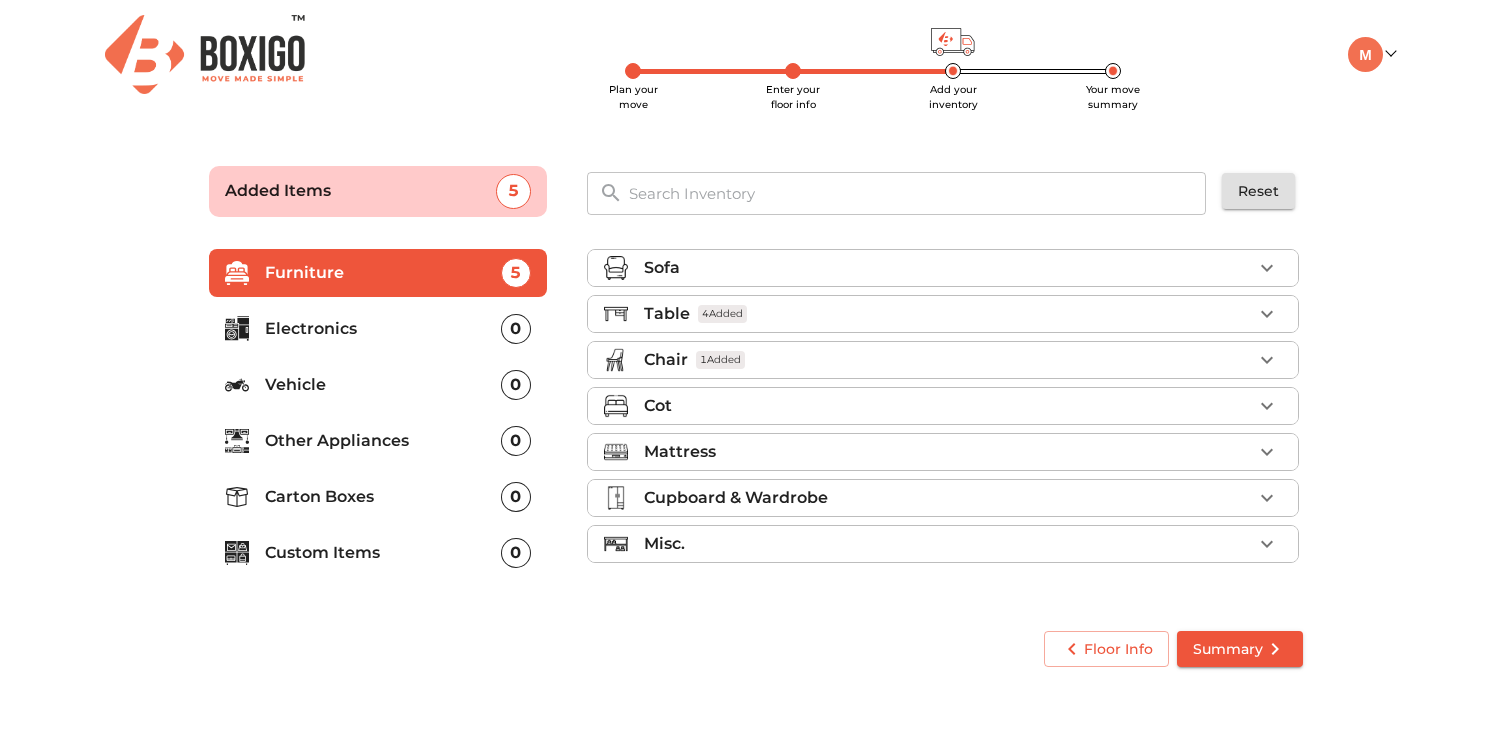 scroll, scrollTop: 0, scrollLeft: 0, axis: both 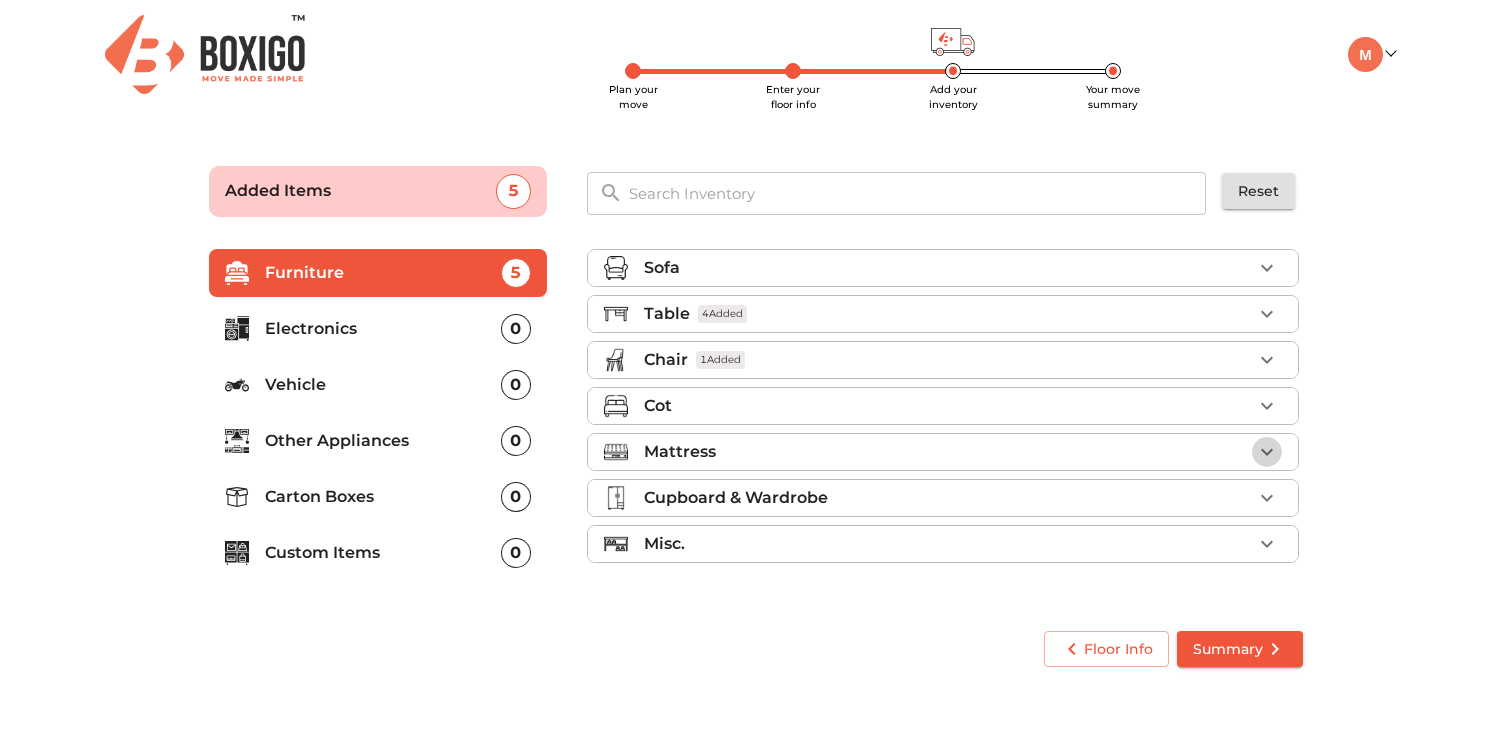 click 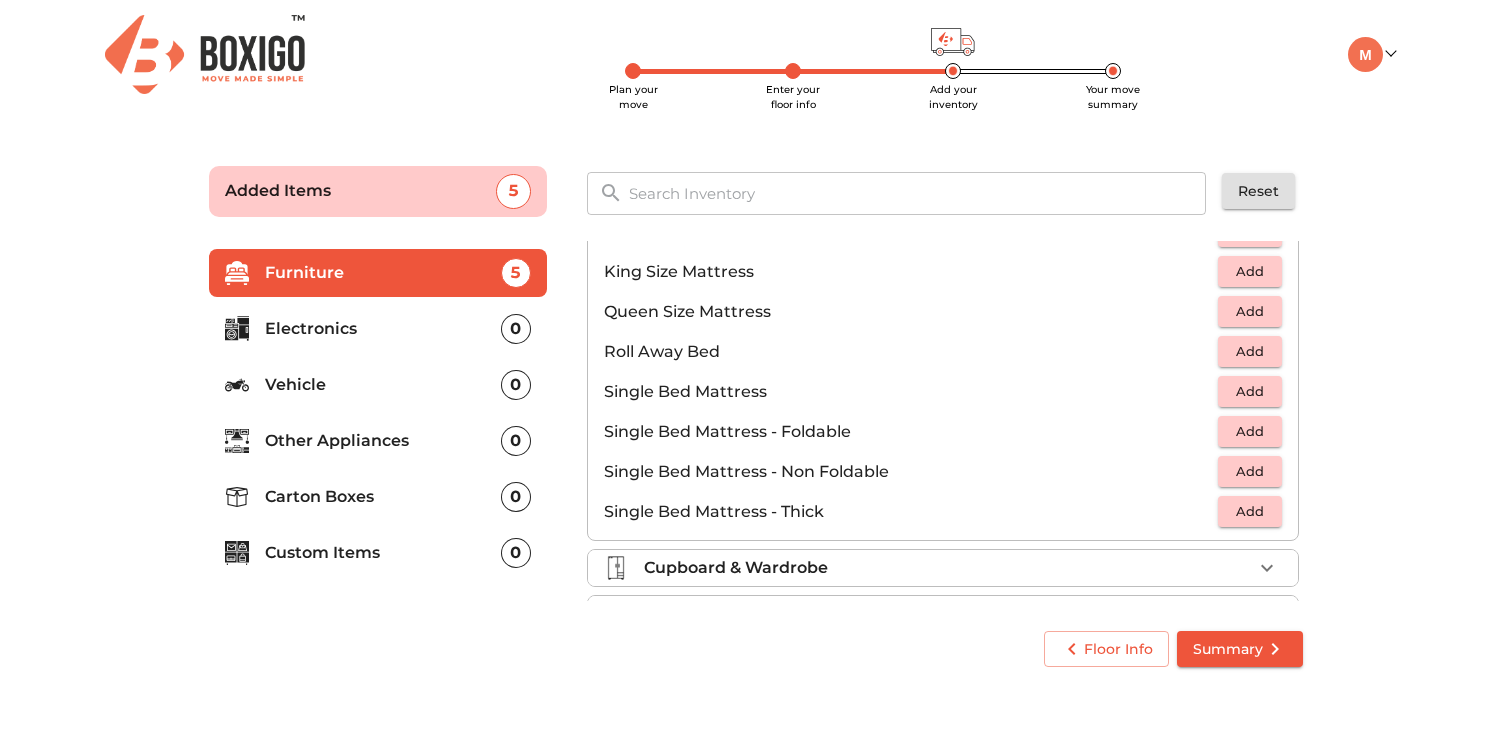 scroll, scrollTop: 357, scrollLeft: 0, axis: vertical 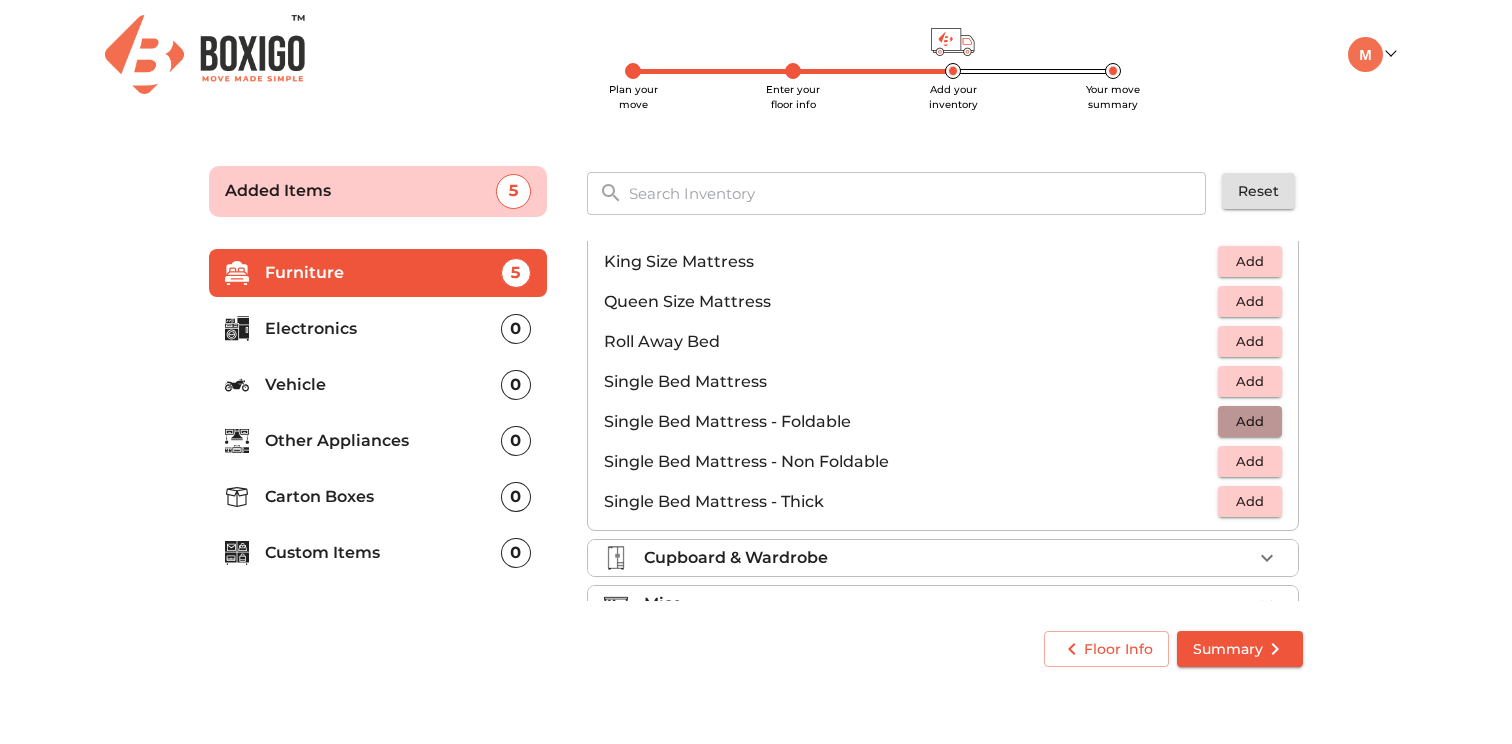 click on "Add" at bounding box center (1250, 421) 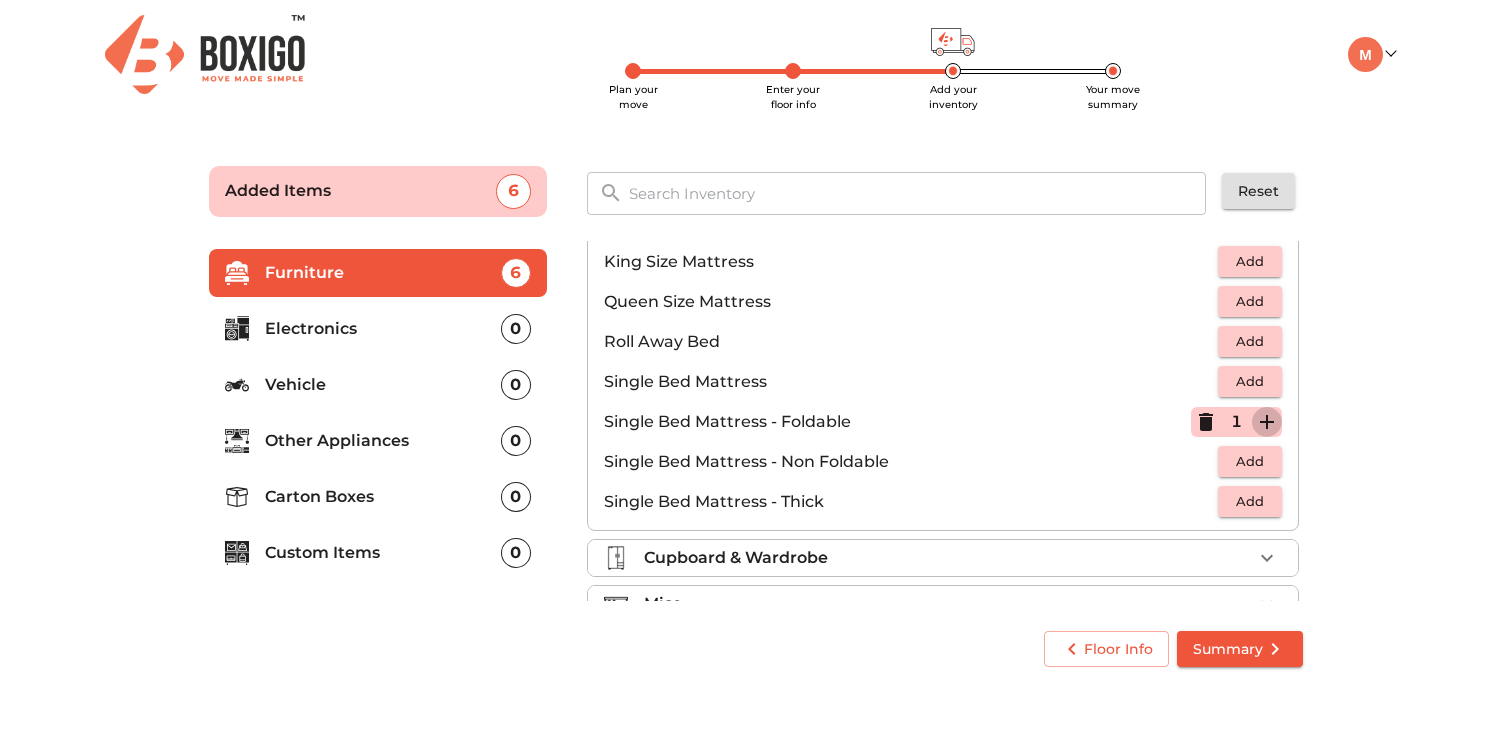 click 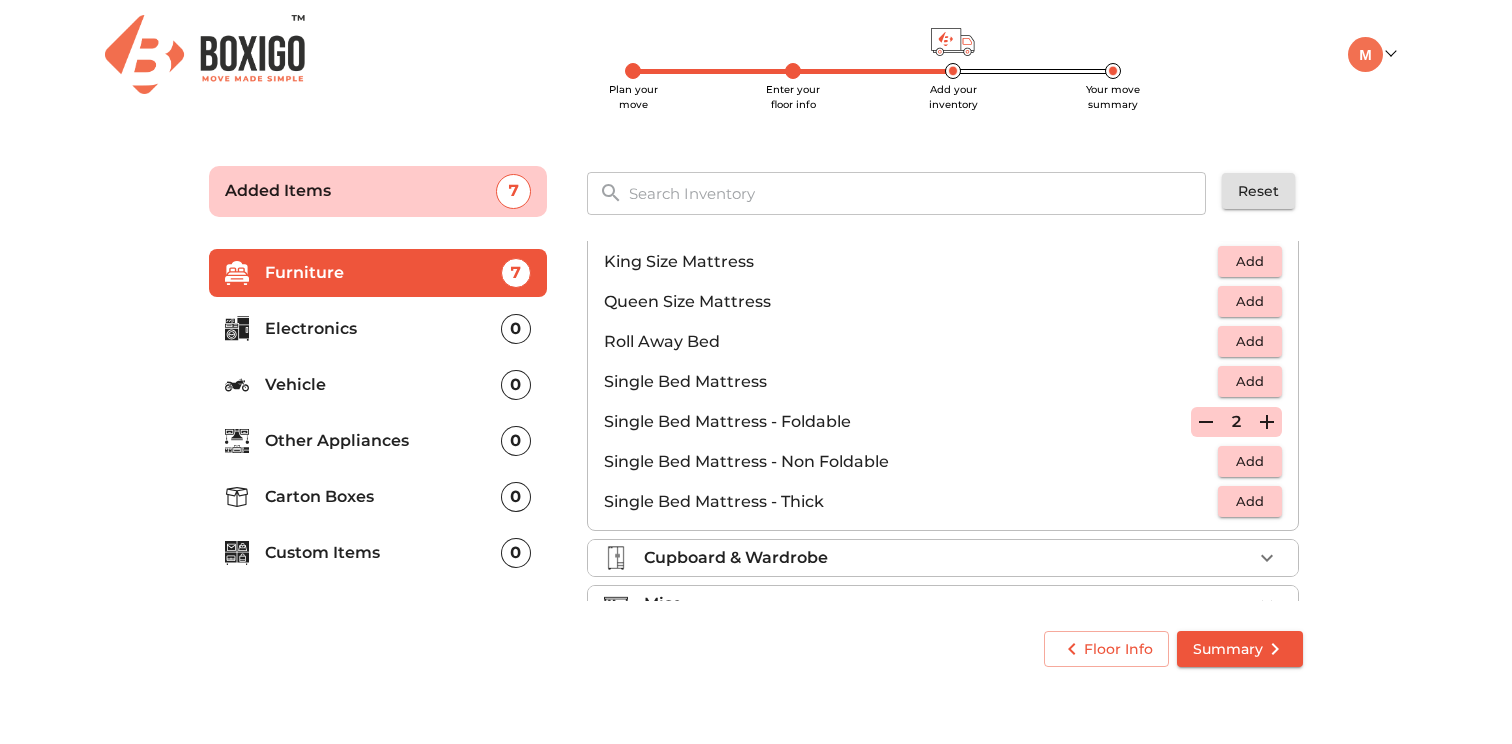 scroll, scrollTop: 395, scrollLeft: 0, axis: vertical 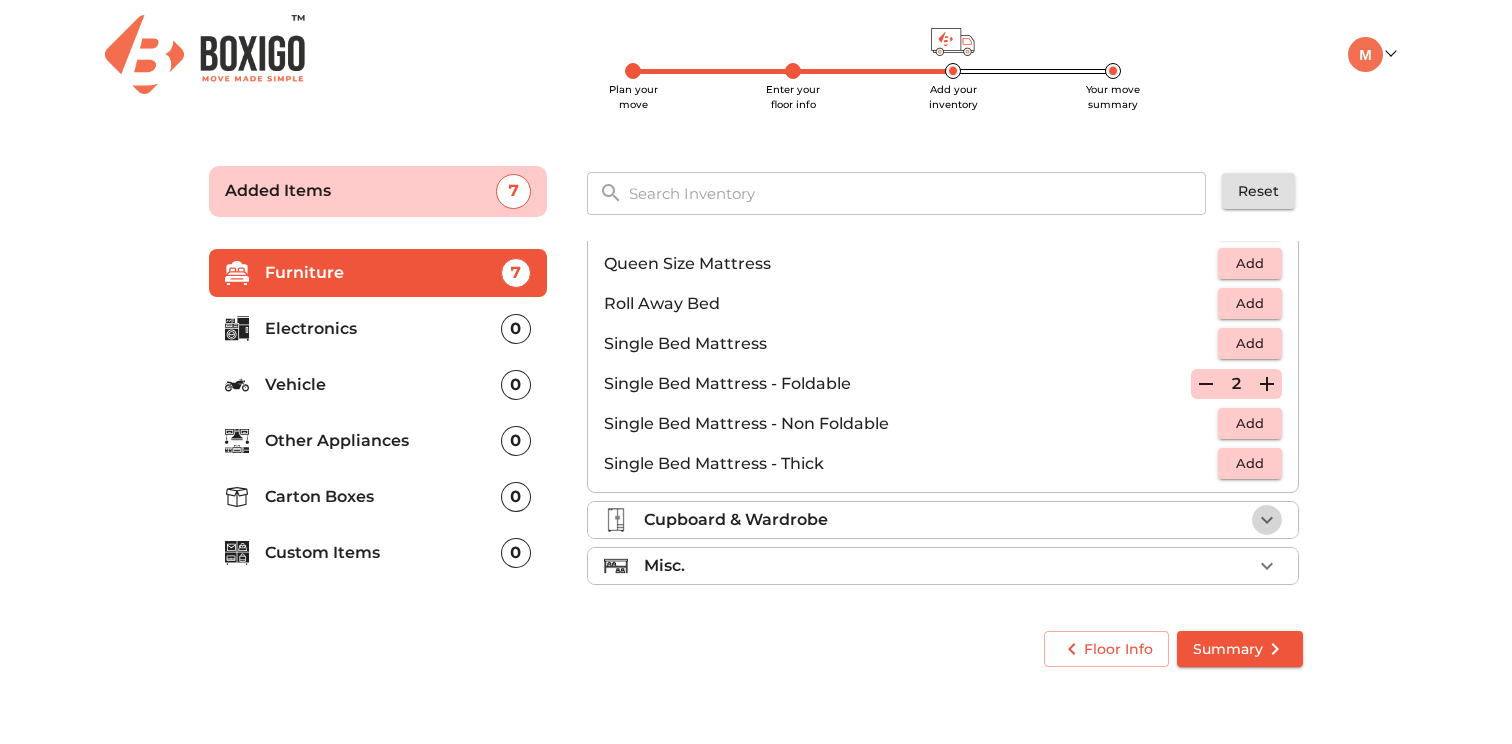click 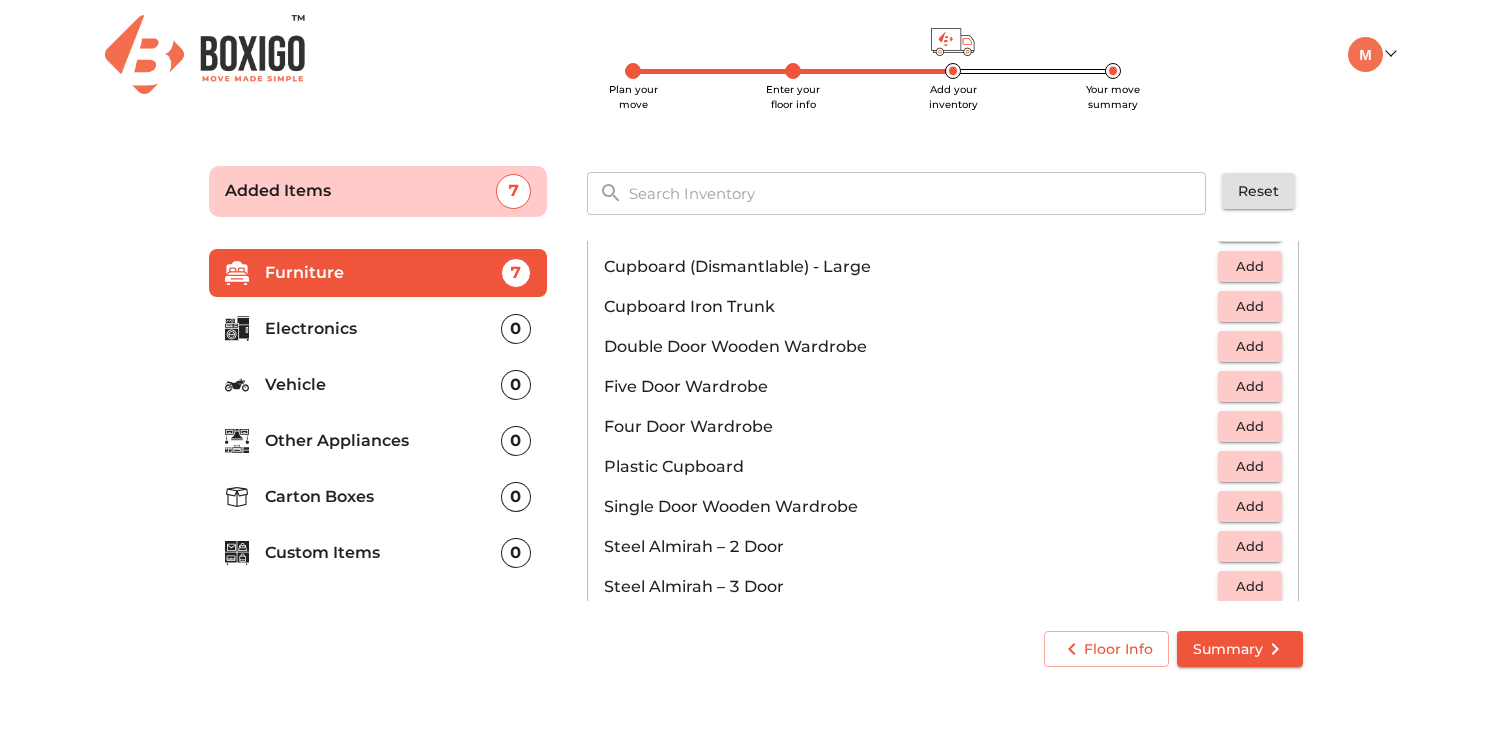 scroll, scrollTop: 372, scrollLeft: 0, axis: vertical 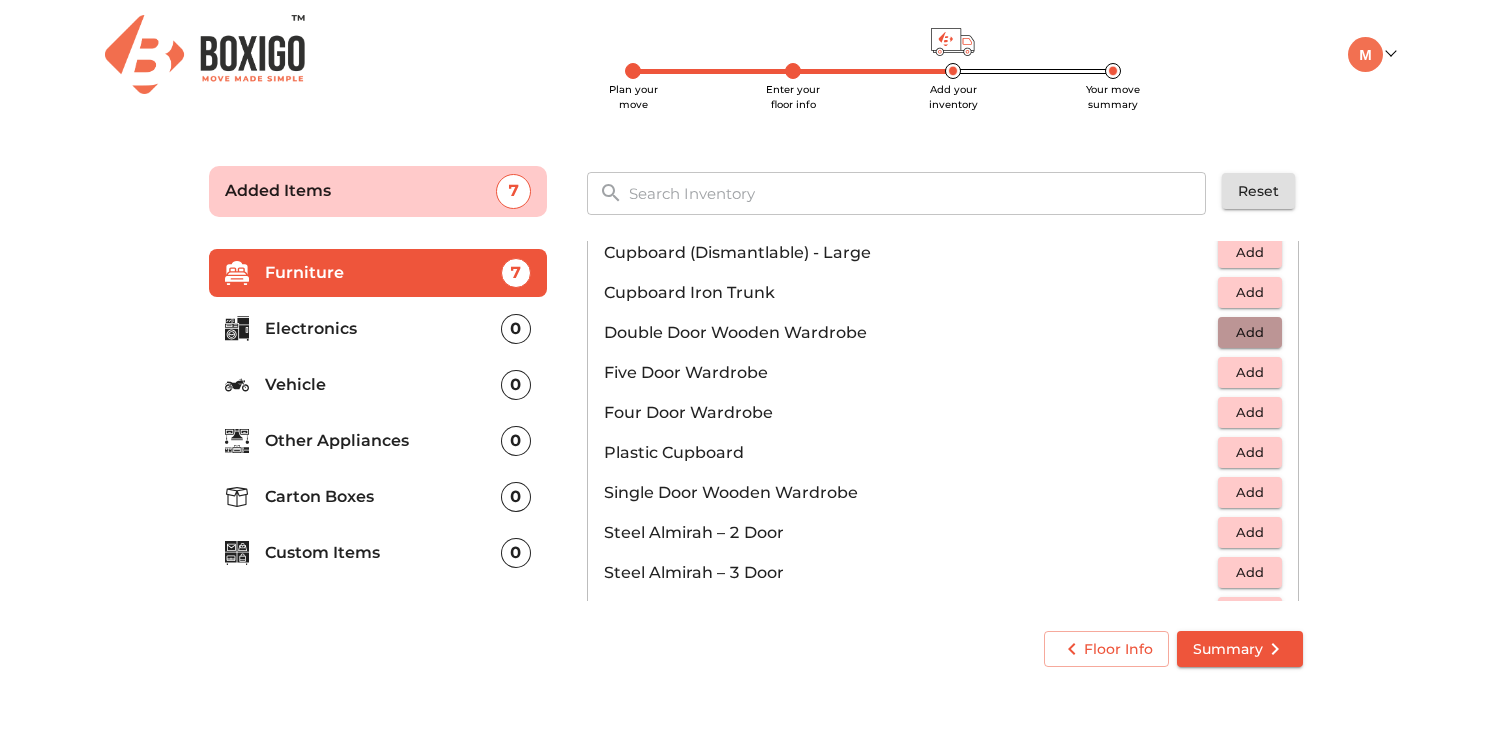 click on "Add" at bounding box center (1250, 332) 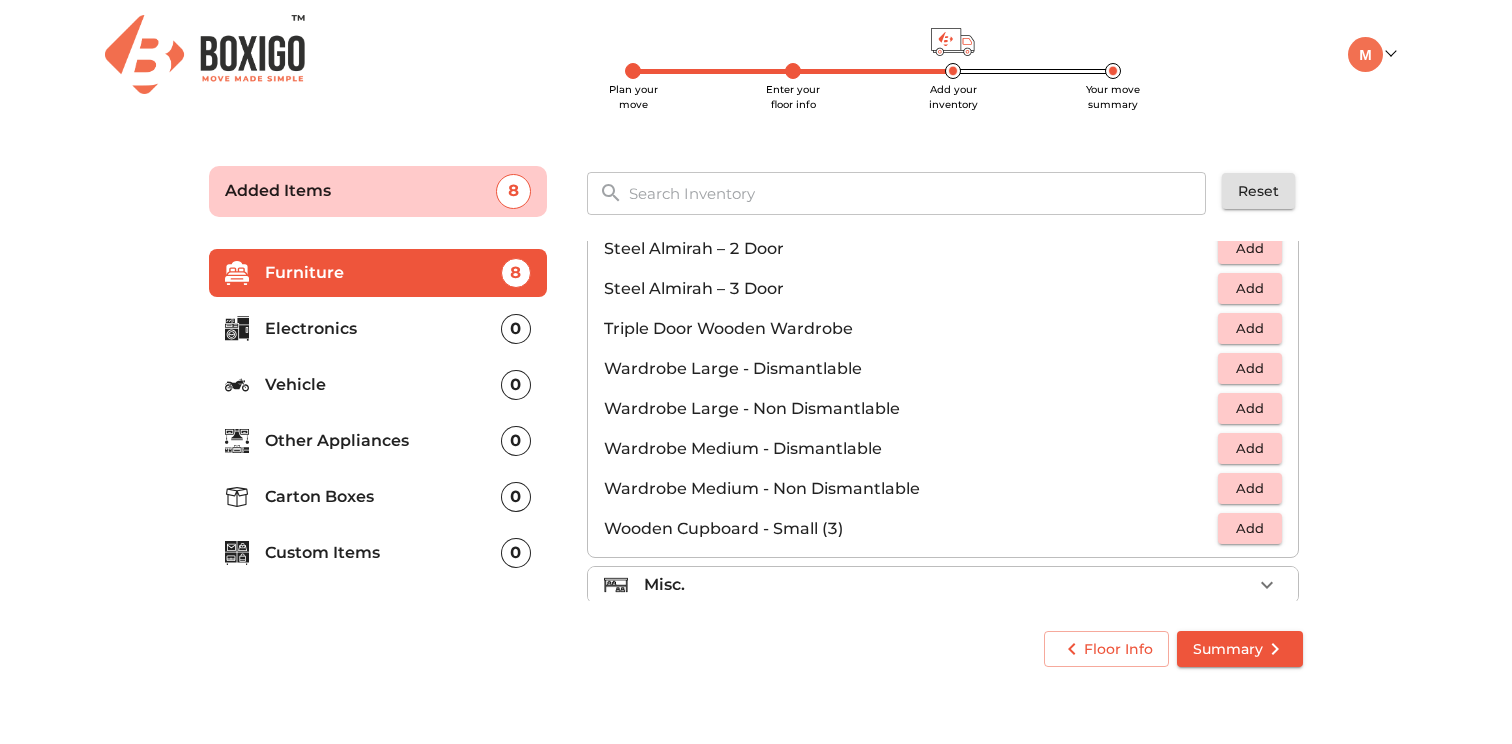 scroll, scrollTop: 675, scrollLeft: 0, axis: vertical 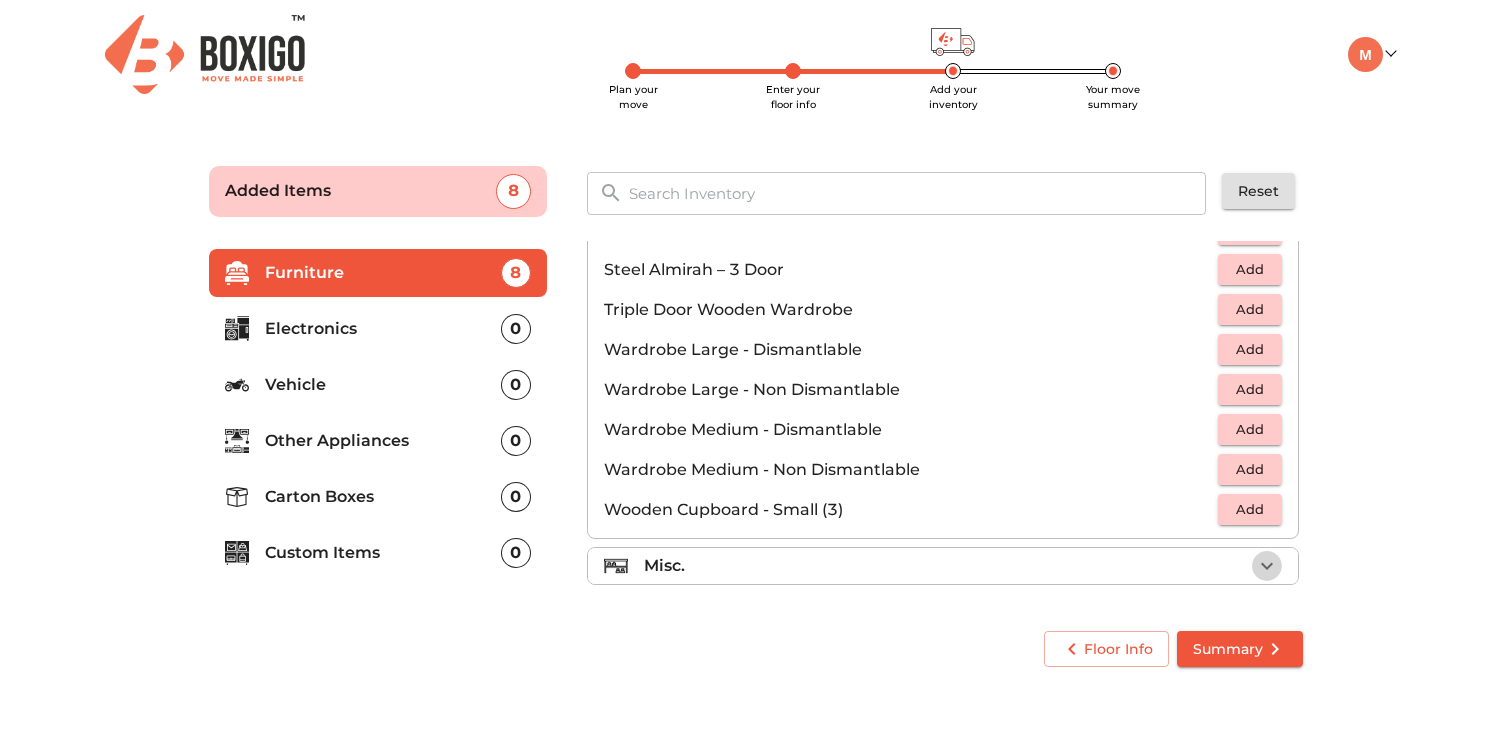 click at bounding box center (1267, 566) 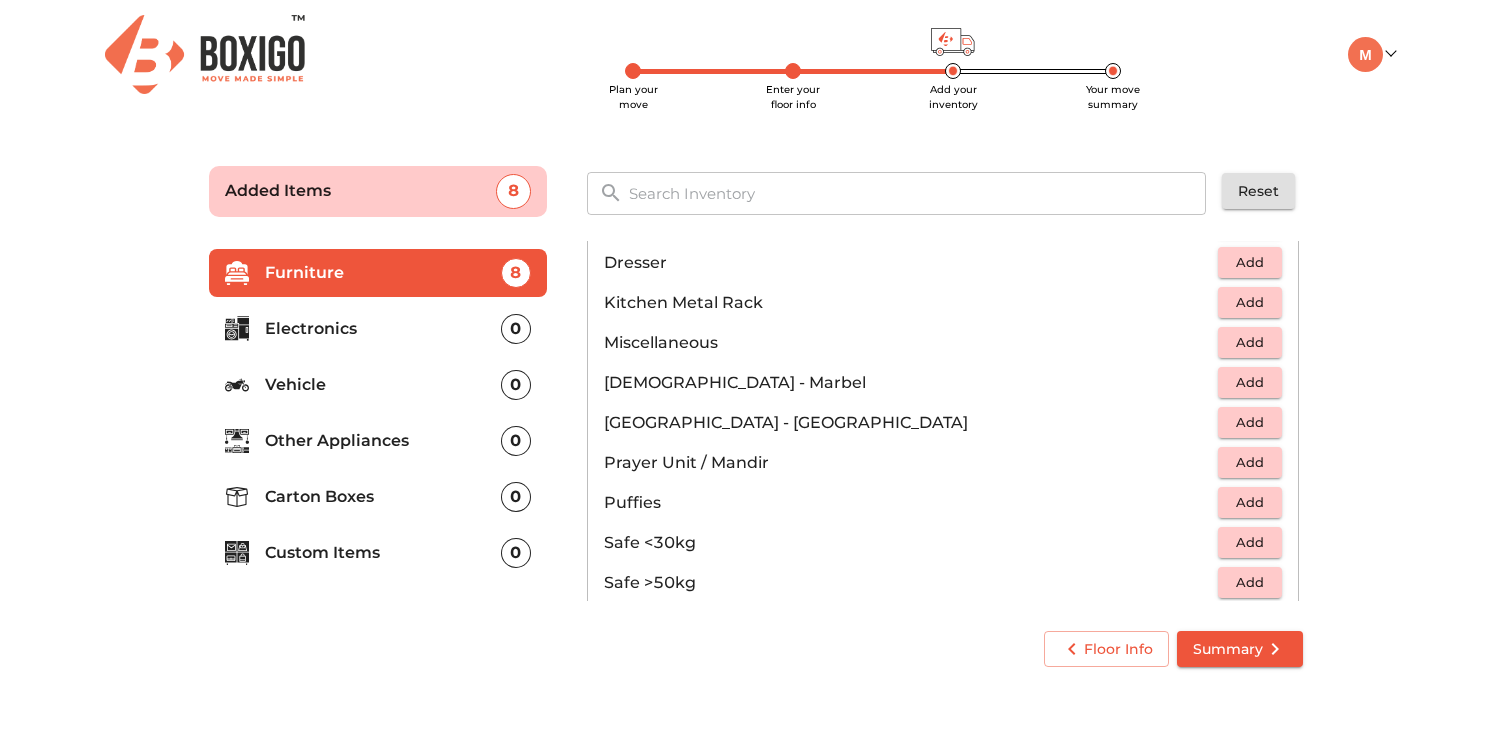 scroll, scrollTop: 694, scrollLeft: 0, axis: vertical 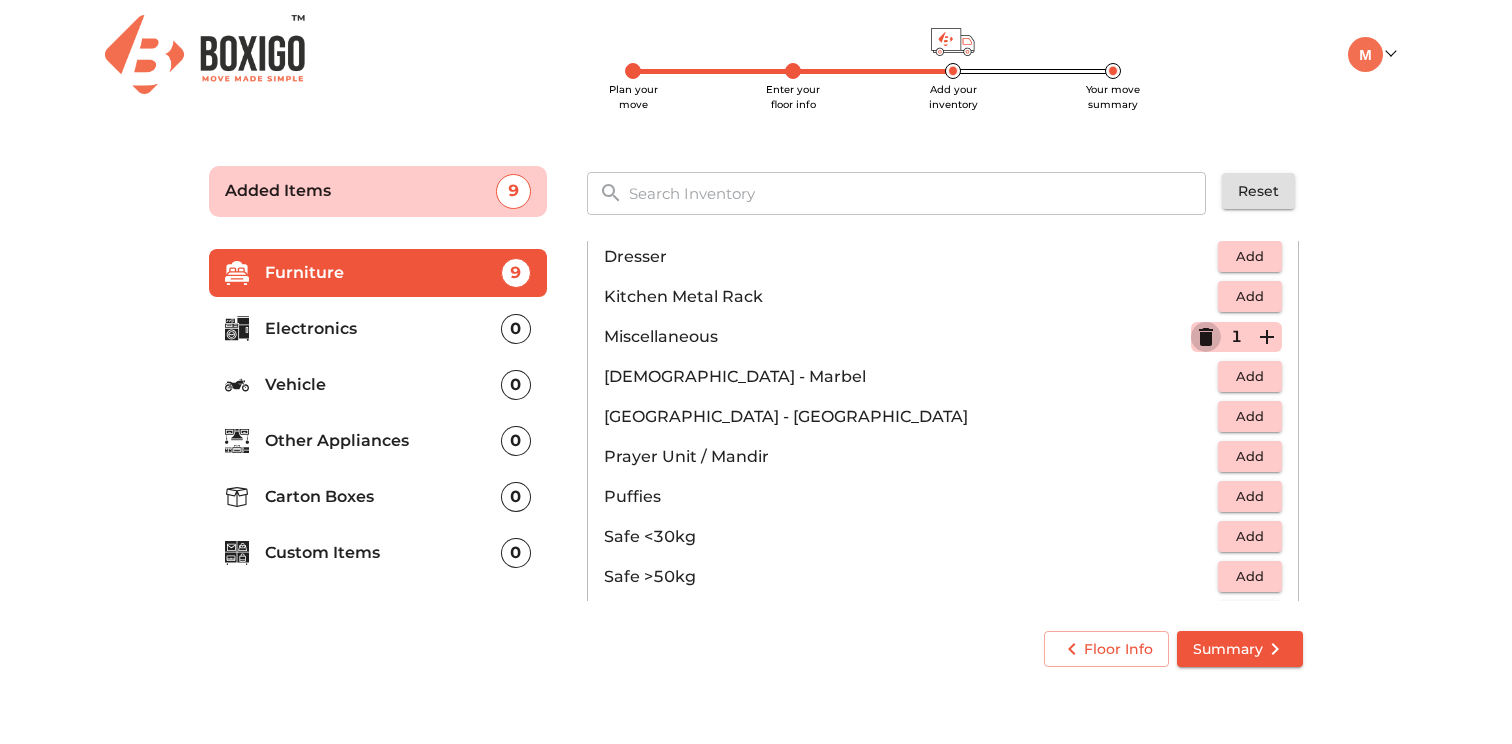 click 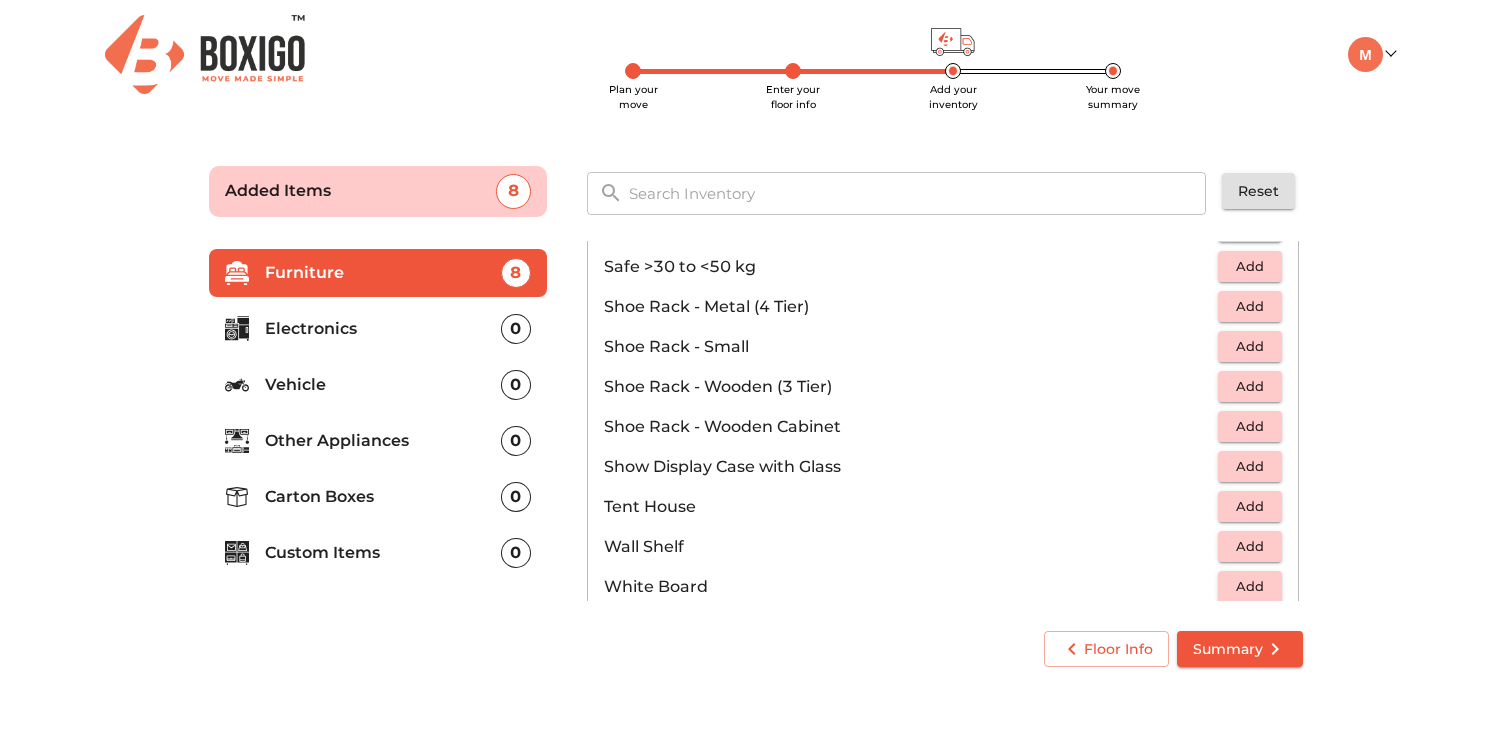 scroll, scrollTop: 1075, scrollLeft: 0, axis: vertical 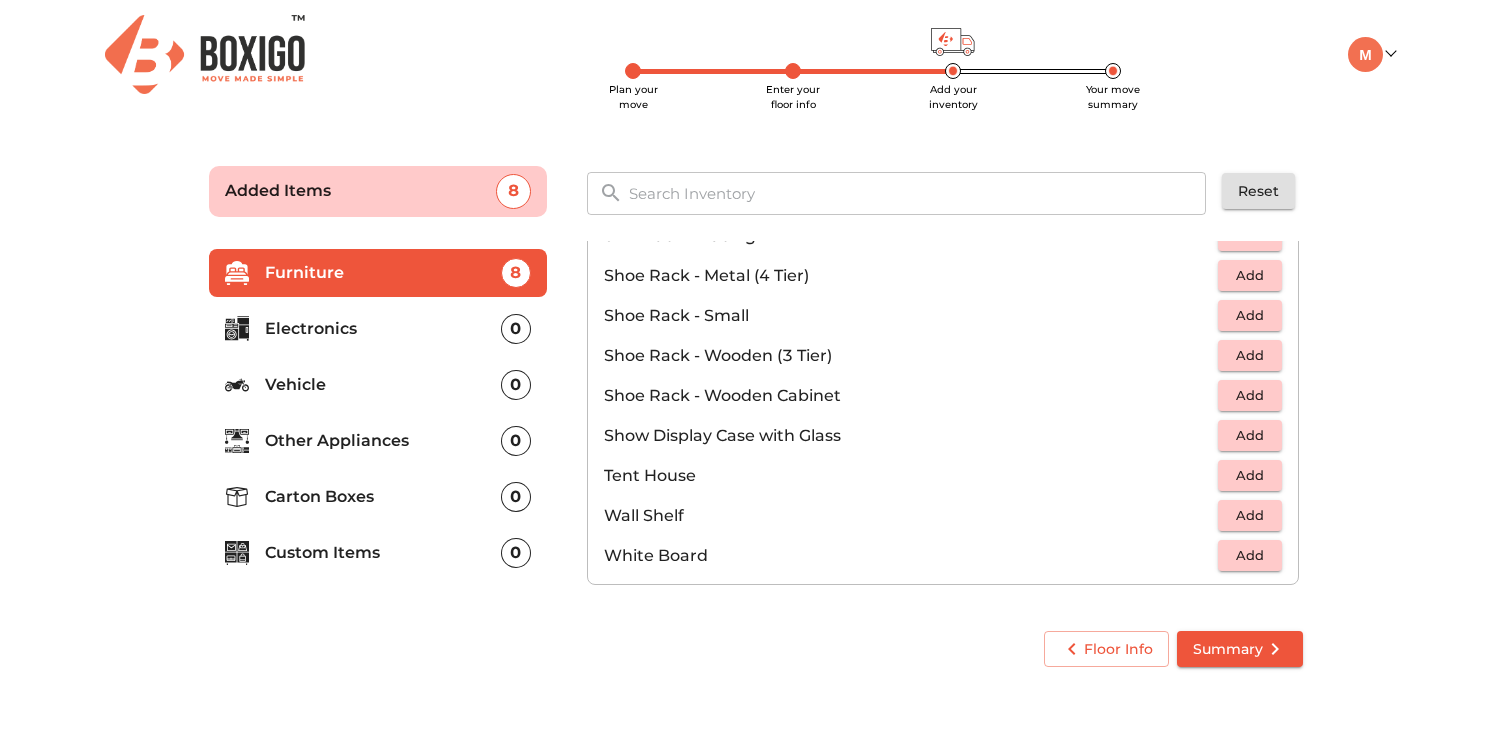 click on "Electronics" at bounding box center [383, 329] 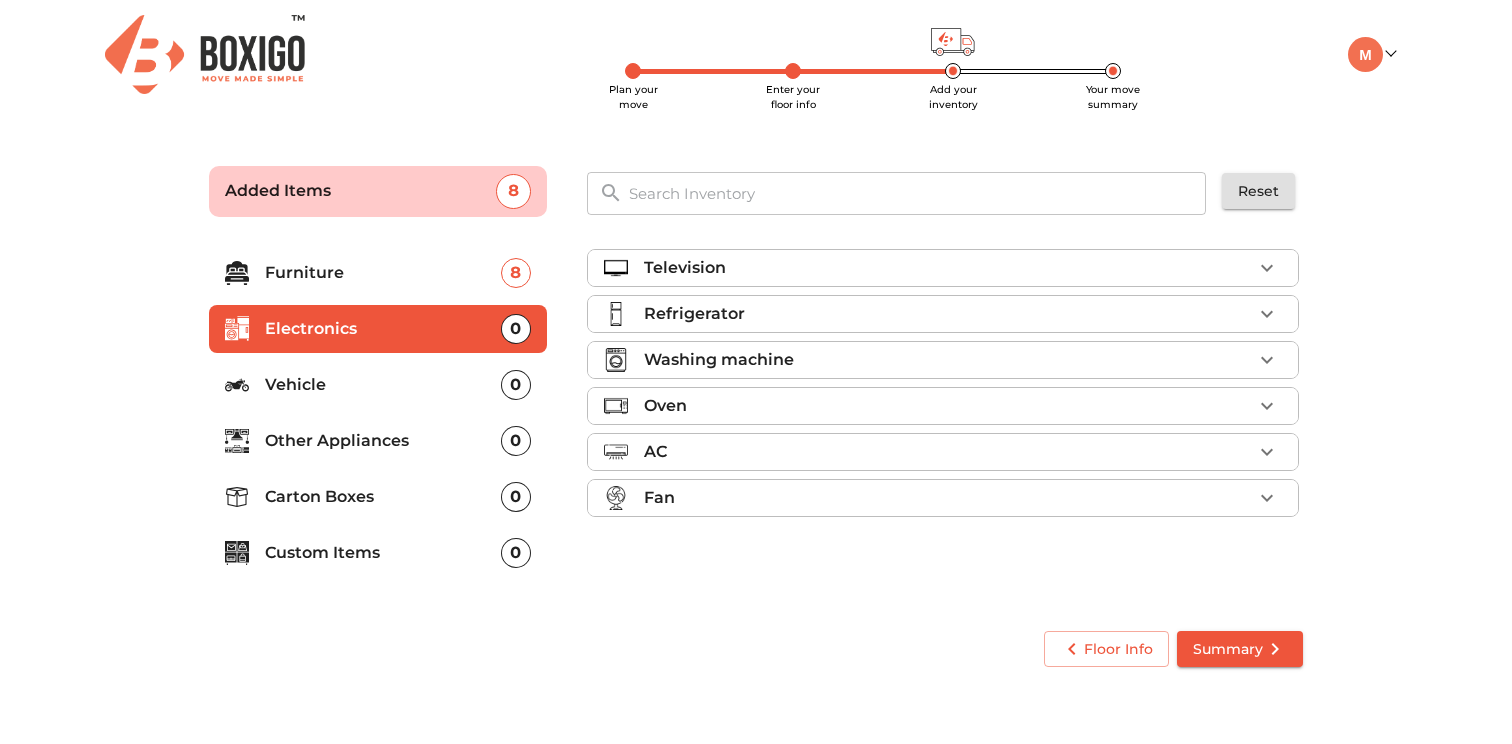 click 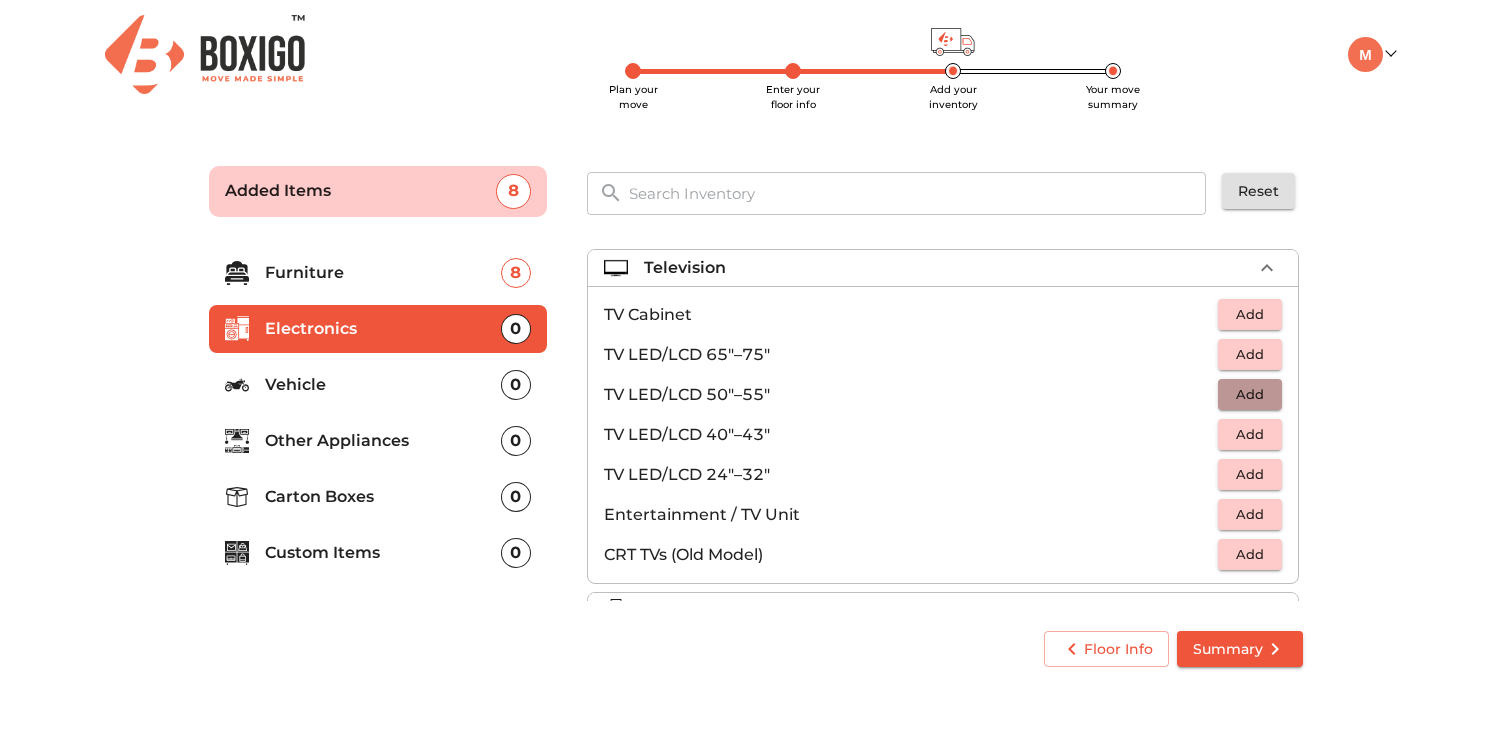 click on "Add" at bounding box center [1250, 394] 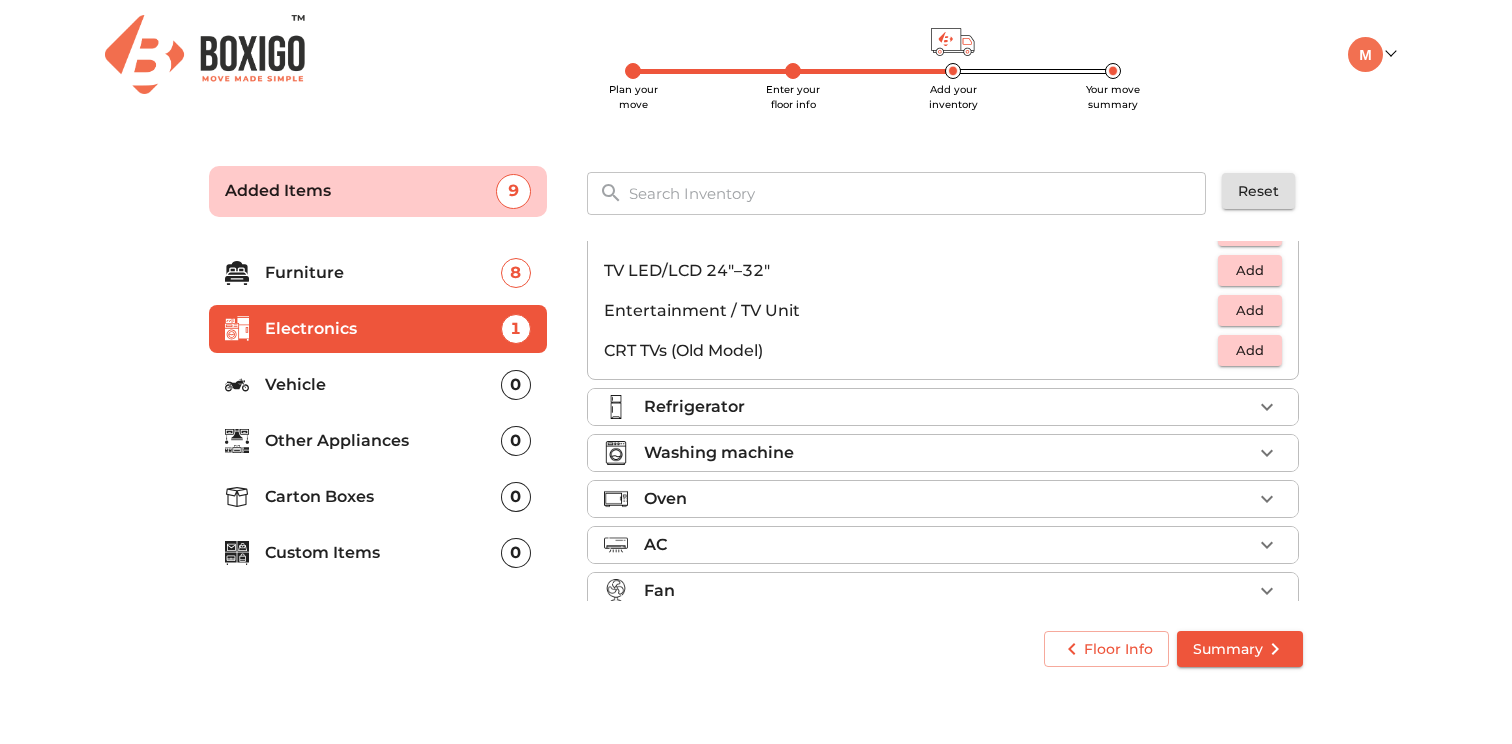 scroll, scrollTop: 229, scrollLeft: 0, axis: vertical 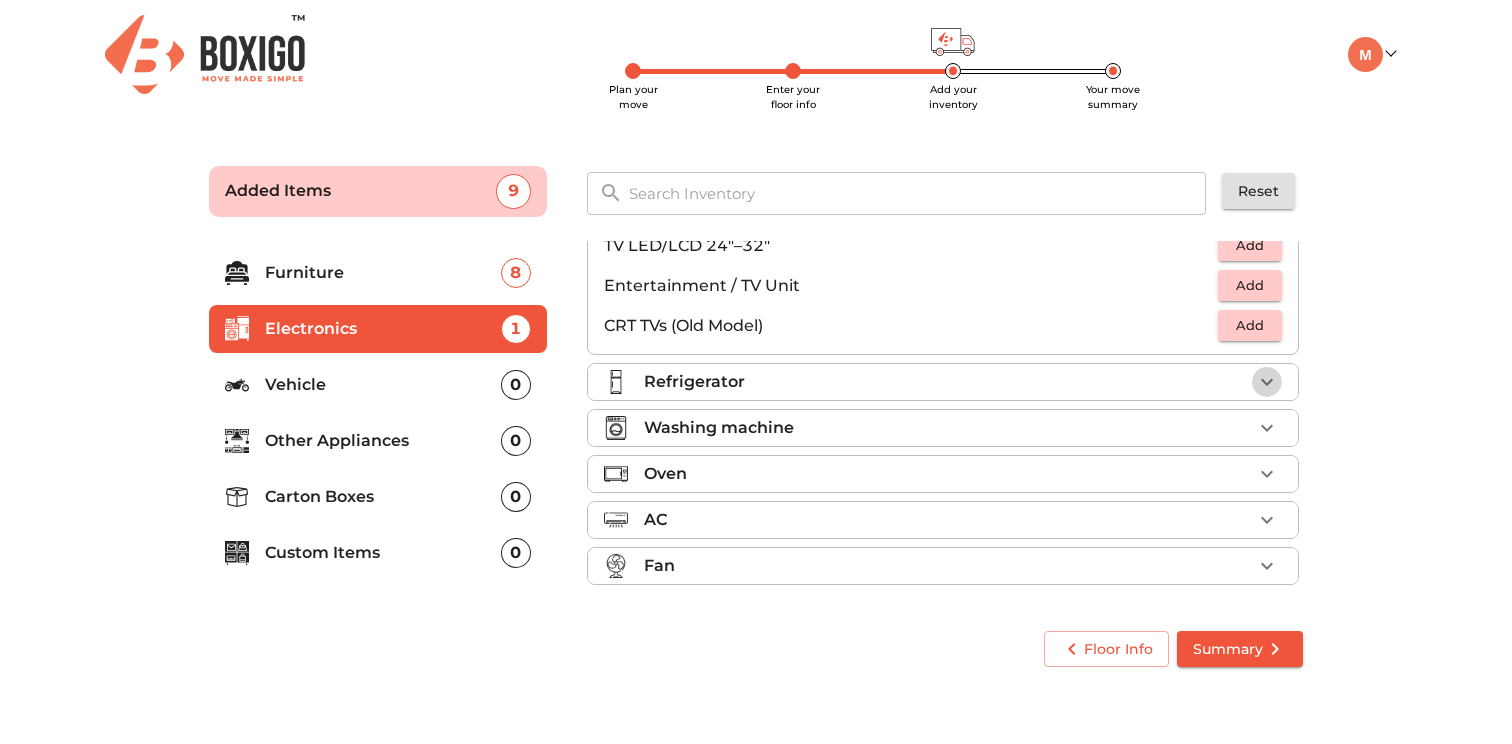 click 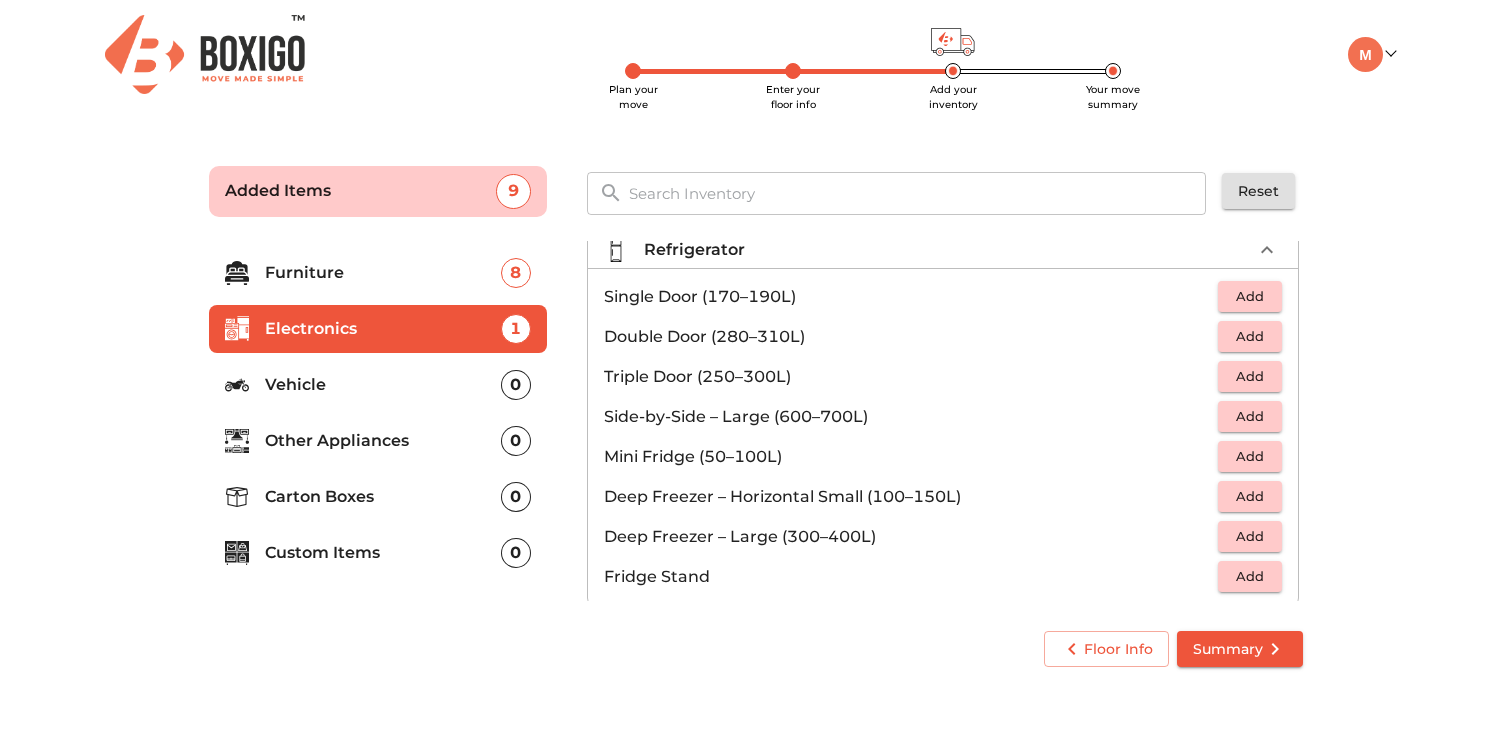 scroll, scrollTop: 62, scrollLeft: 0, axis: vertical 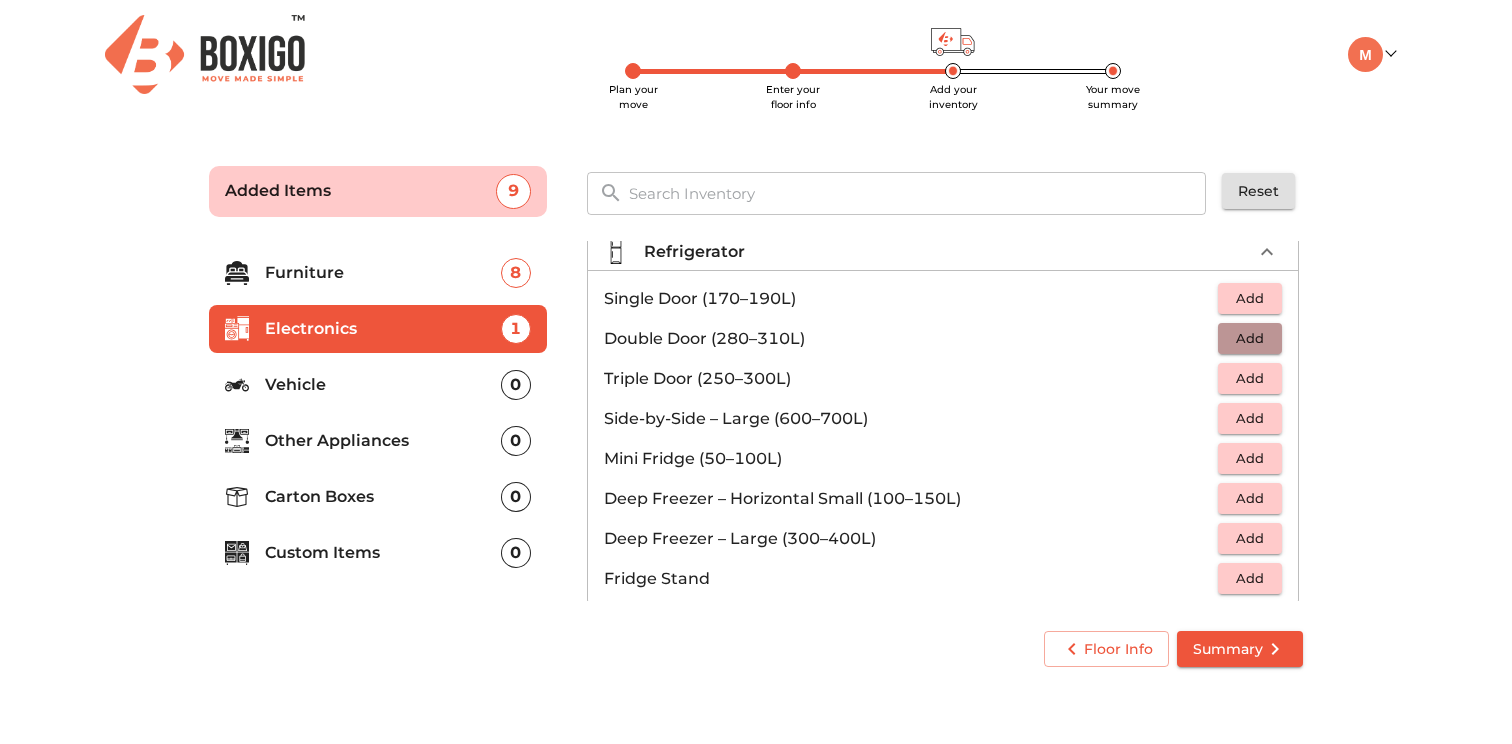 click on "Add" at bounding box center (1250, 338) 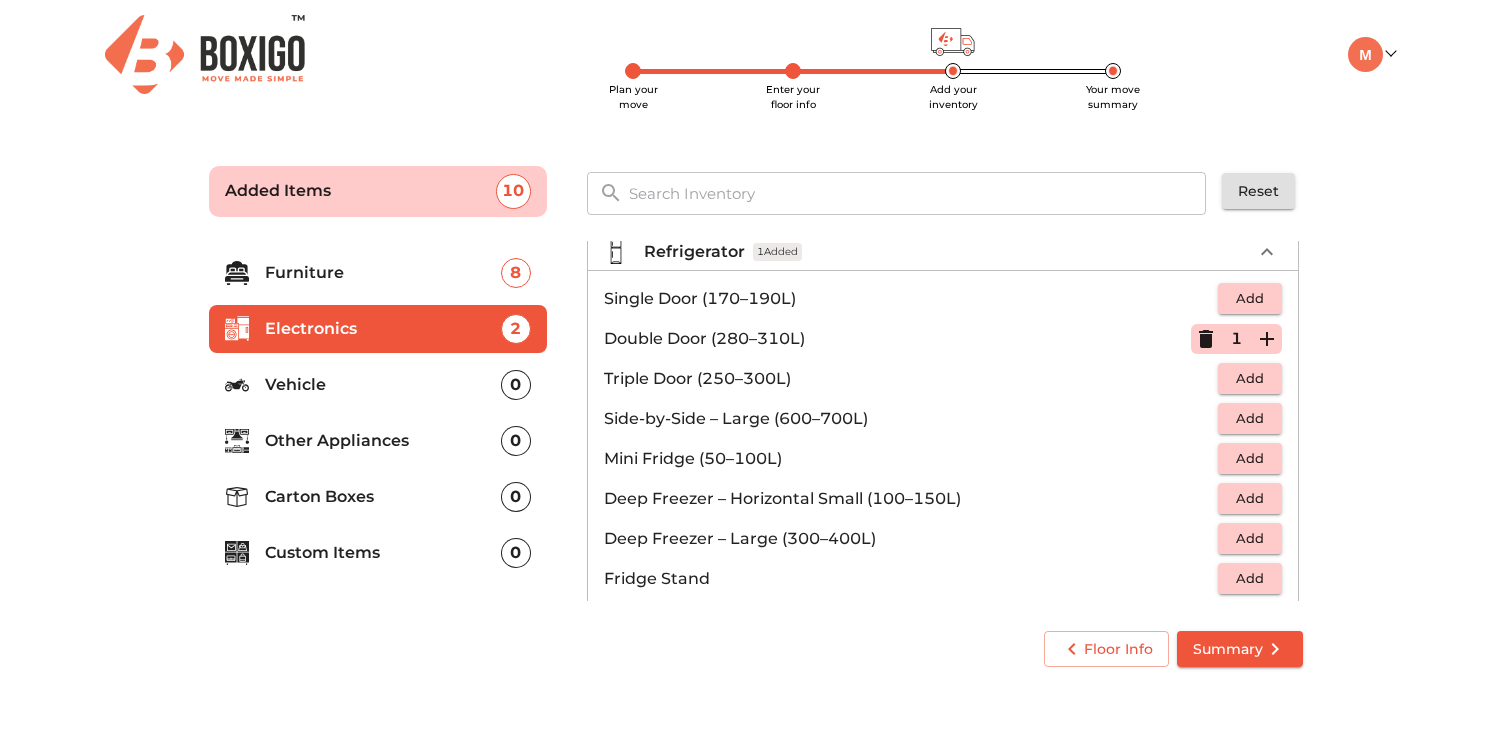 click 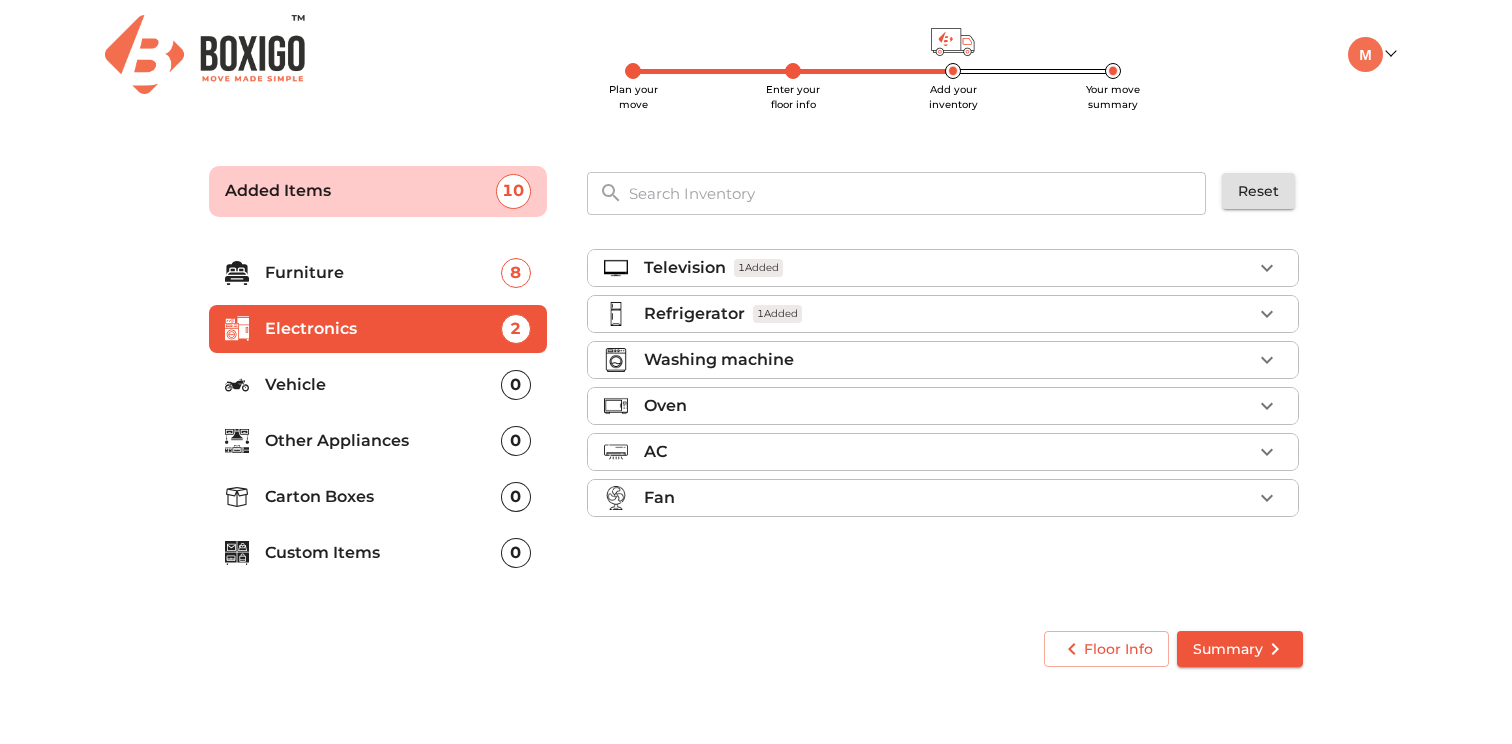 scroll, scrollTop: 0, scrollLeft: 0, axis: both 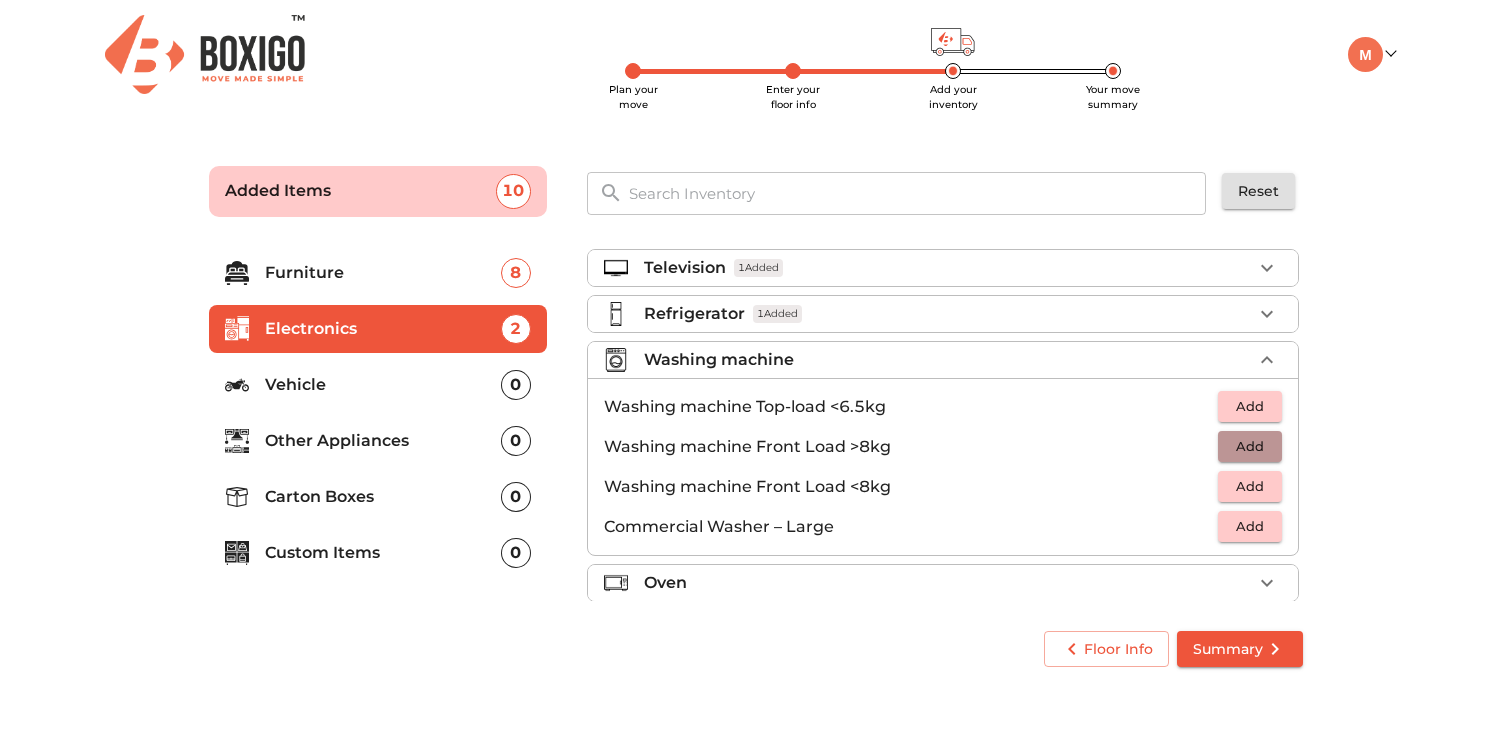 click on "Add" at bounding box center [1250, 446] 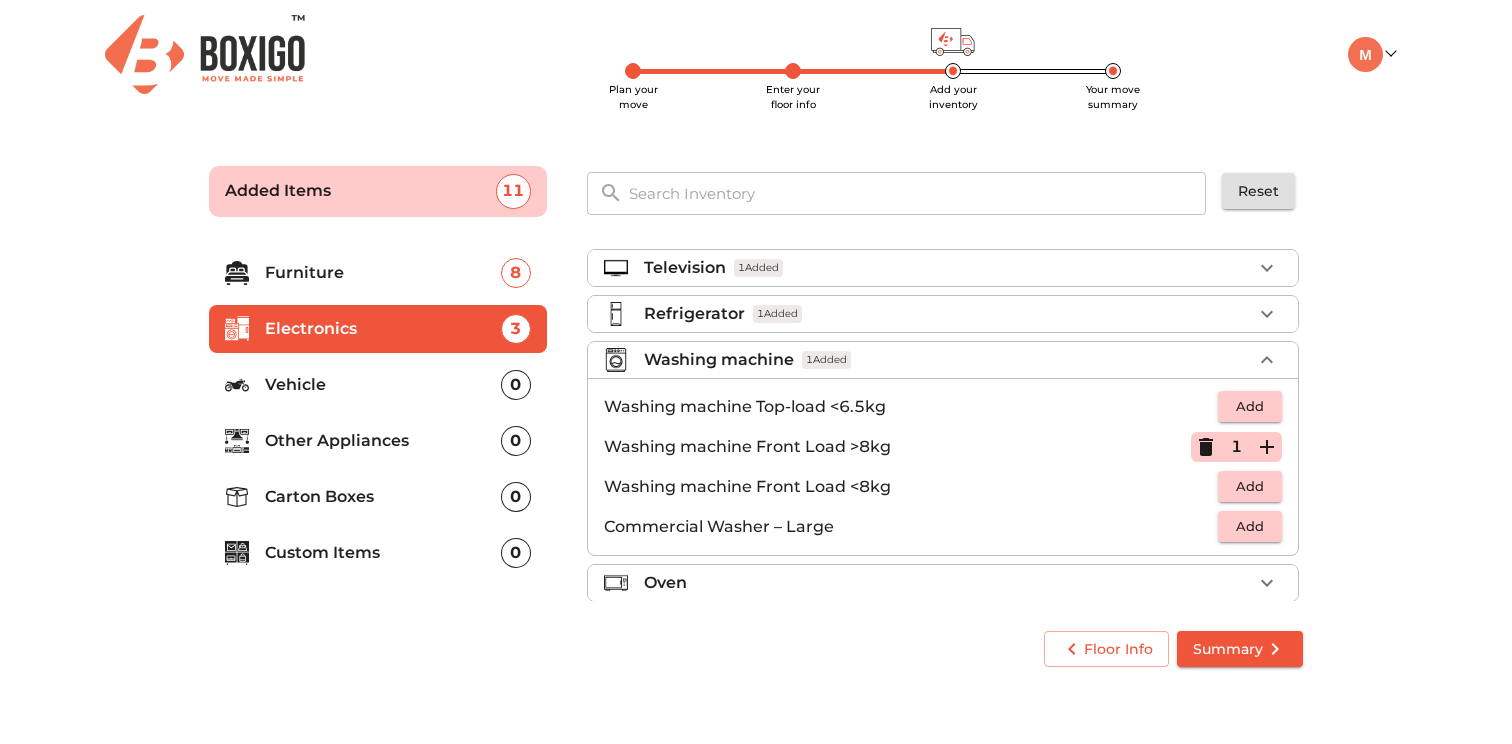 click on "Washing machine 1  Added" at bounding box center [943, 360] 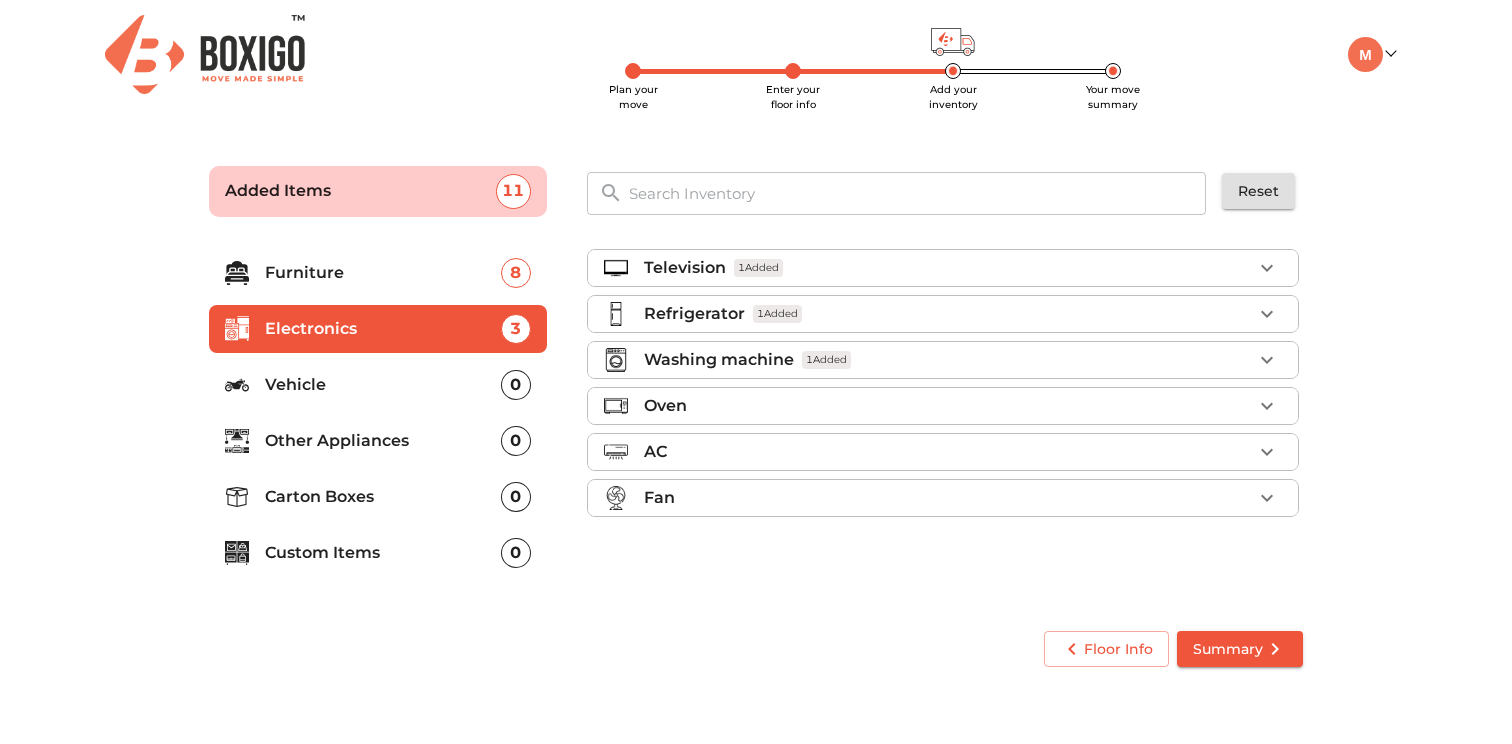 click 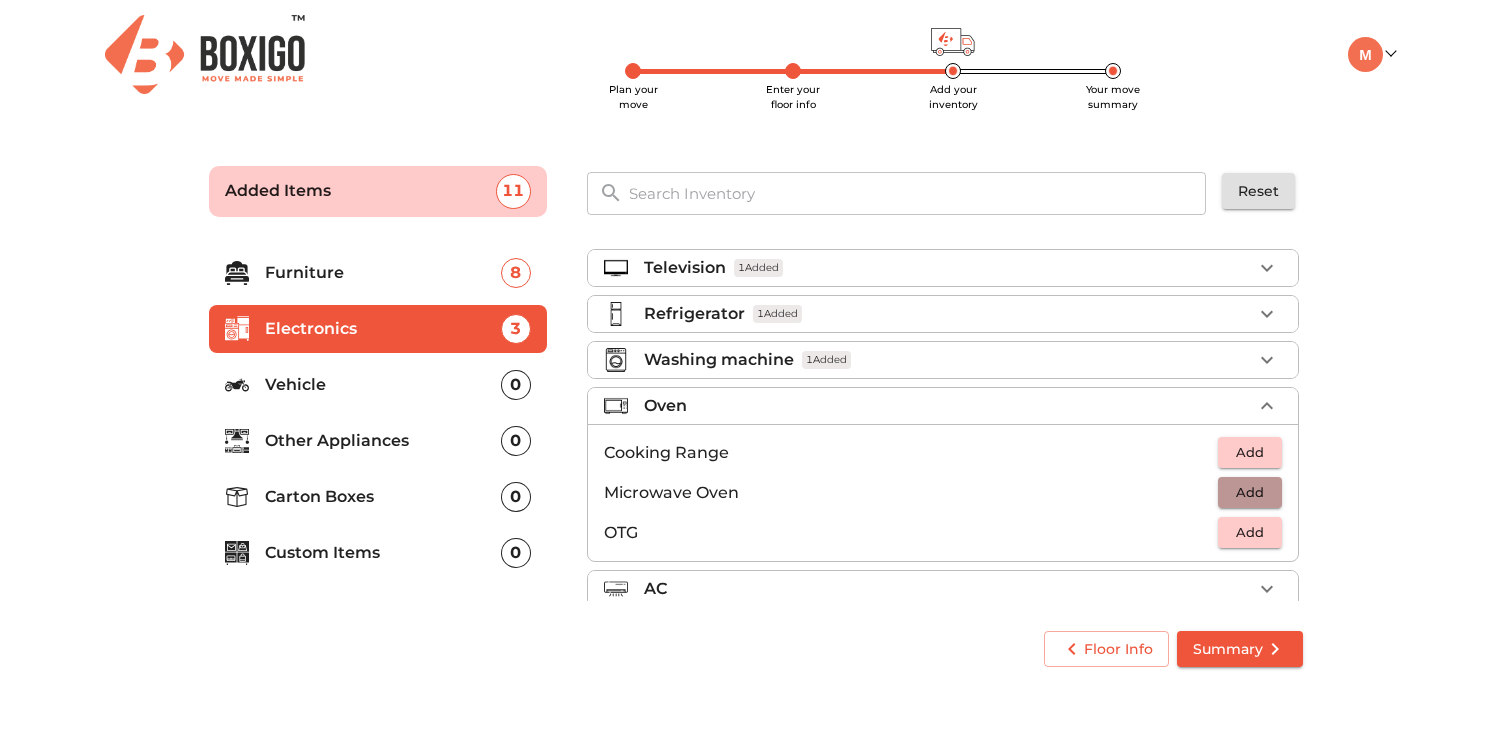 click on "Add" at bounding box center (1250, 492) 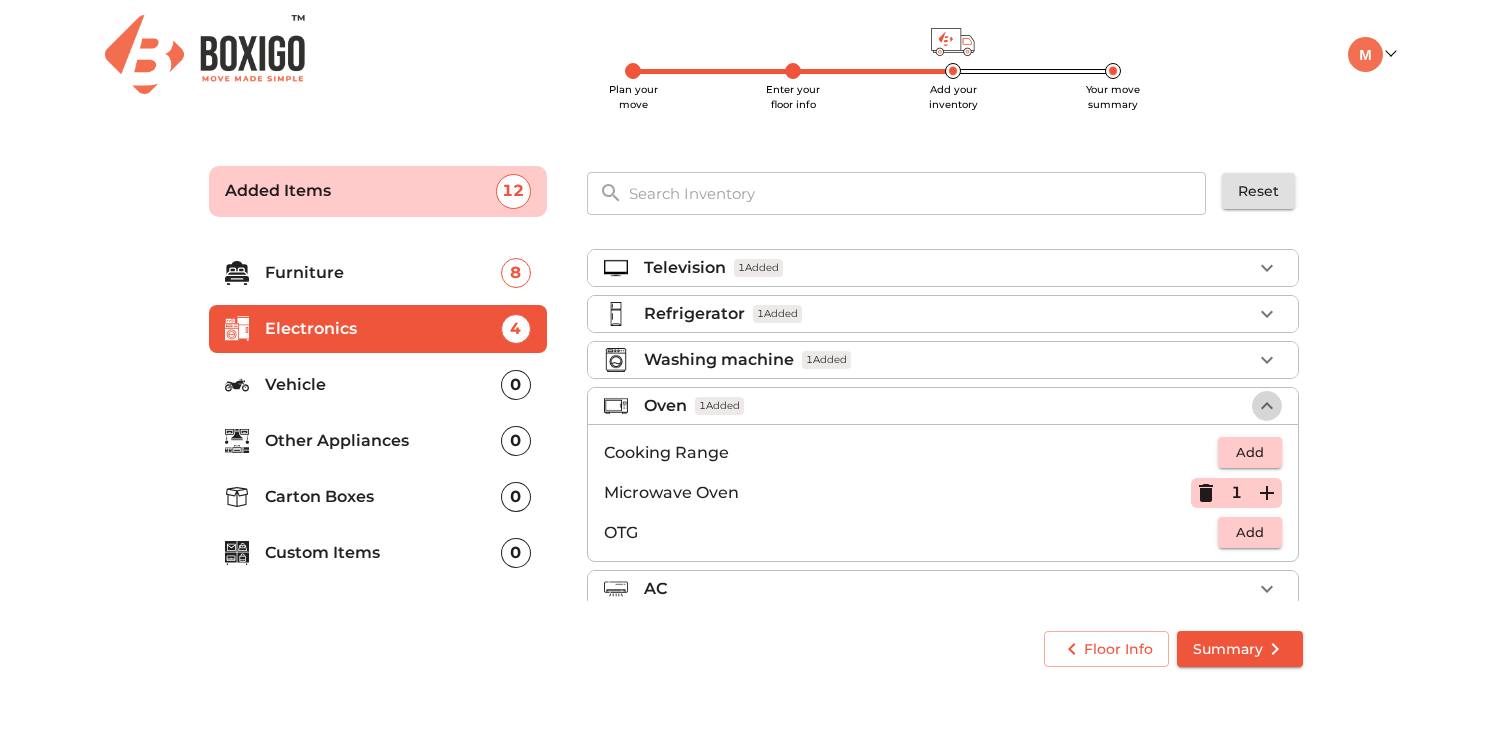 click 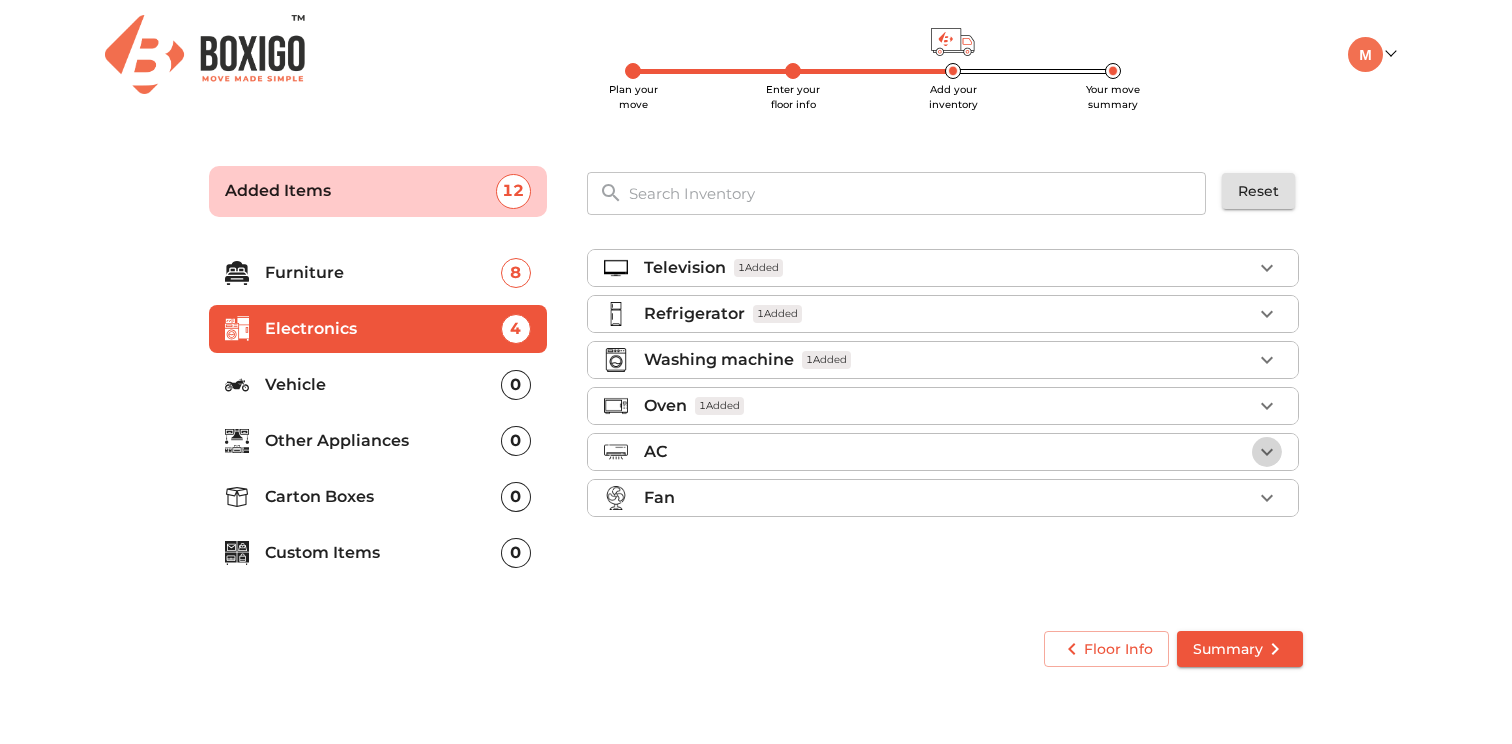 click 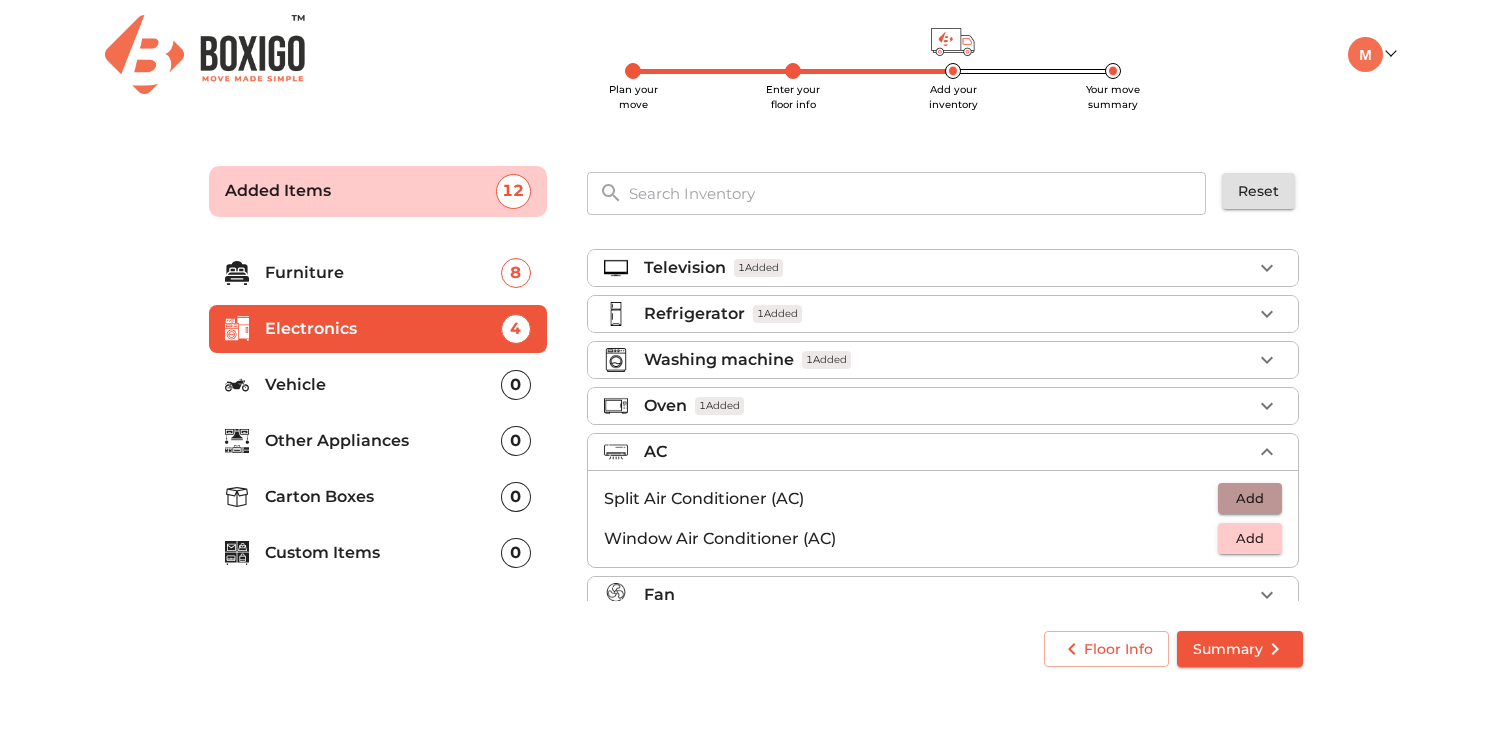 click on "Add" at bounding box center [1250, 498] 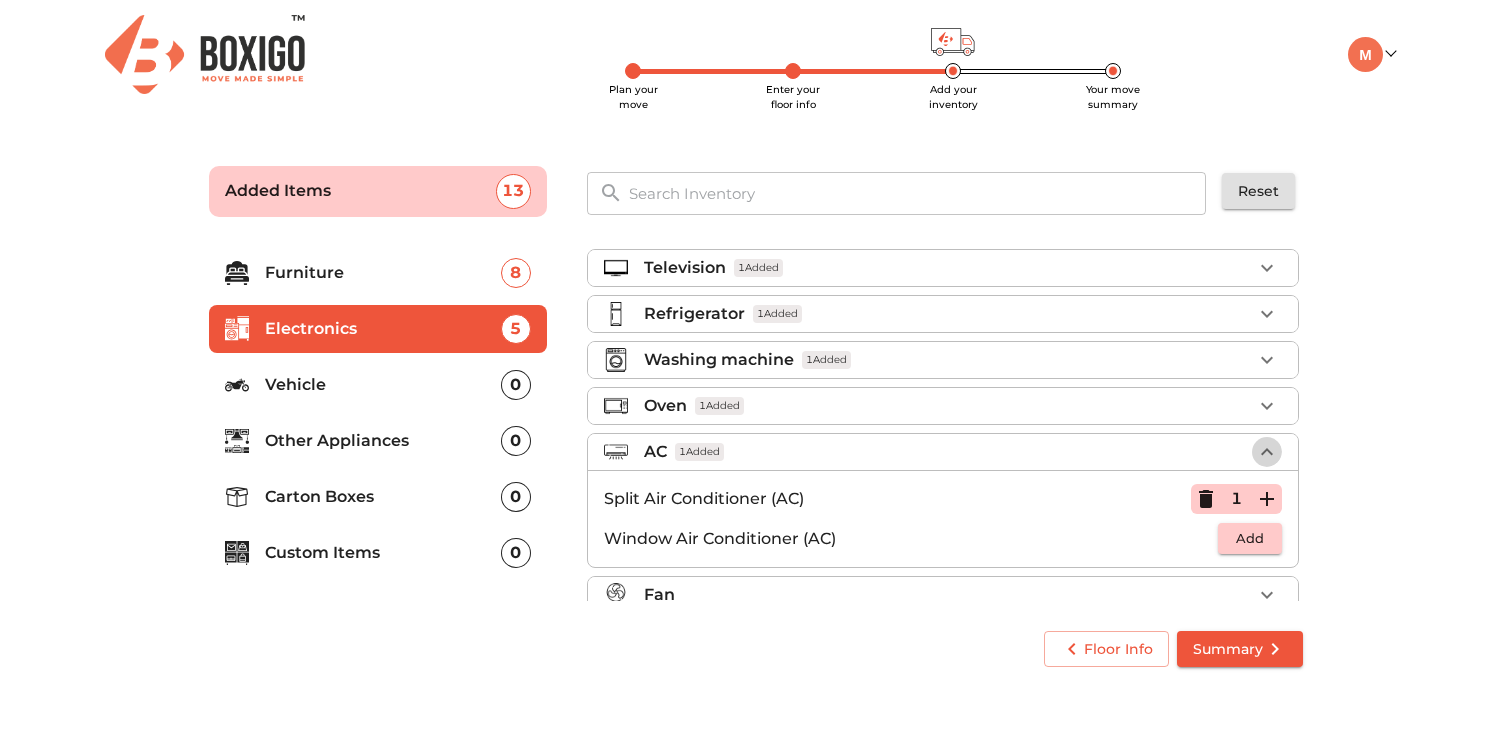 click 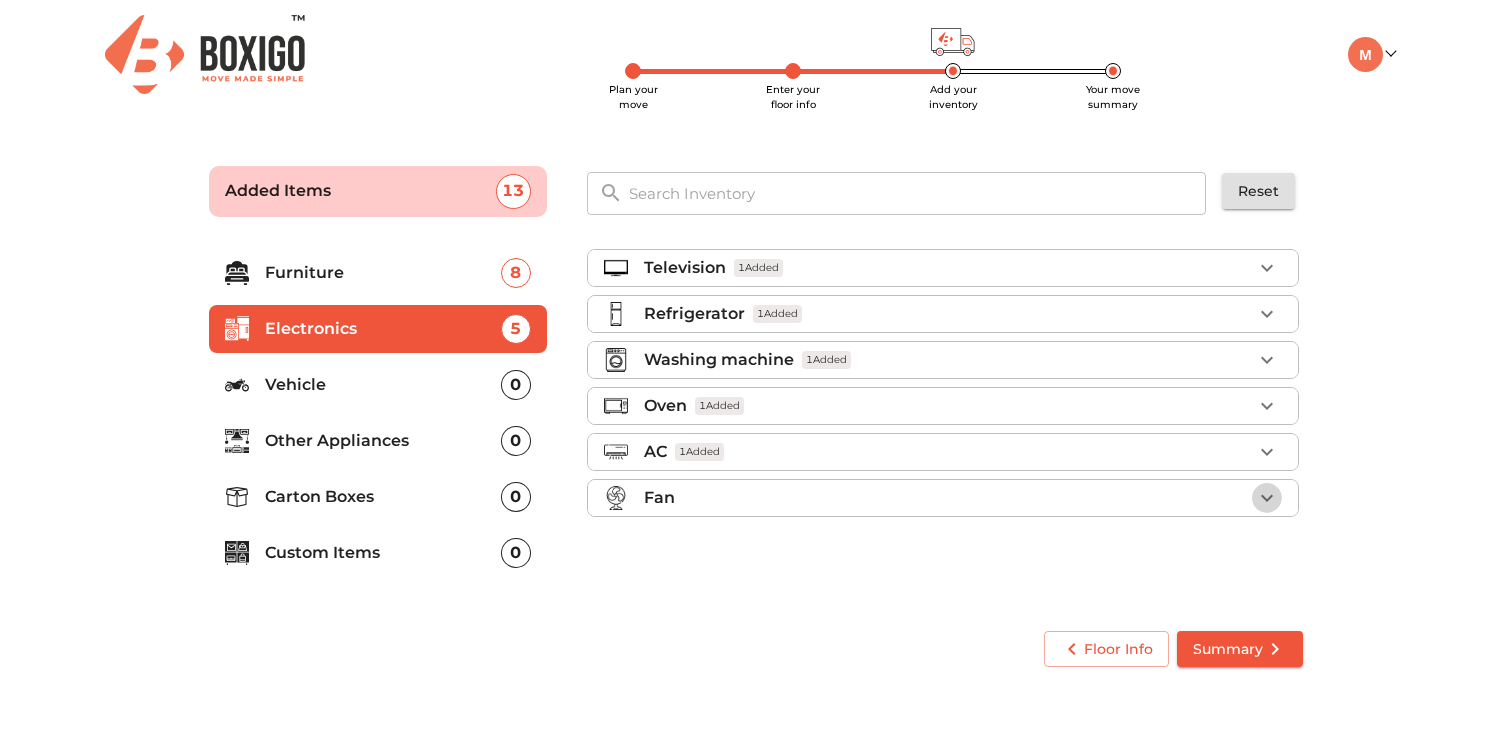 click 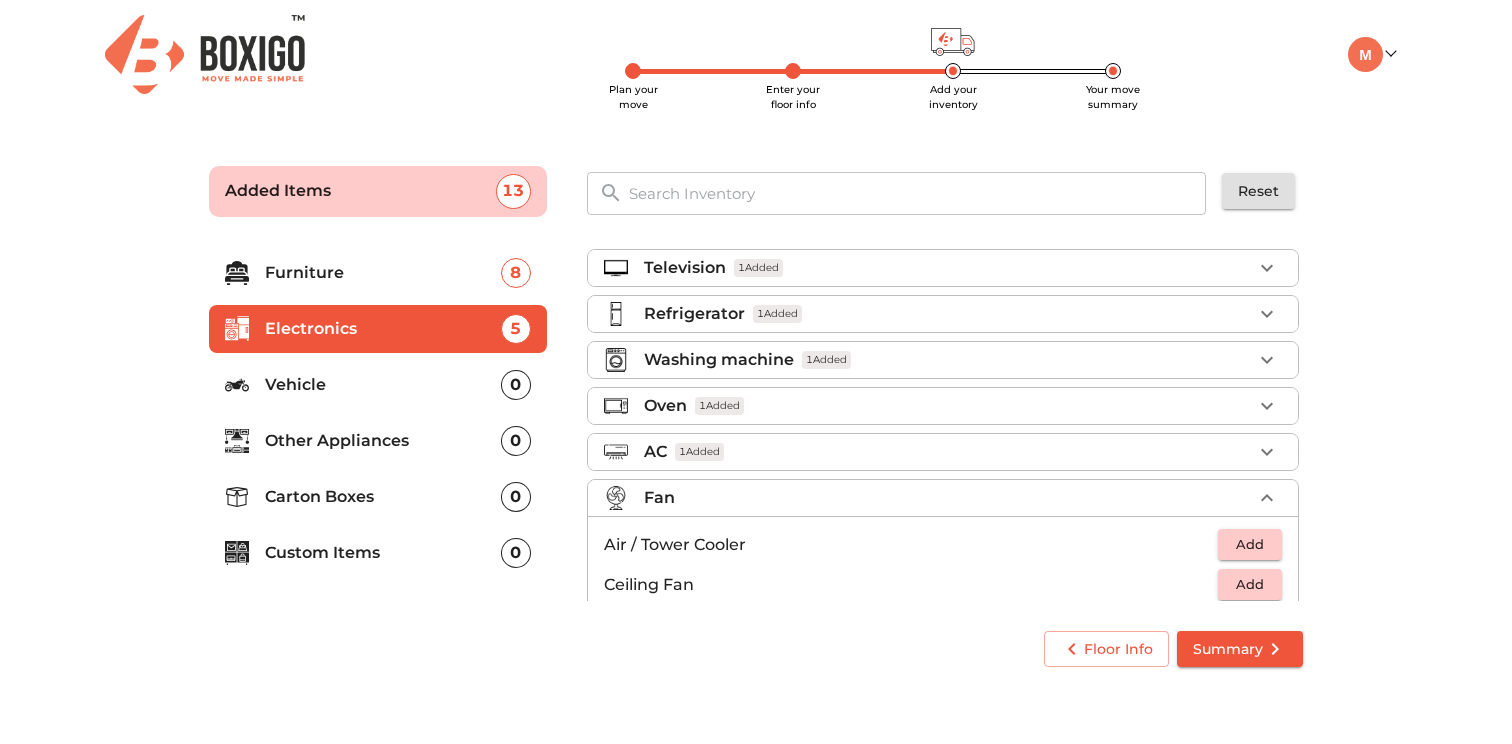 click on "Add" at bounding box center [1250, 584] 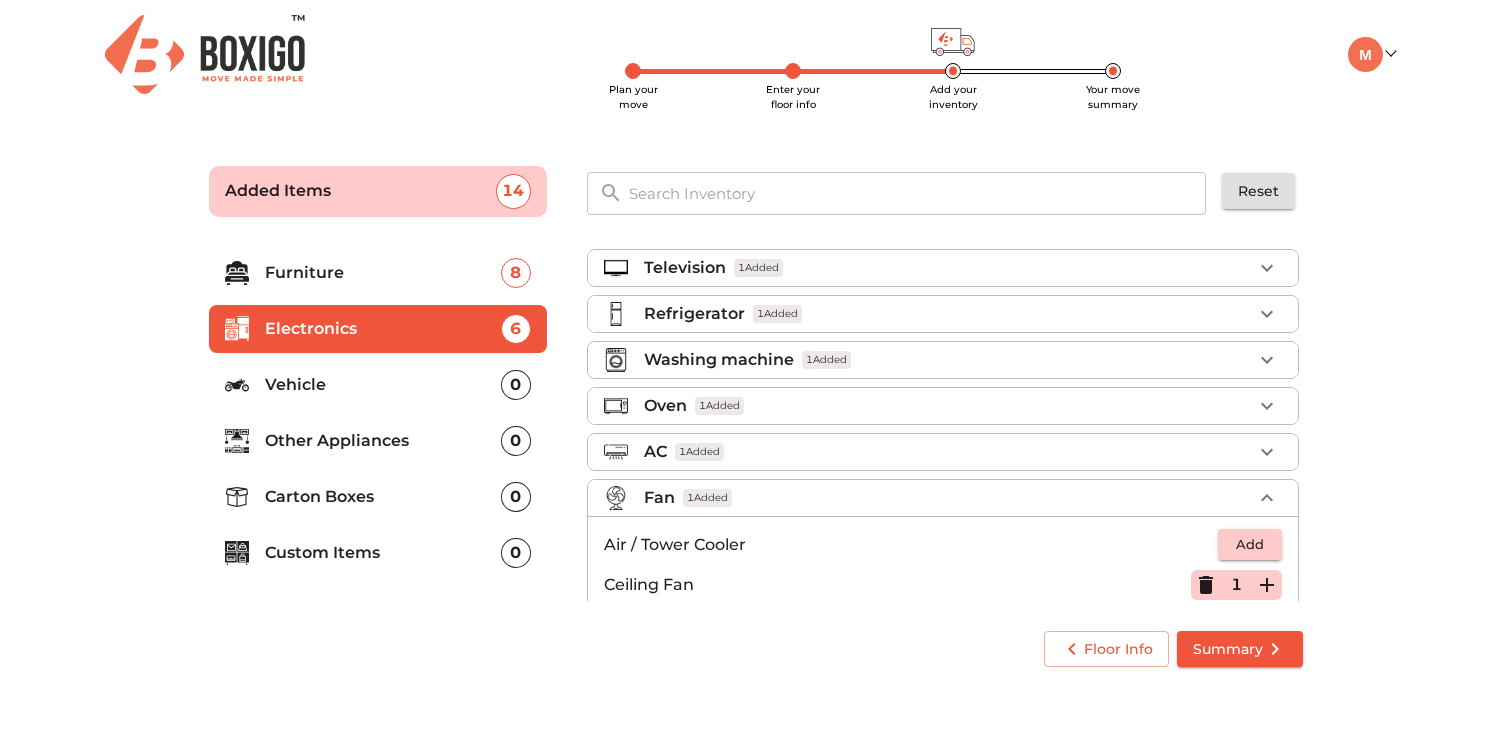 click 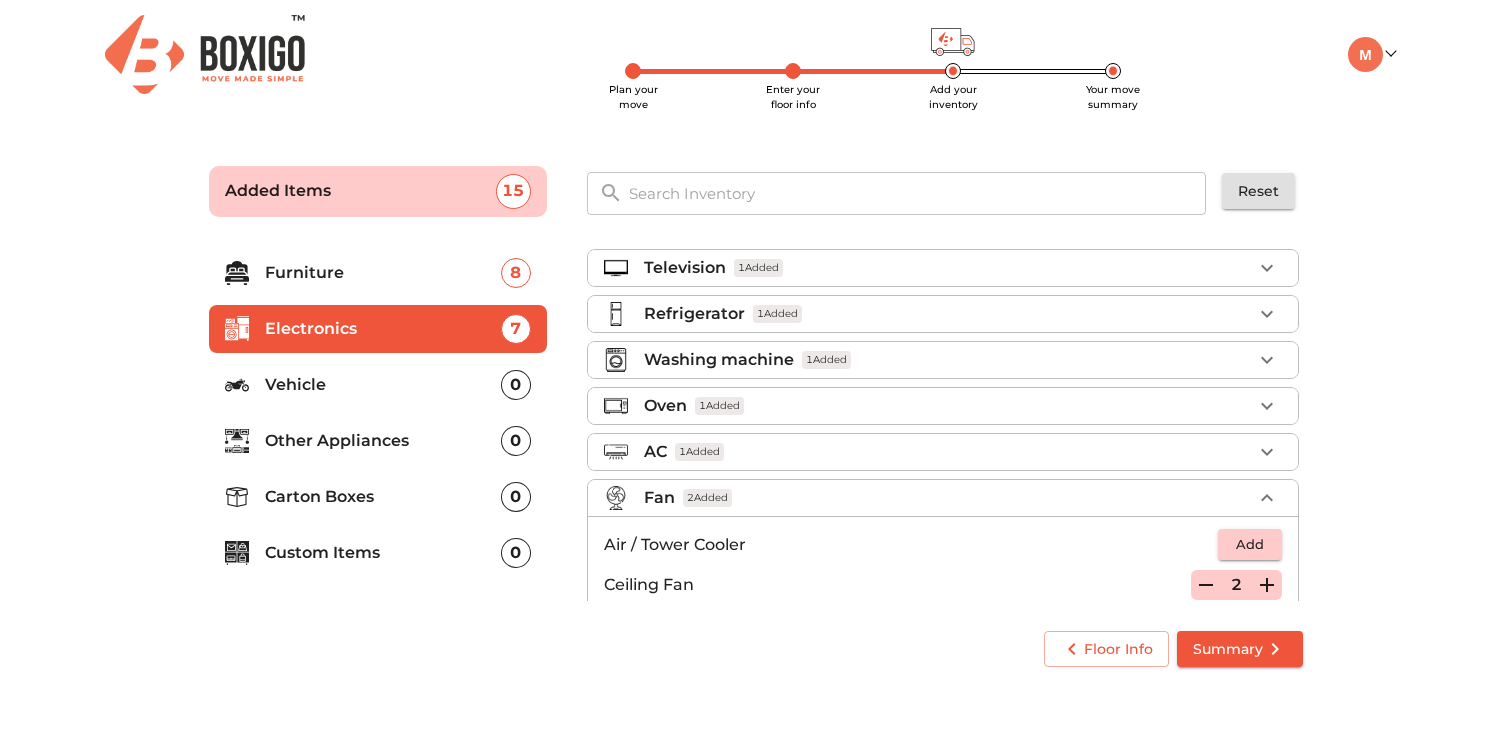 click 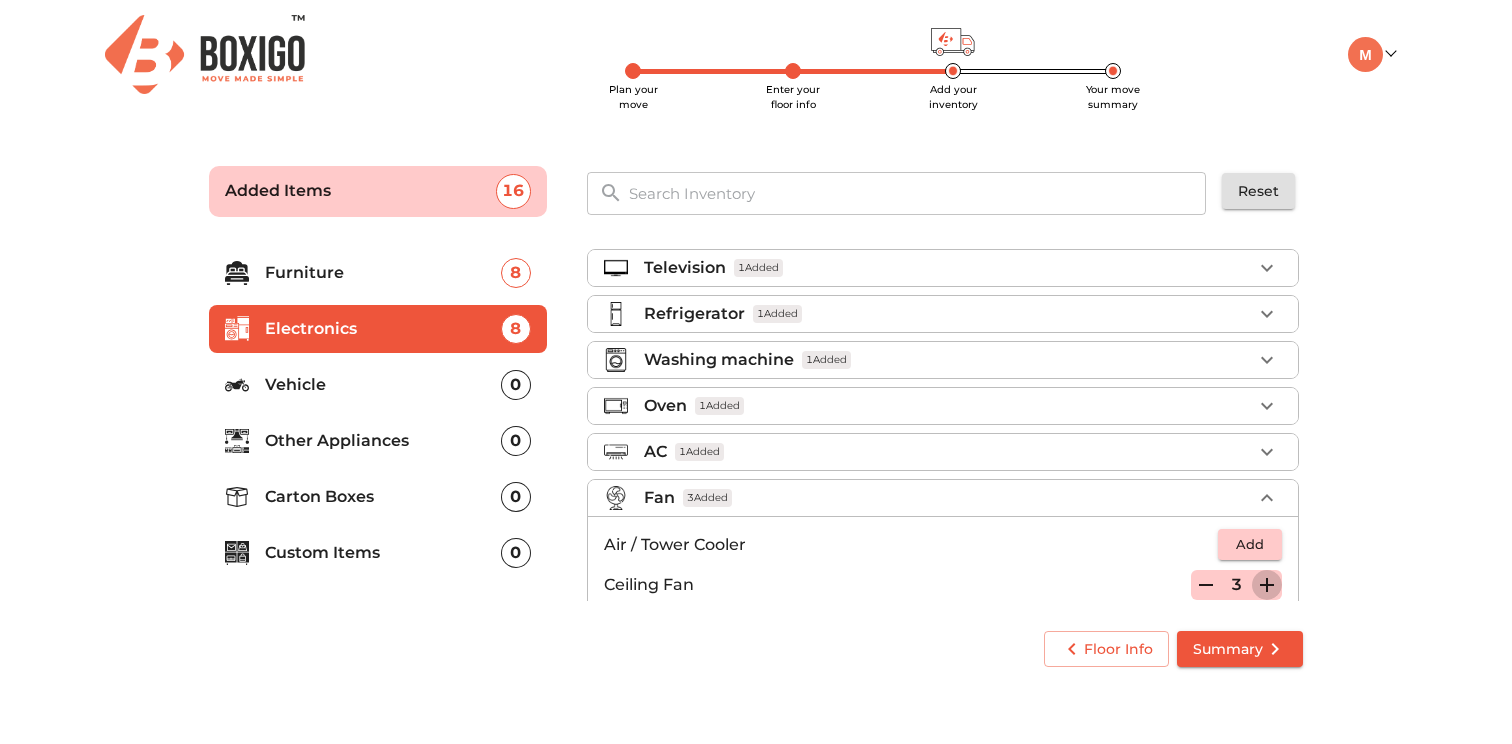 click 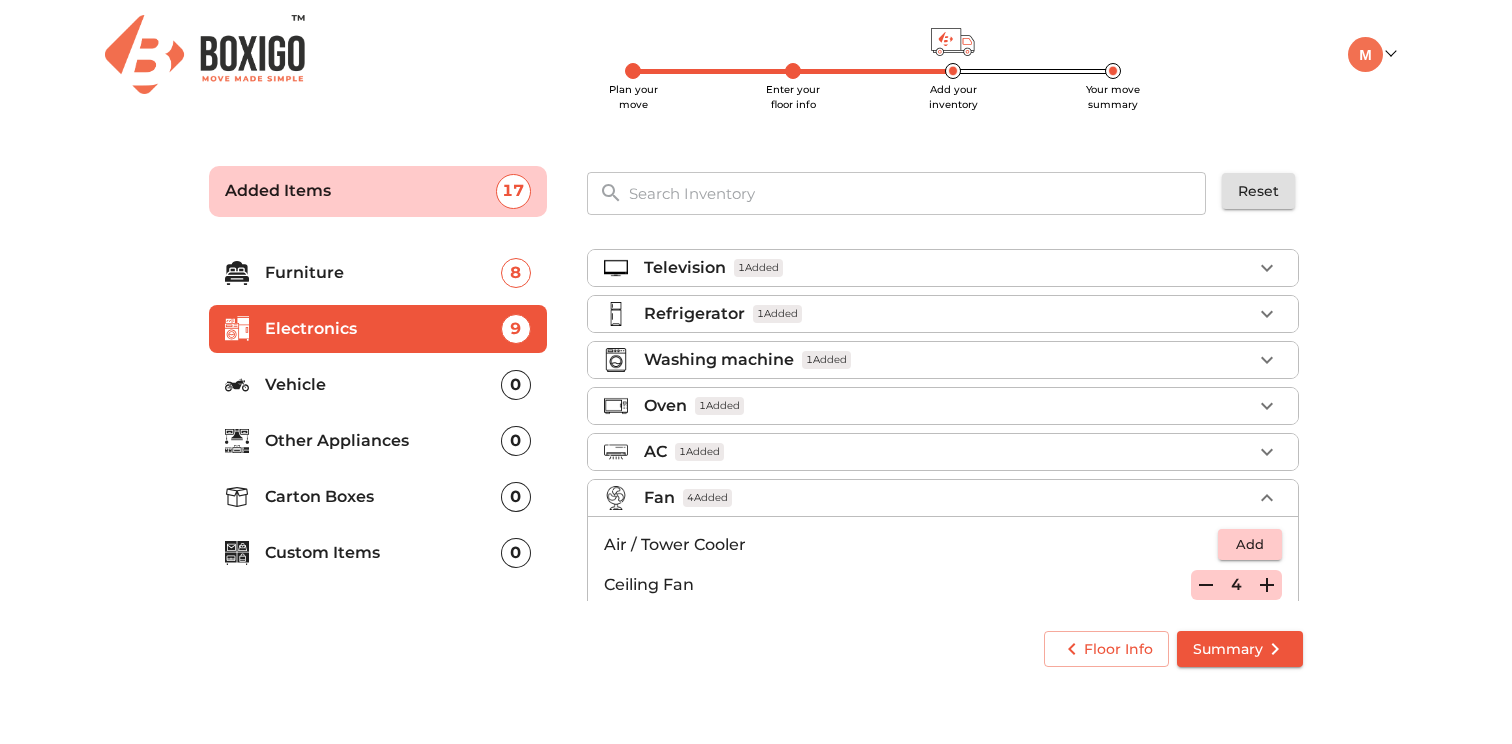 click 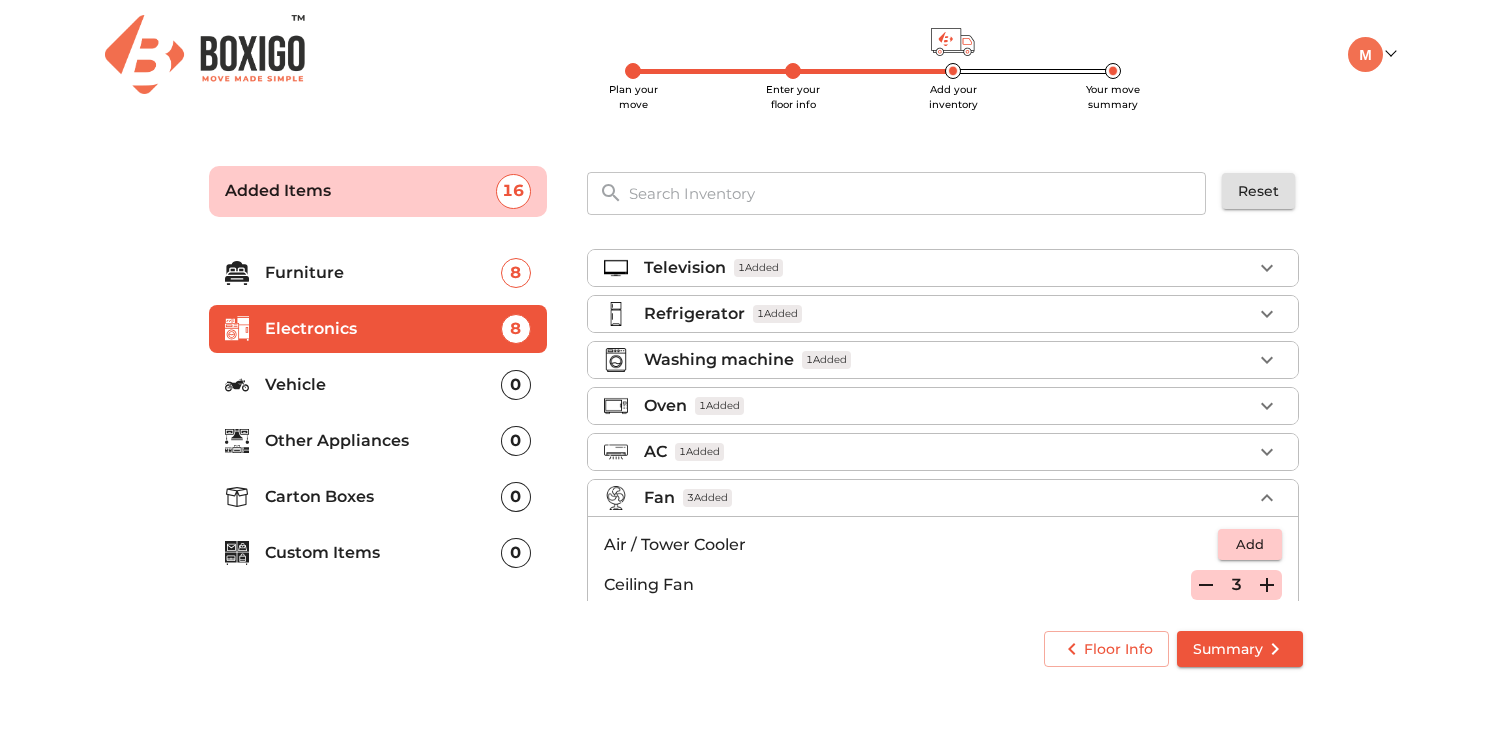 click 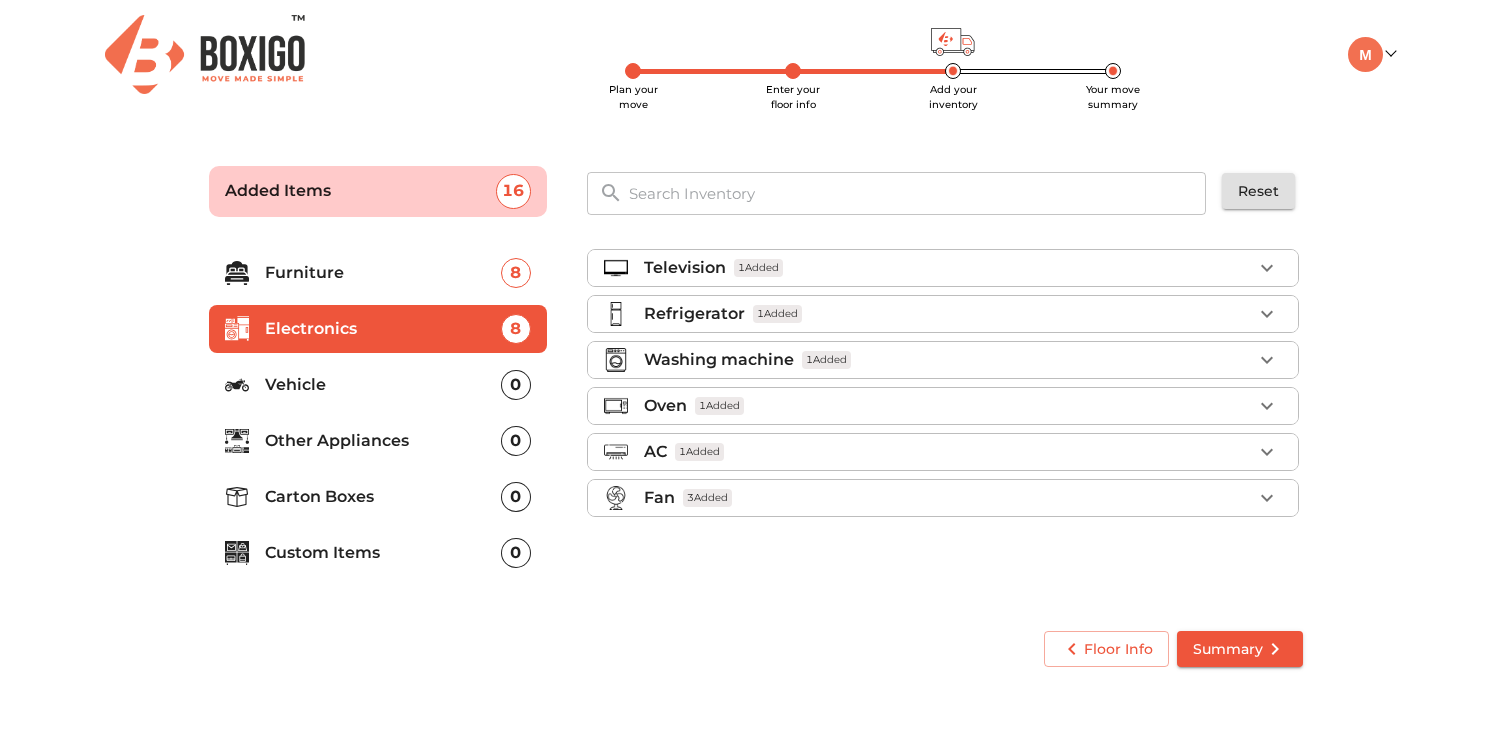 click on "Other Appliances" at bounding box center (383, 441) 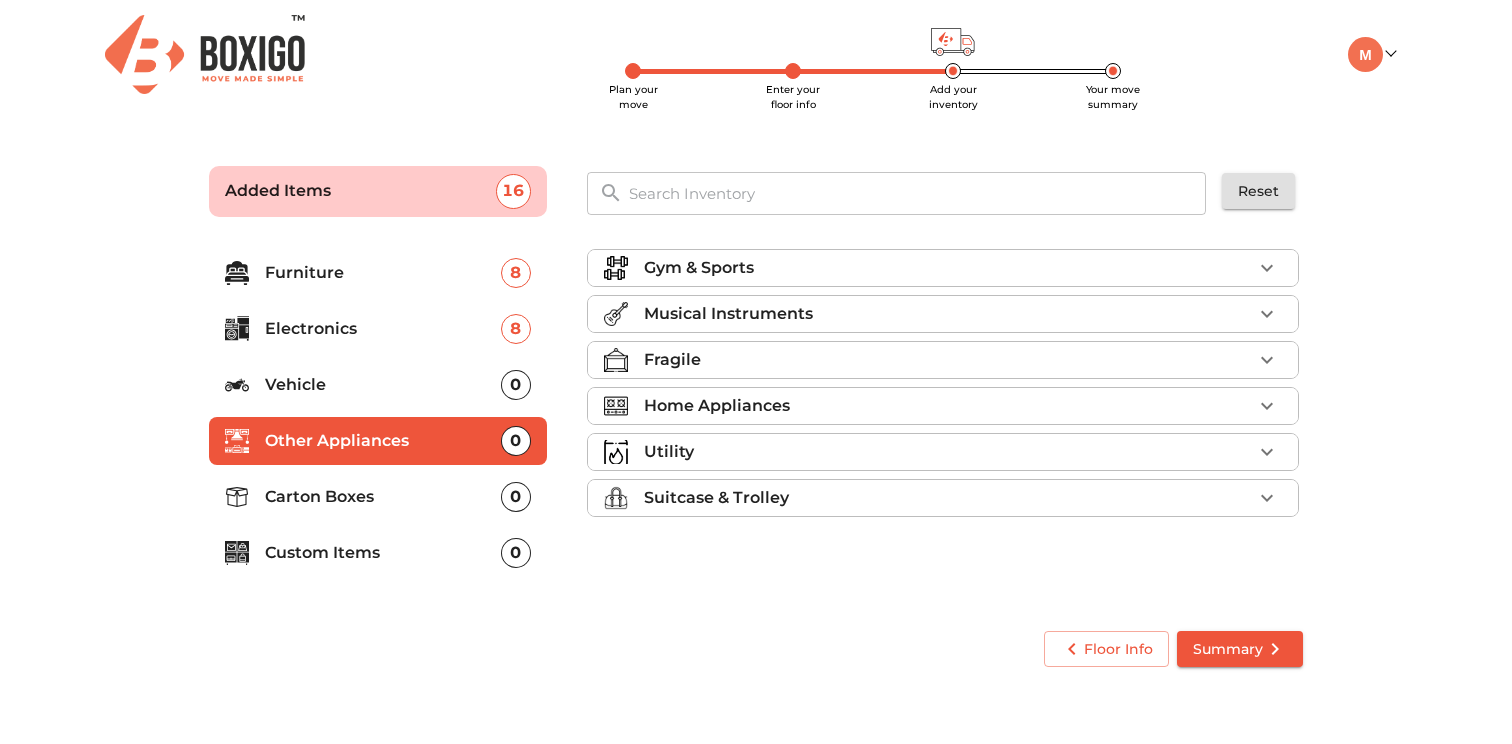 click on "Home Appliances" at bounding box center [943, 406] 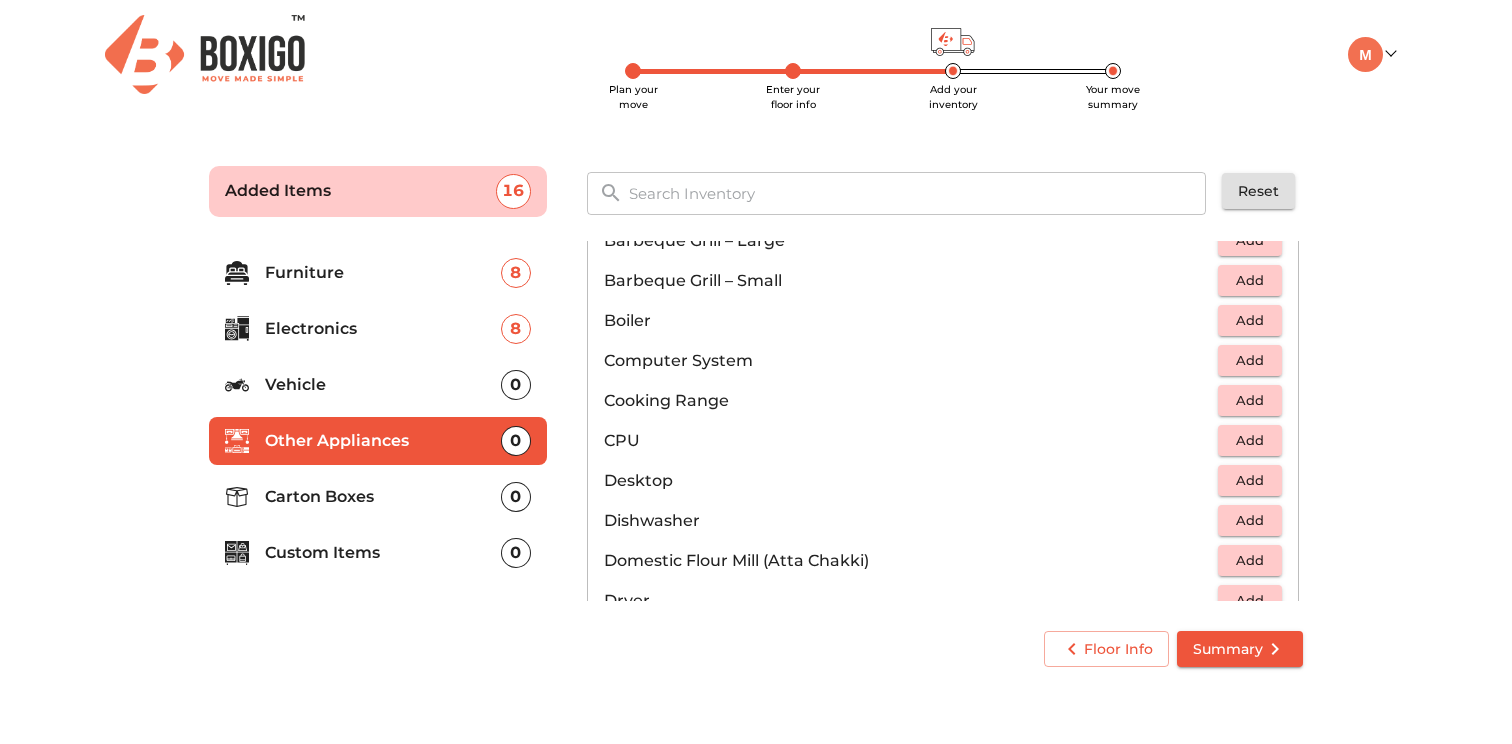 scroll, scrollTop: 313, scrollLeft: 0, axis: vertical 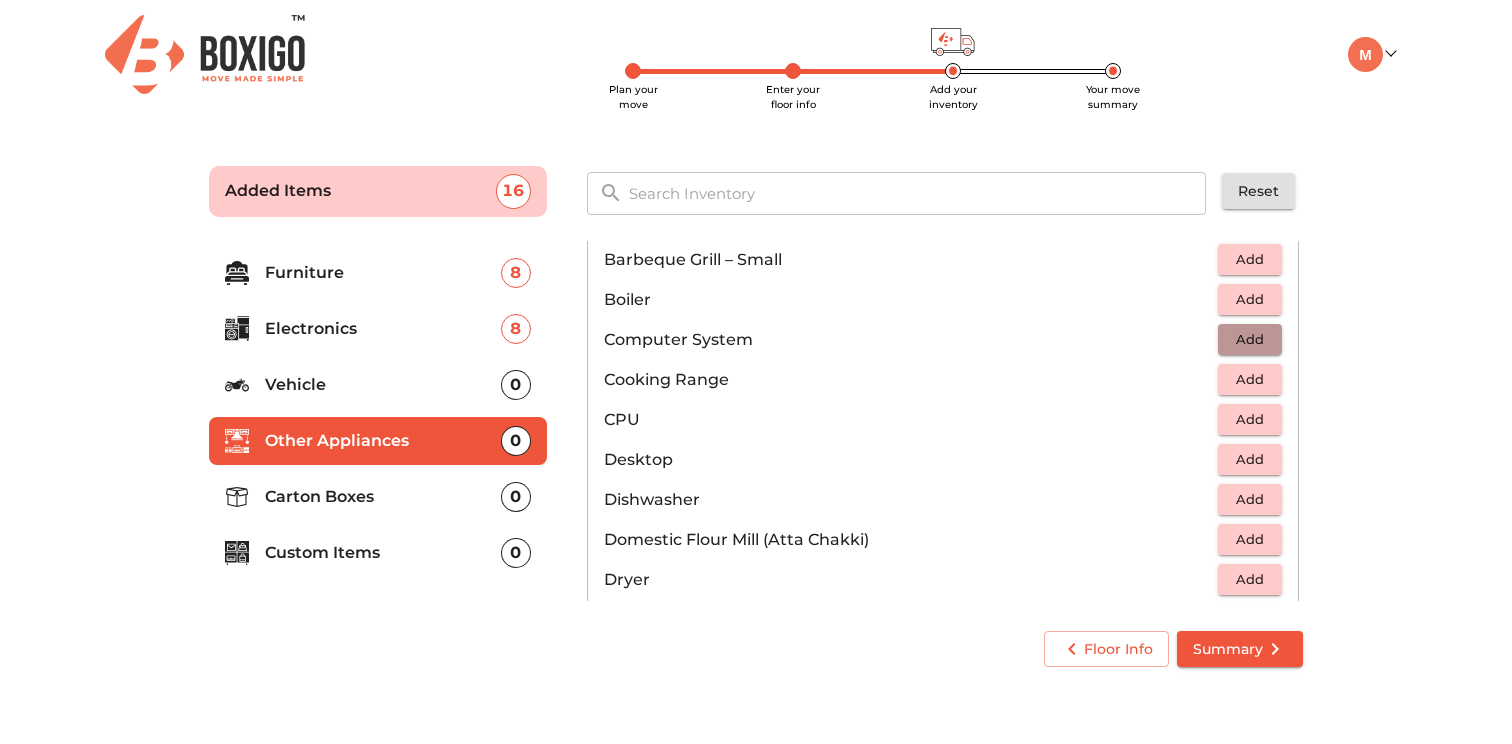 click on "Add" at bounding box center [1250, 339] 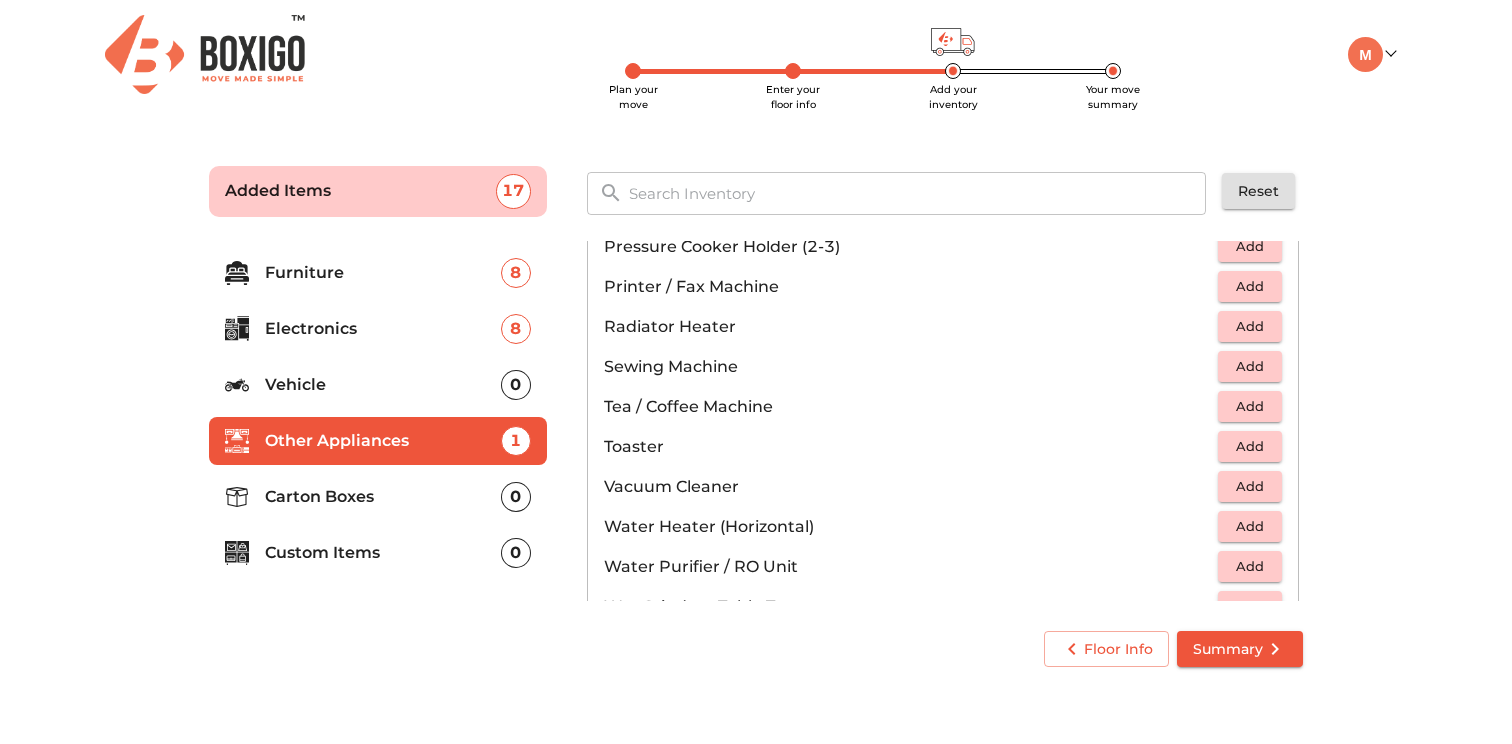 scroll, scrollTop: 1207, scrollLeft: 0, axis: vertical 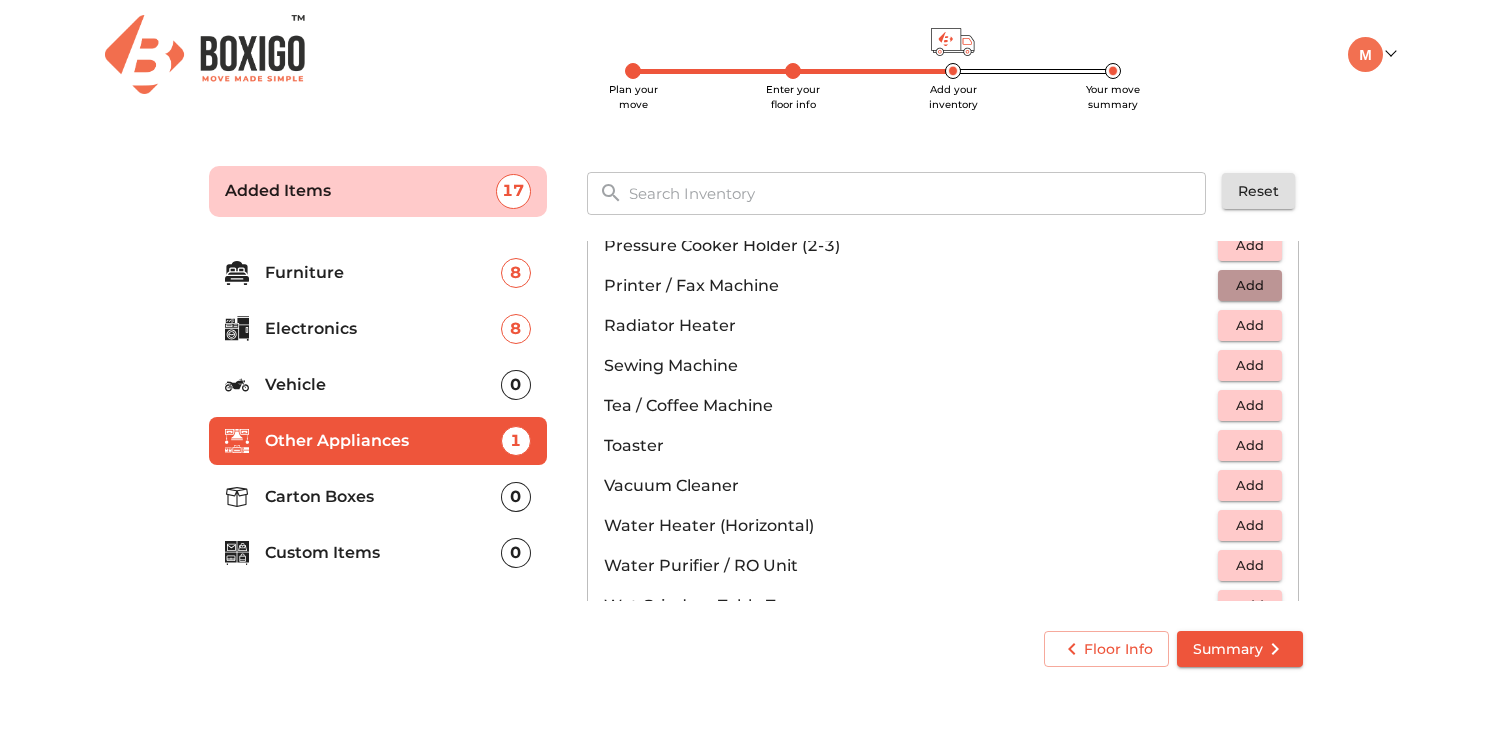 click on "Add" at bounding box center (1250, 285) 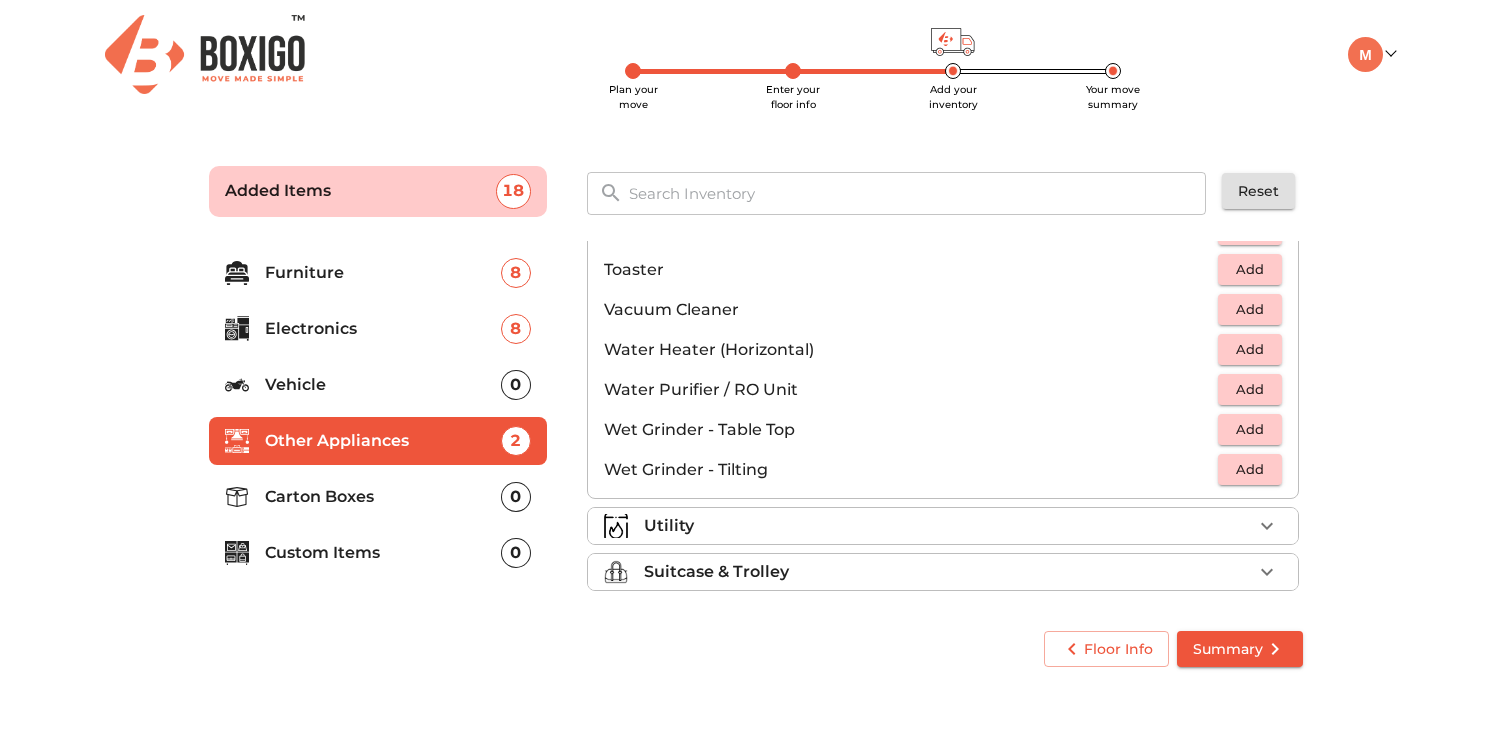 scroll, scrollTop: 1389, scrollLeft: 0, axis: vertical 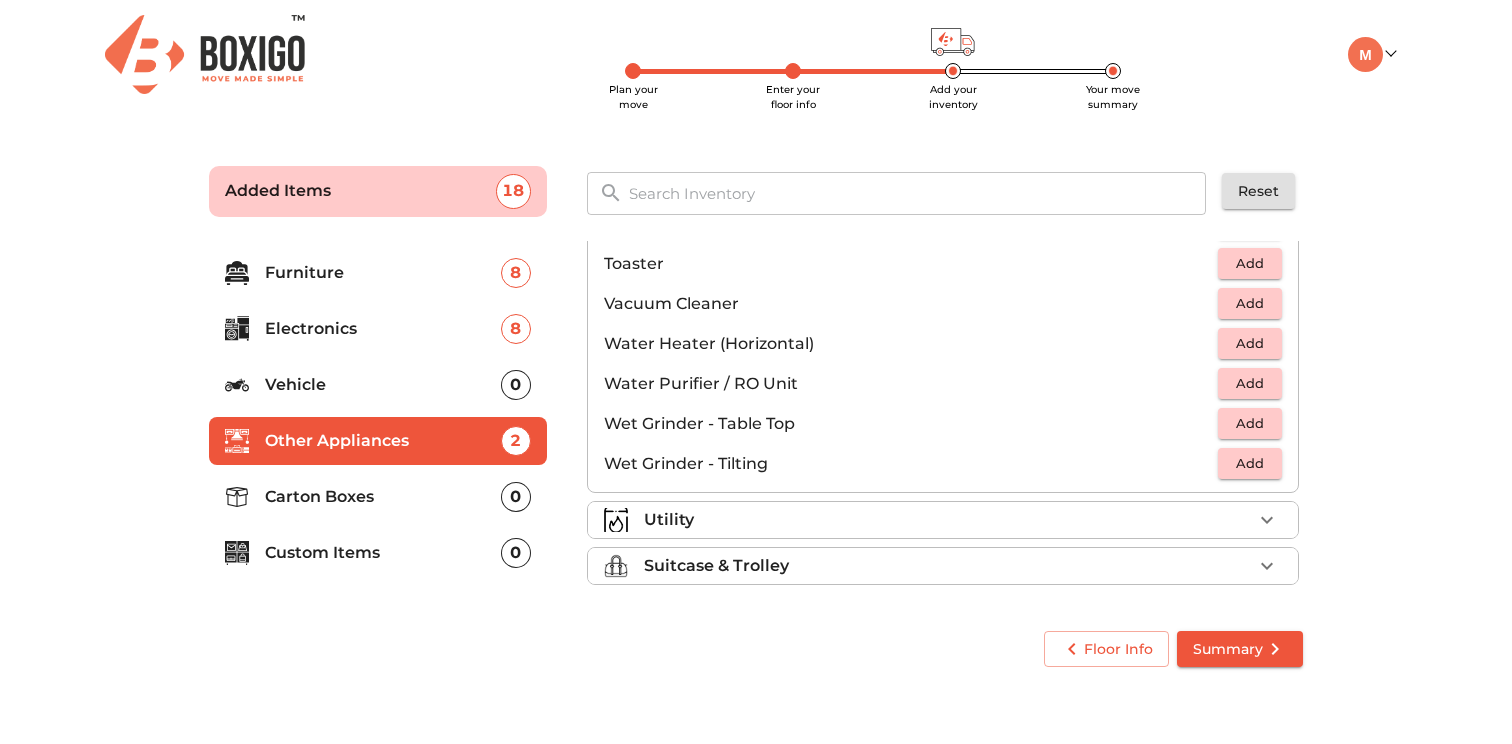 click on "Add" at bounding box center [1250, 383] 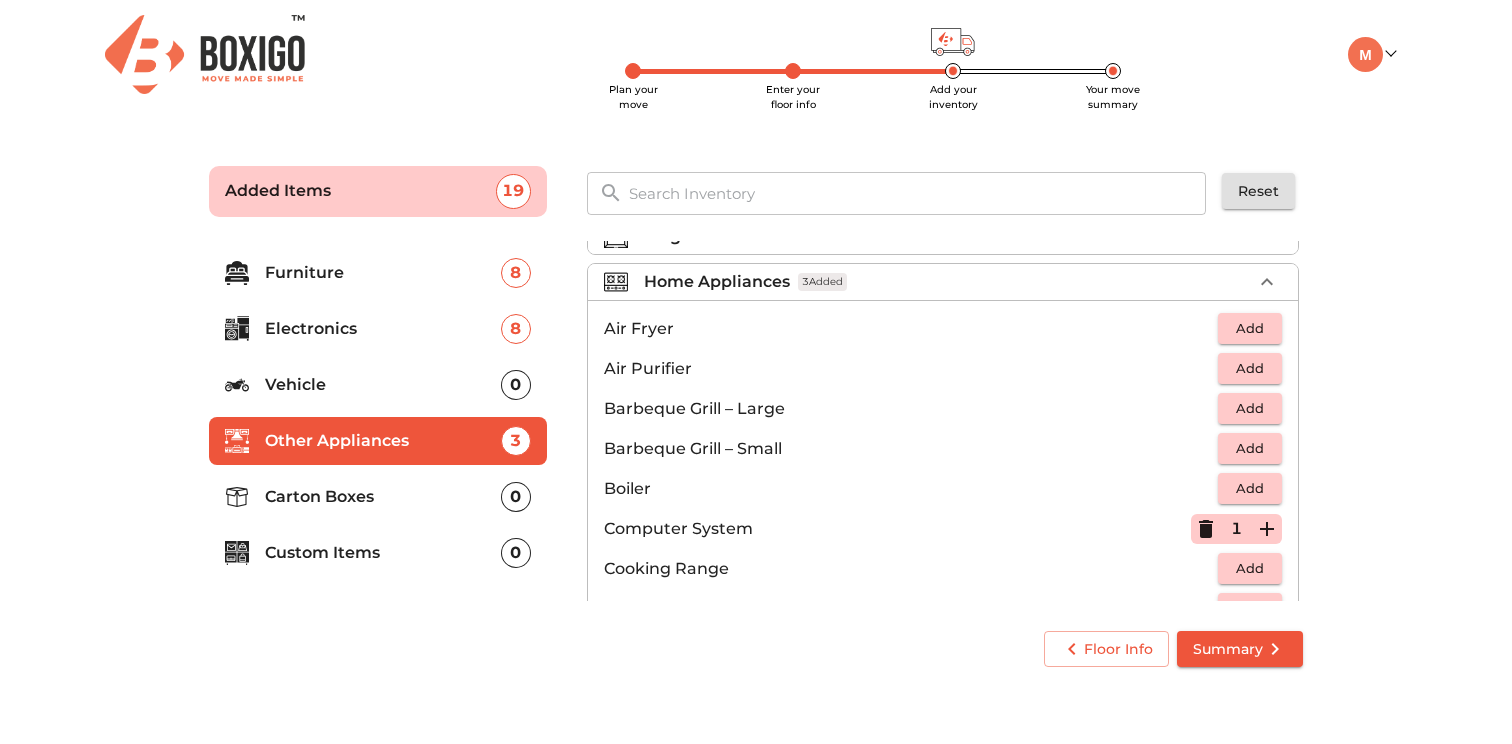 scroll, scrollTop: 78, scrollLeft: 0, axis: vertical 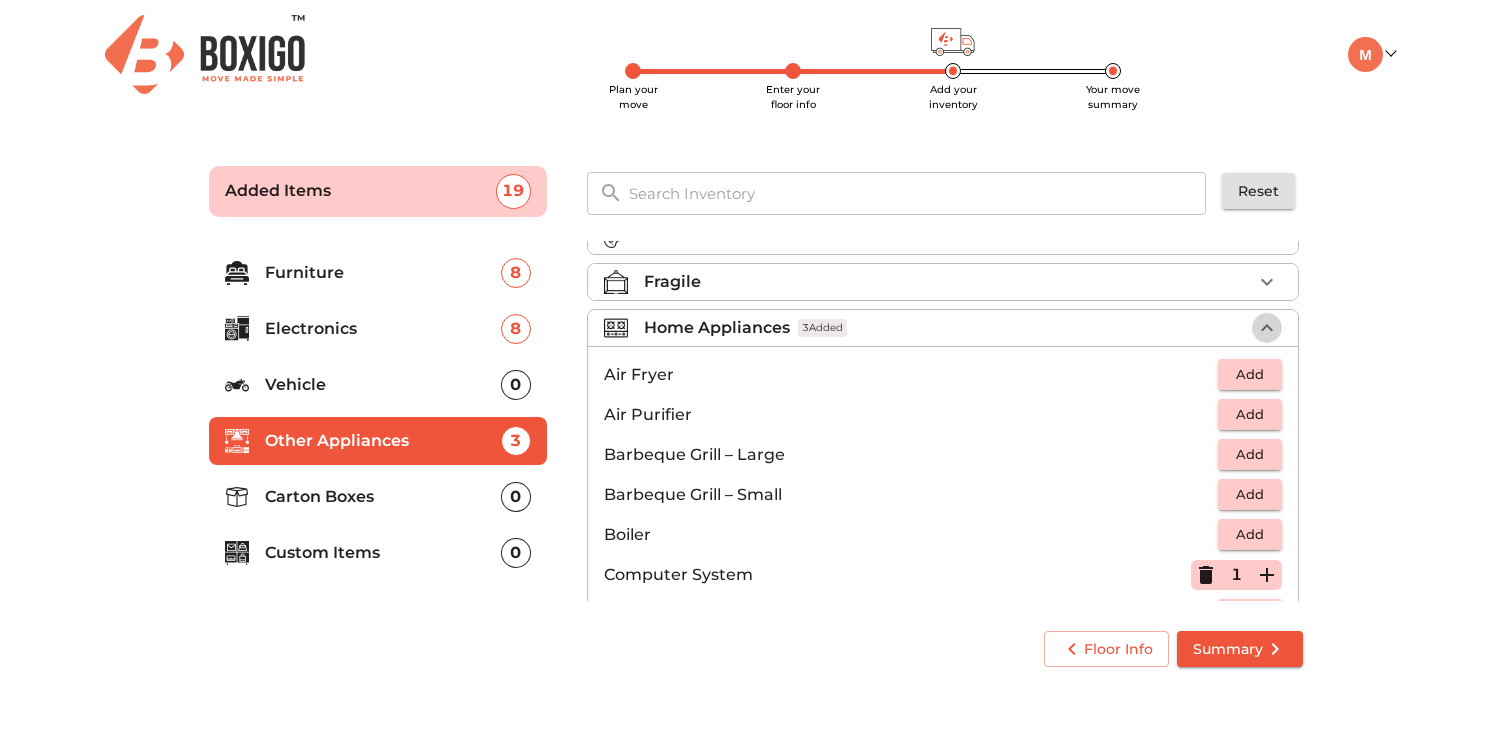 click 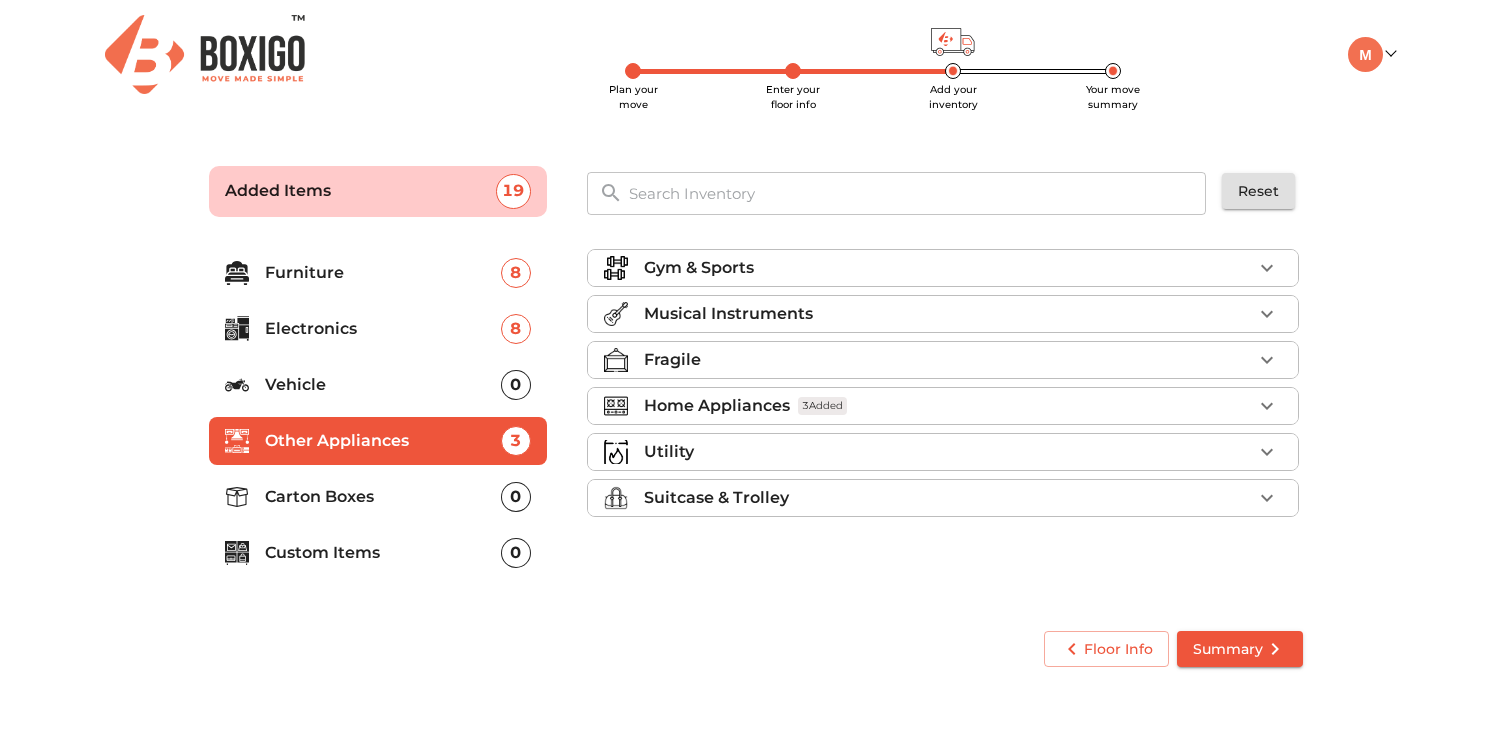 scroll, scrollTop: 0, scrollLeft: 0, axis: both 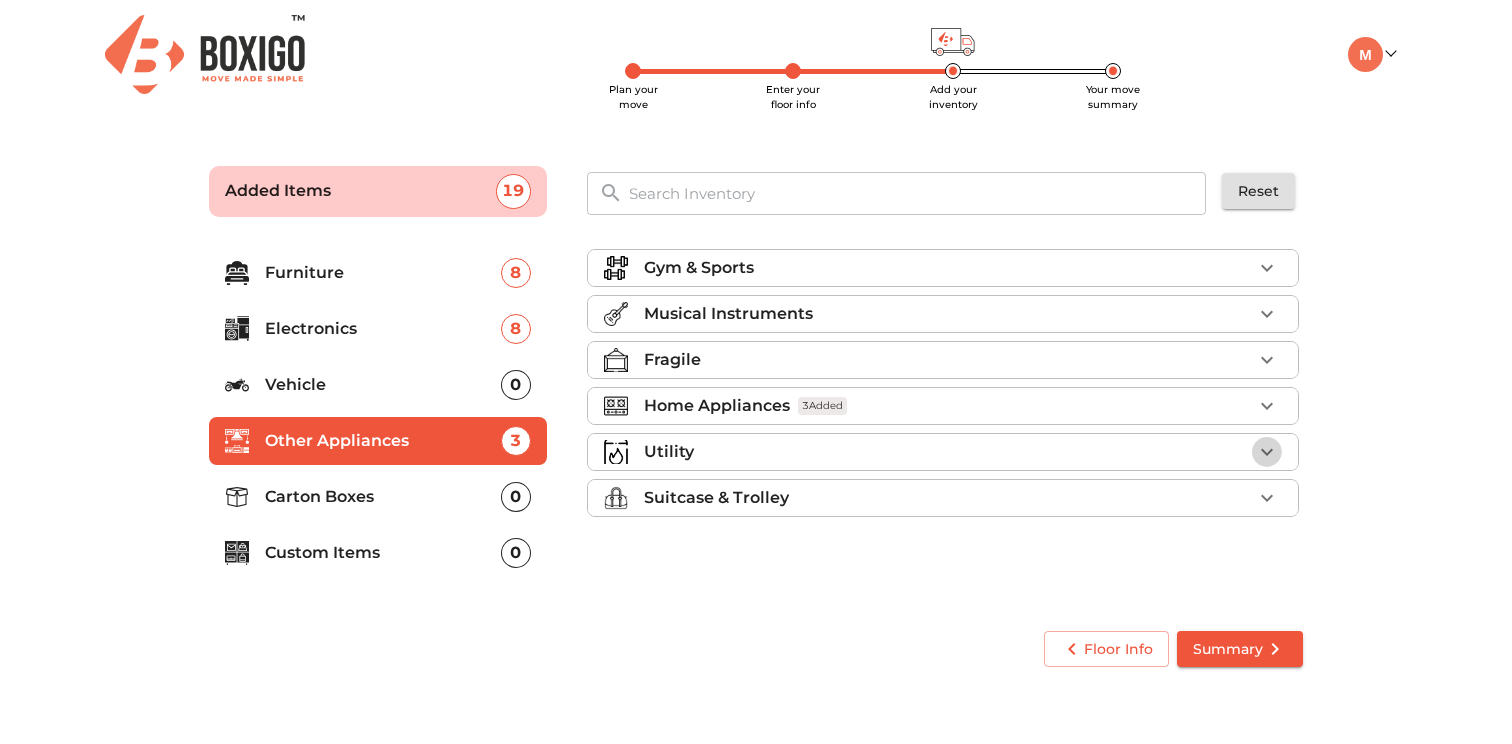 click 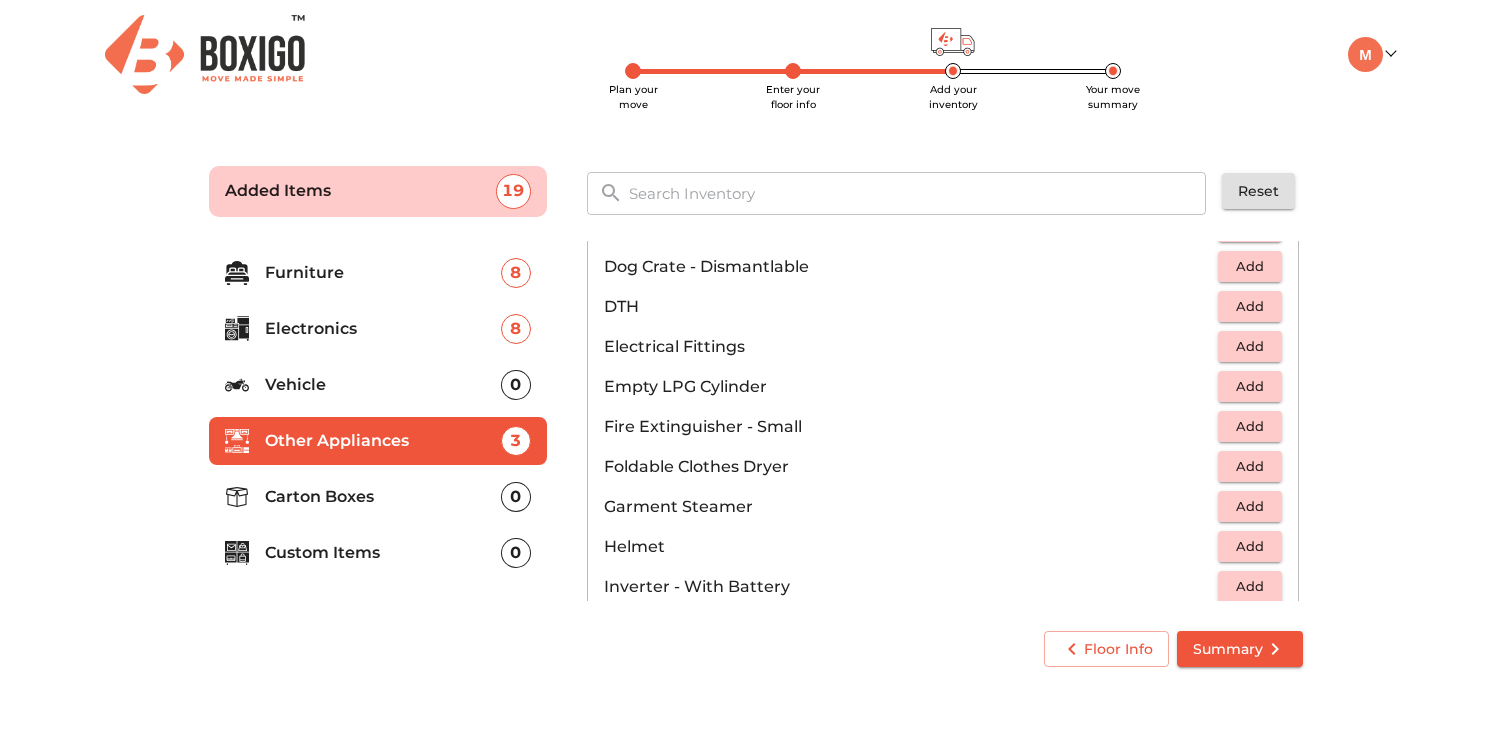scroll, scrollTop: 728, scrollLeft: 0, axis: vertical 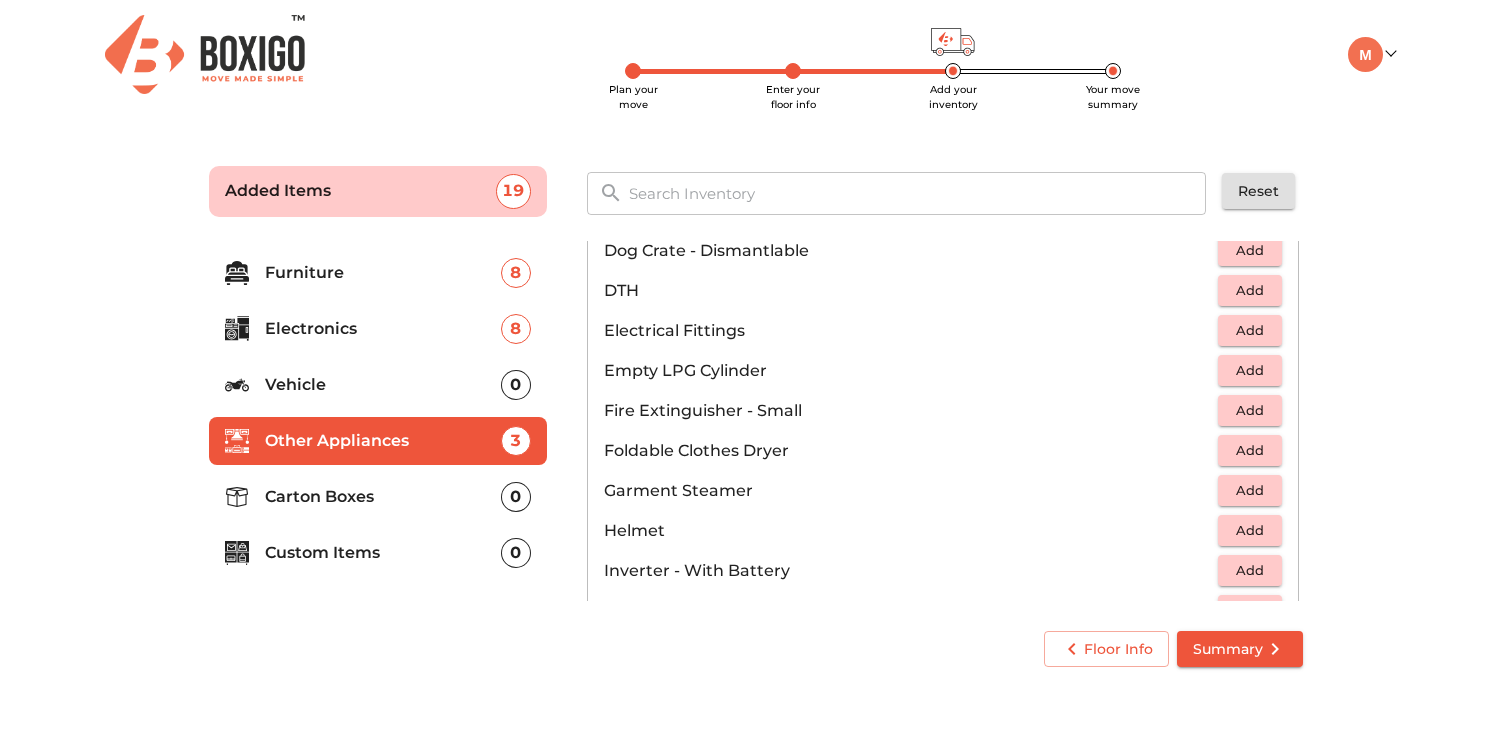 click on "Add" at bounding box center (1250, 290) 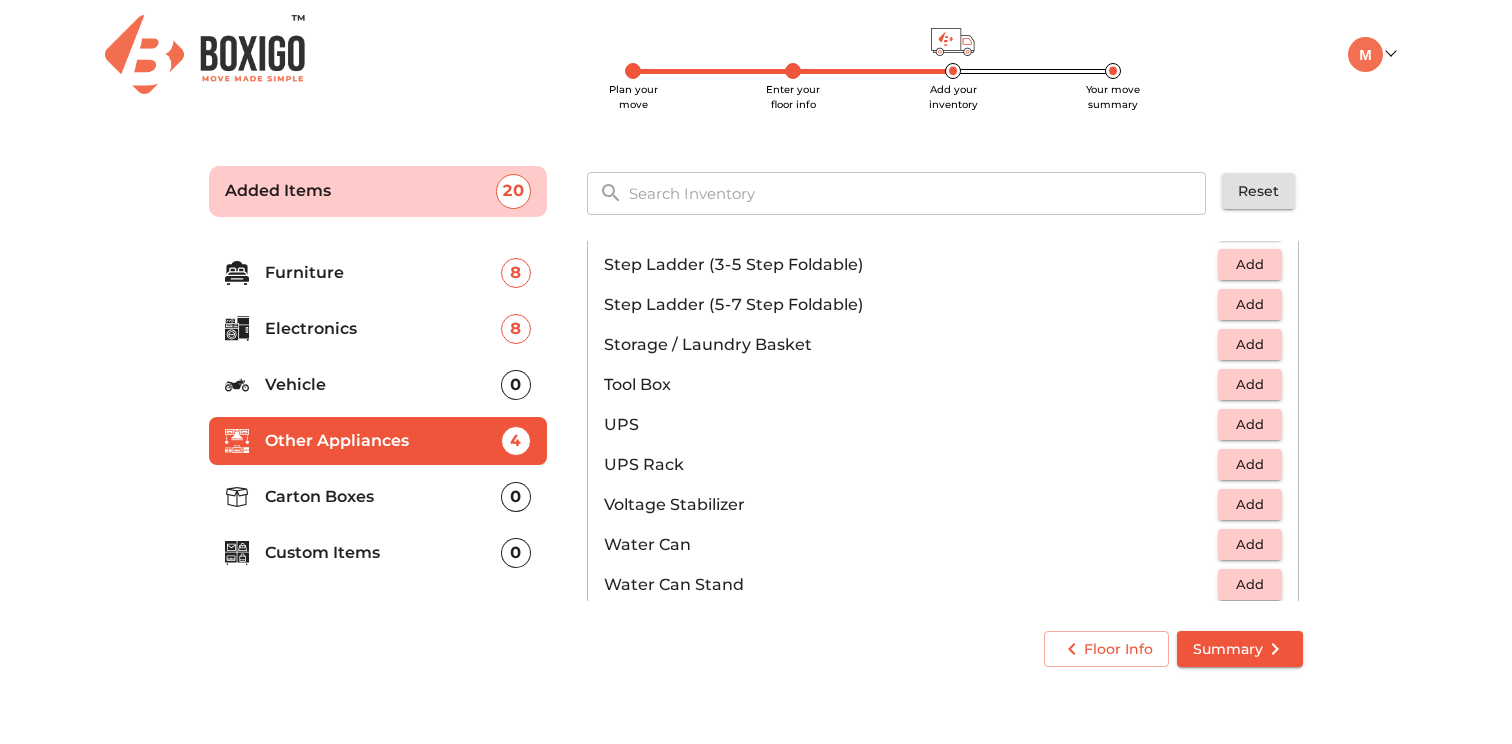 scroll, scrollTop: 1216, scrollLeft: 0, axis: vertical 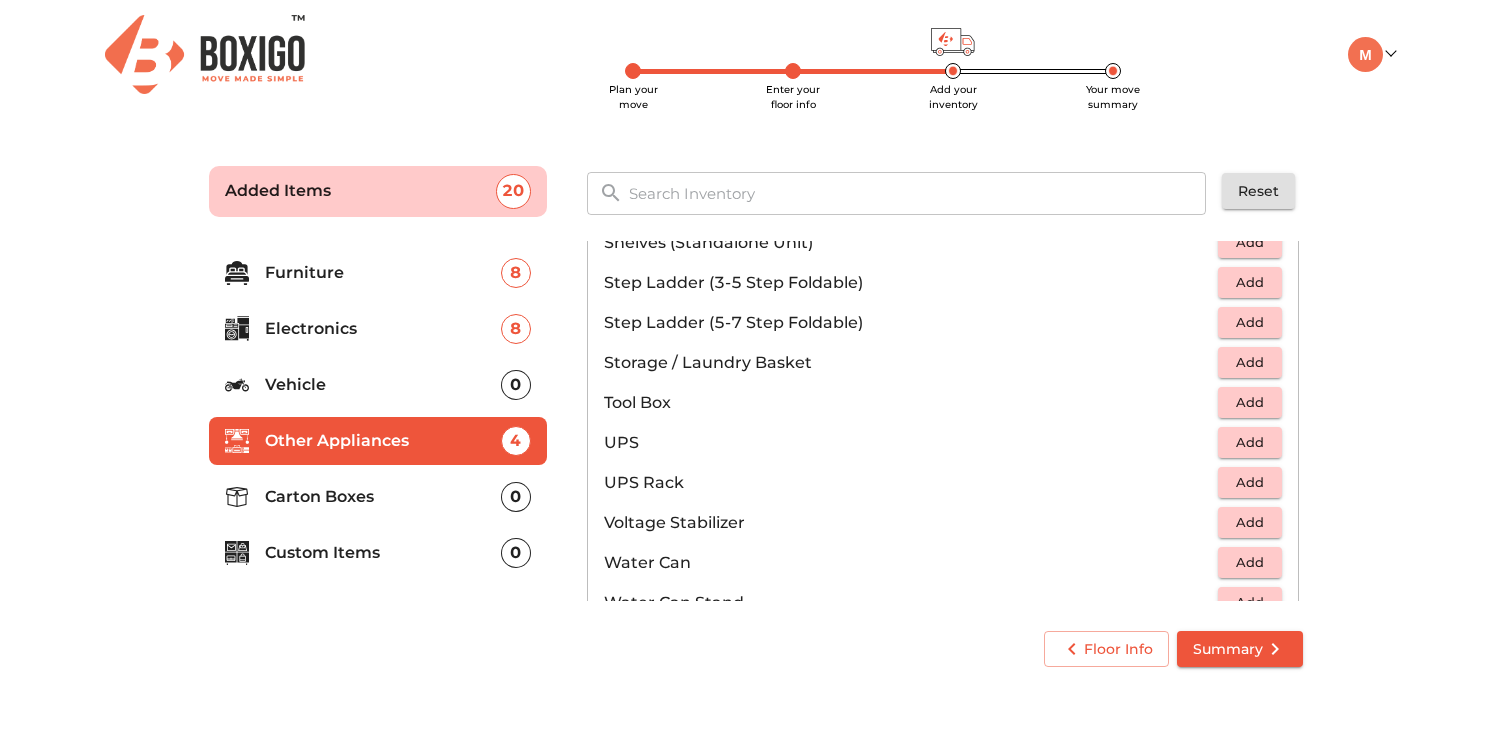 click on "Add" at bounding box center [1250, 322] 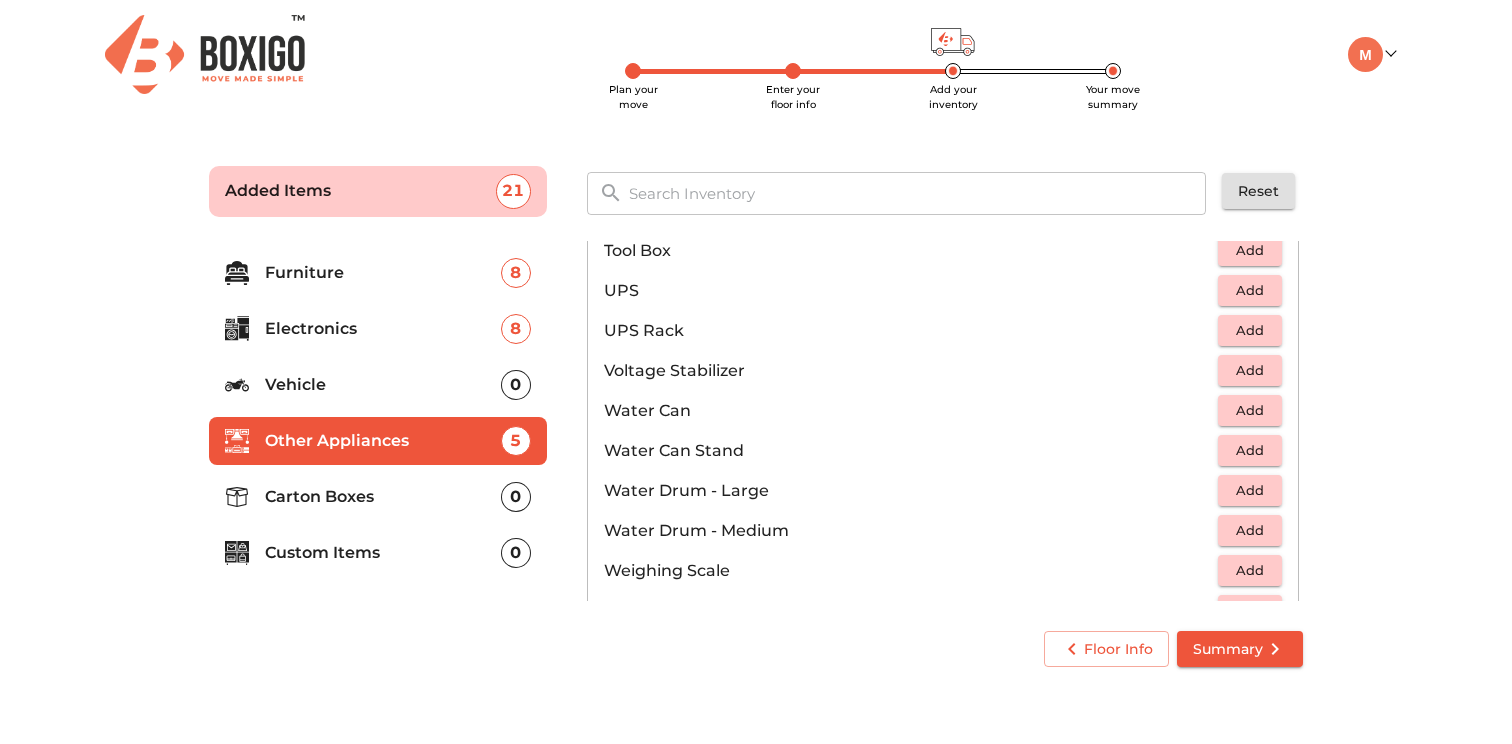 scroll, scrollTop: 1342, scrollLeft: 0, axis: vertical 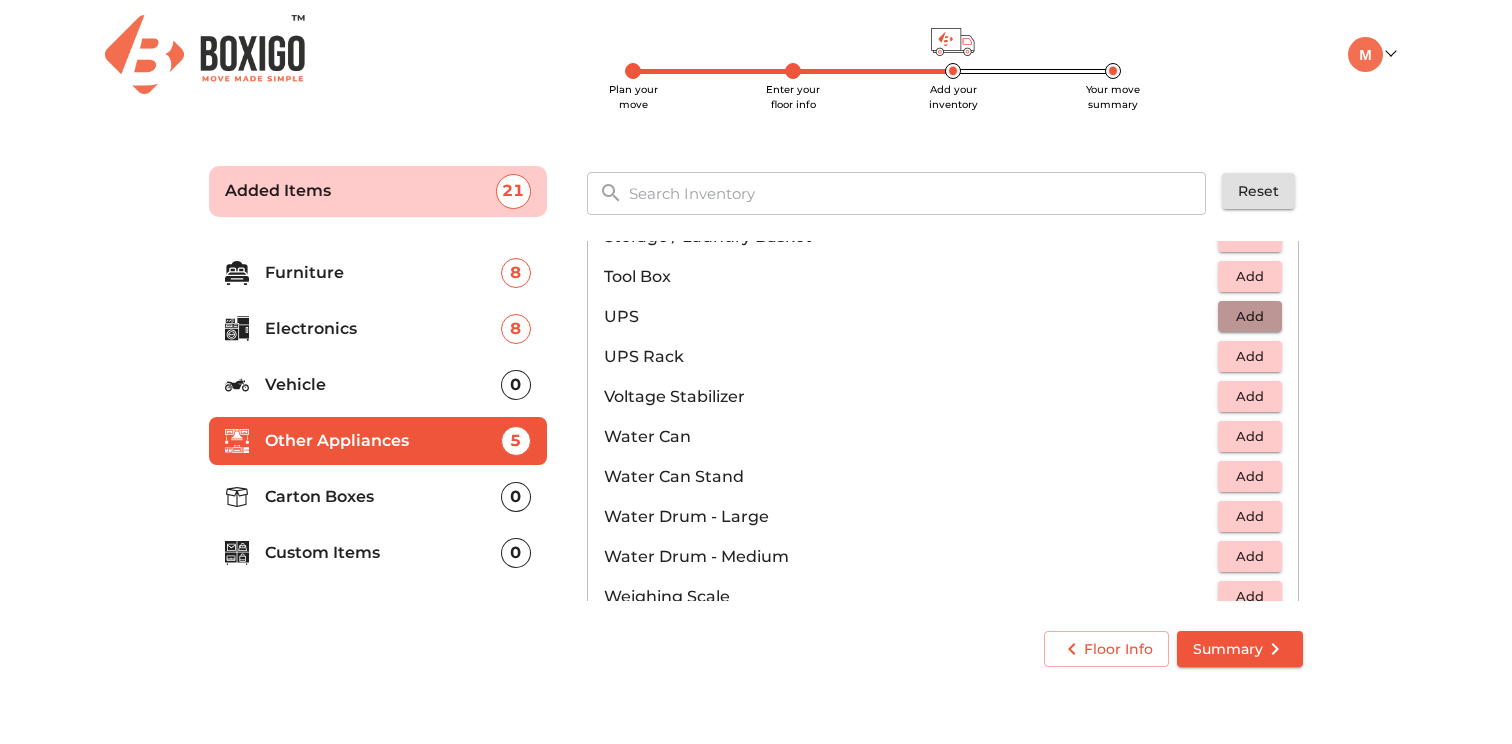 click on "Add" at bounding box center (1250, 316) 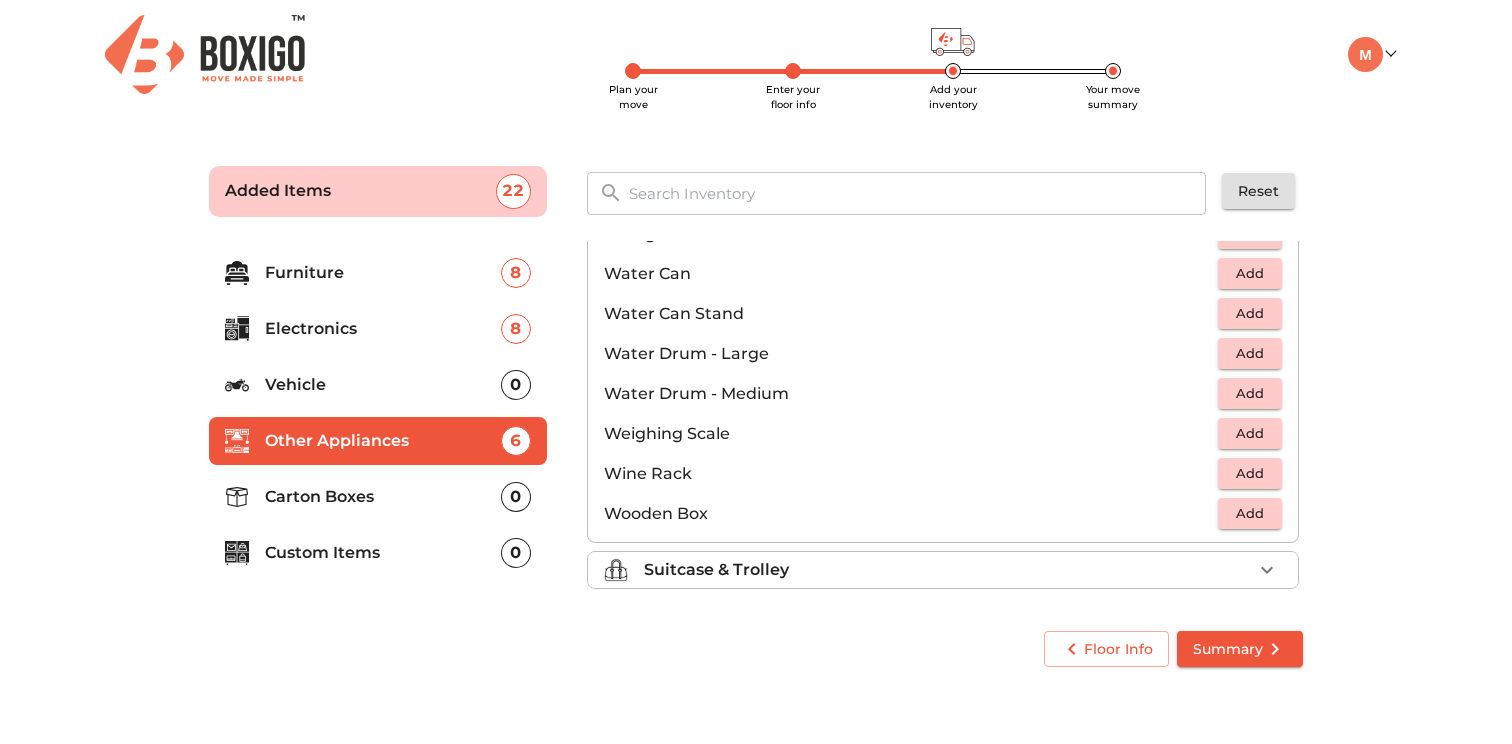 scroll, scrollTop: 1509, scrollLeft: 0, axis: vertical 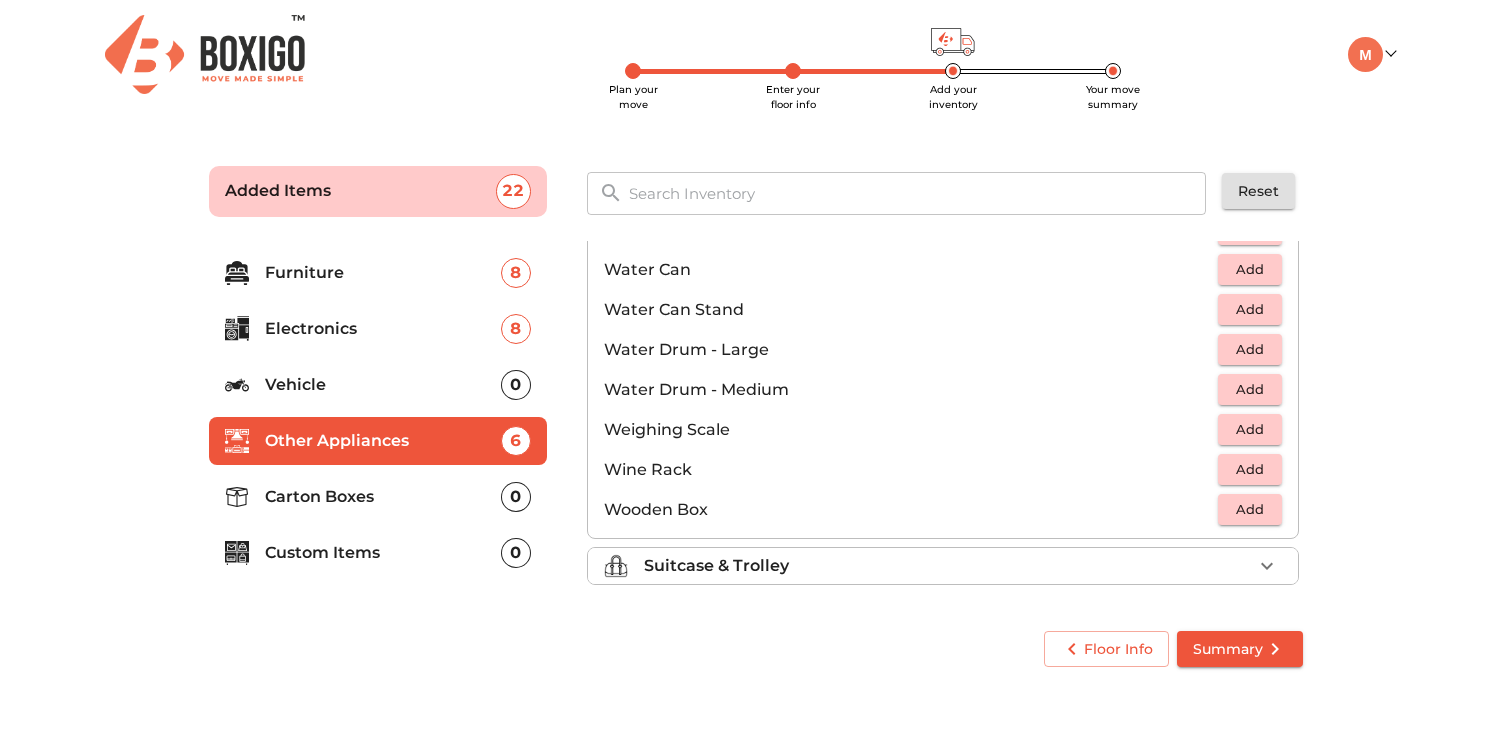 click on "Suitcase & Trolley" at bounding box center (948, 566) 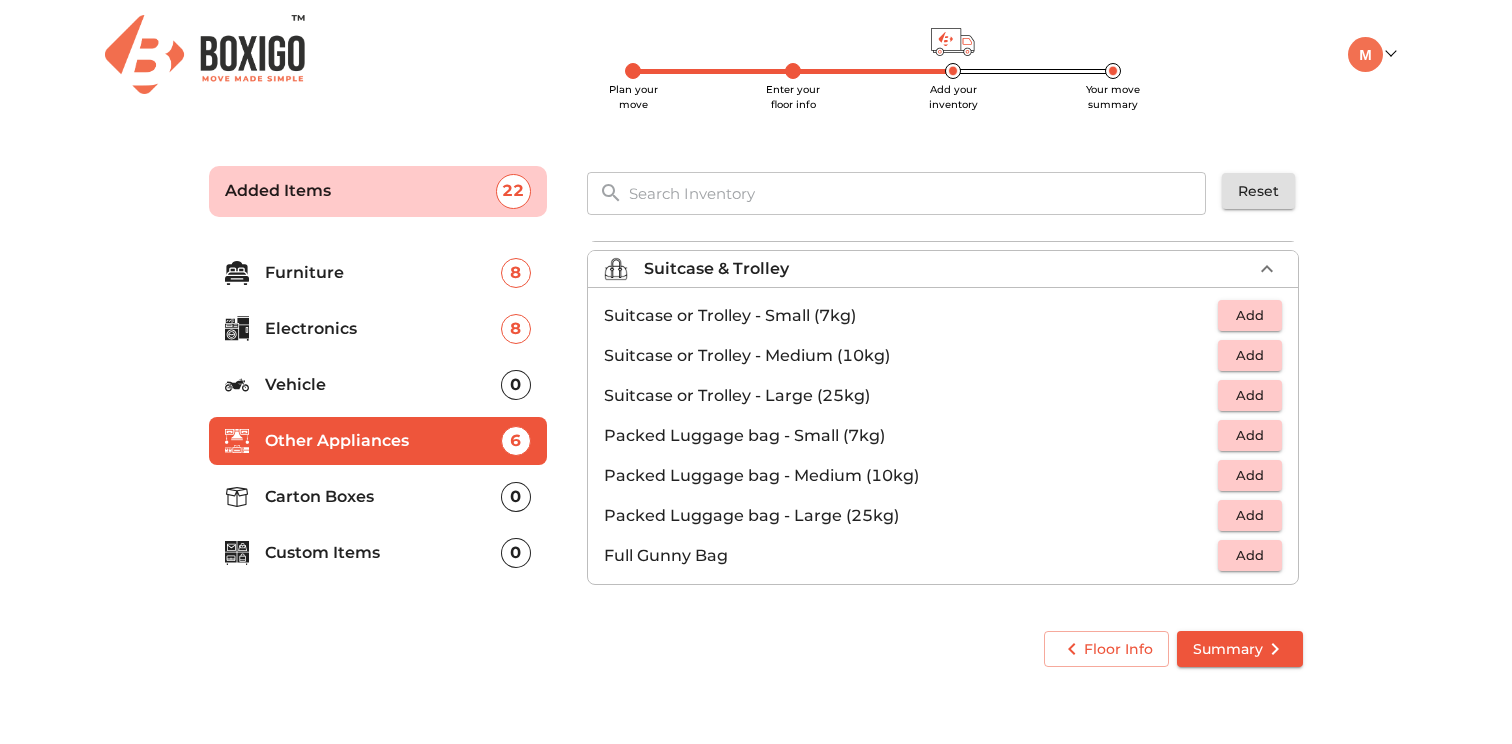 scroll, scrollTop: 229, scrollLeft: 0, axis: vertical 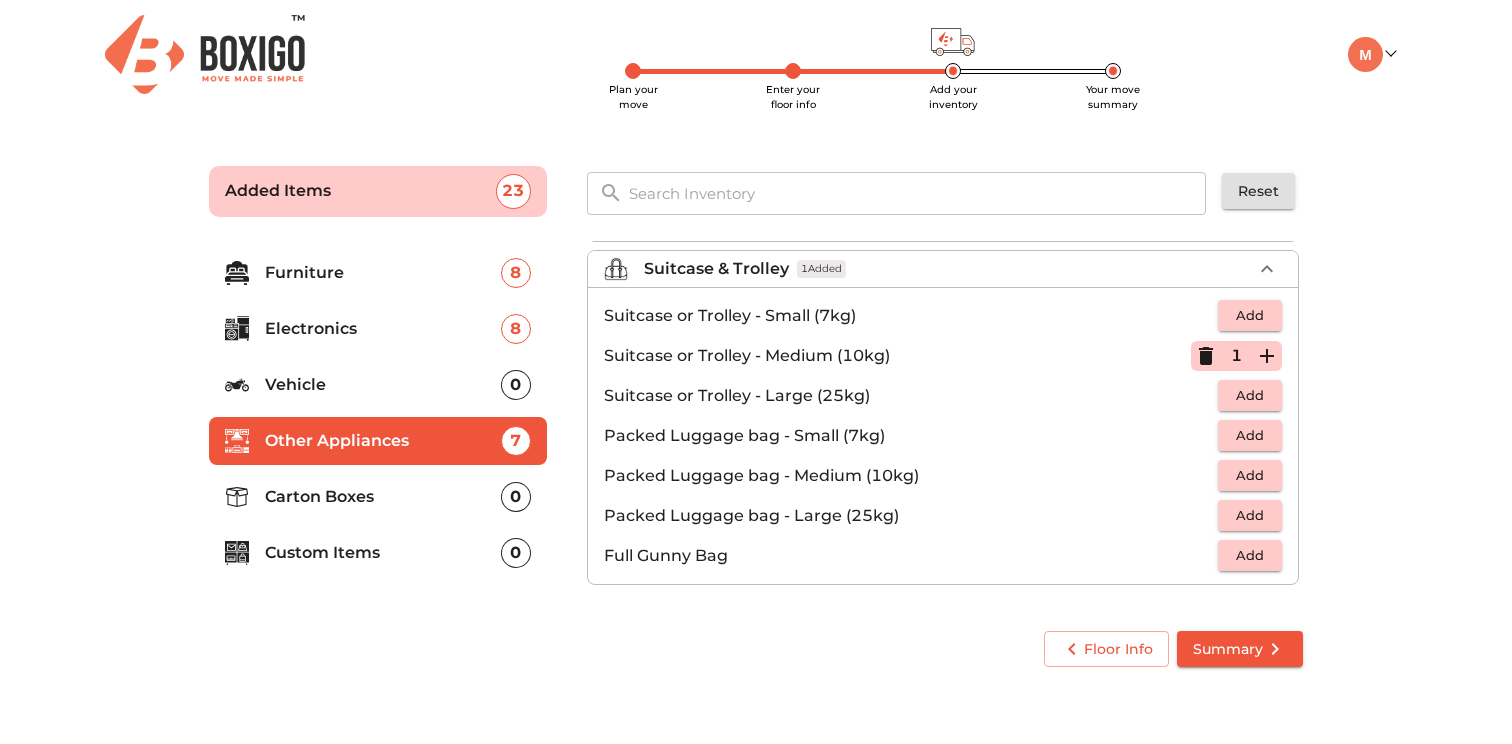 click 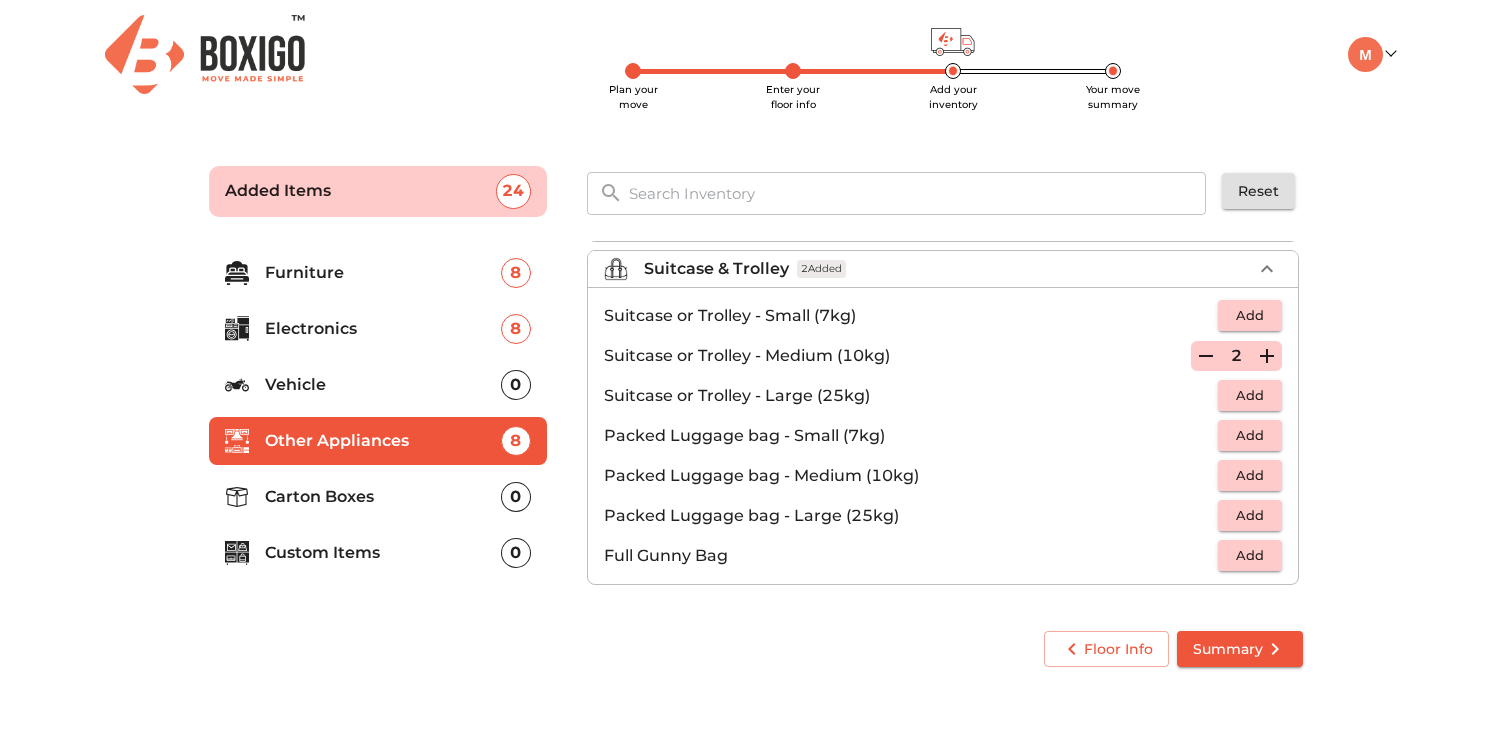 click on "Add" at bounding box center (1250, 395) 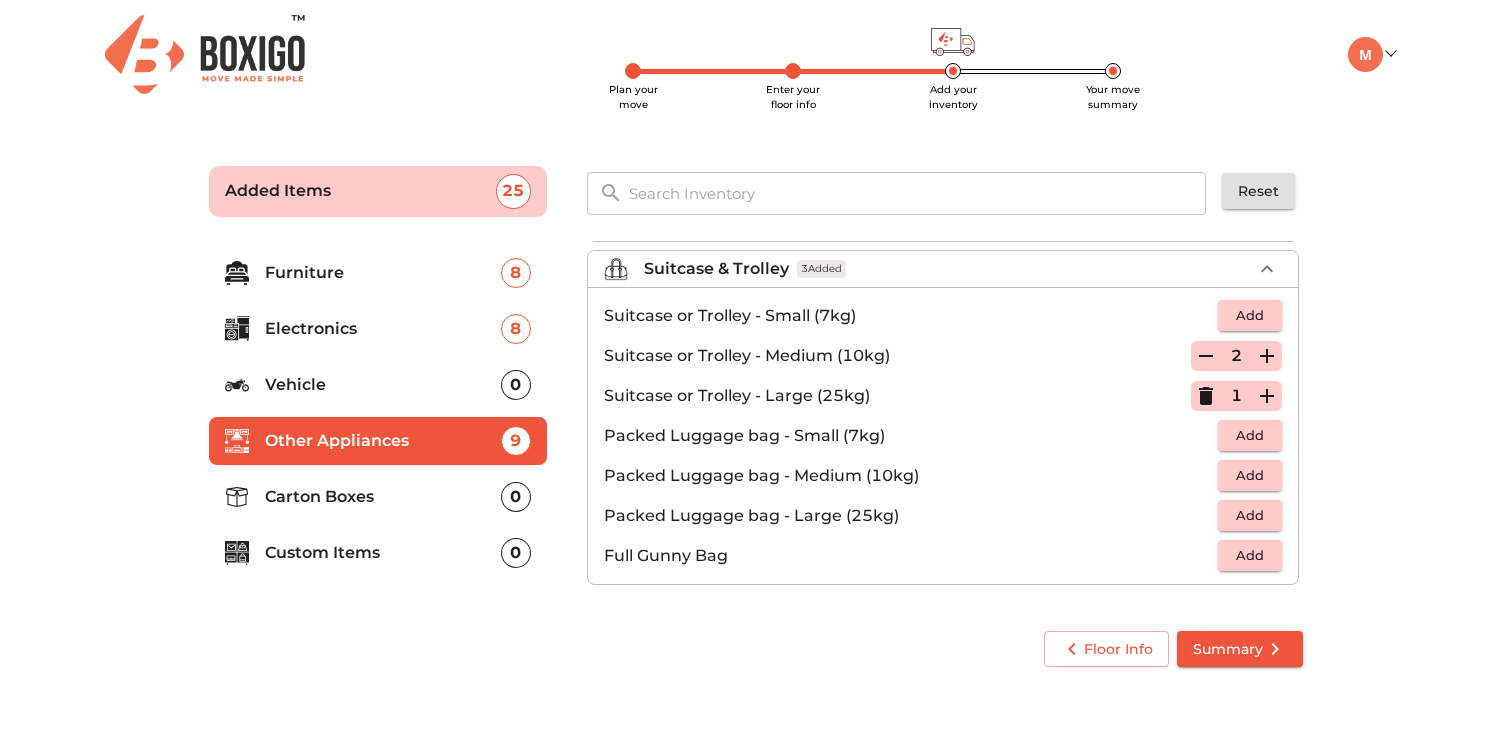 click 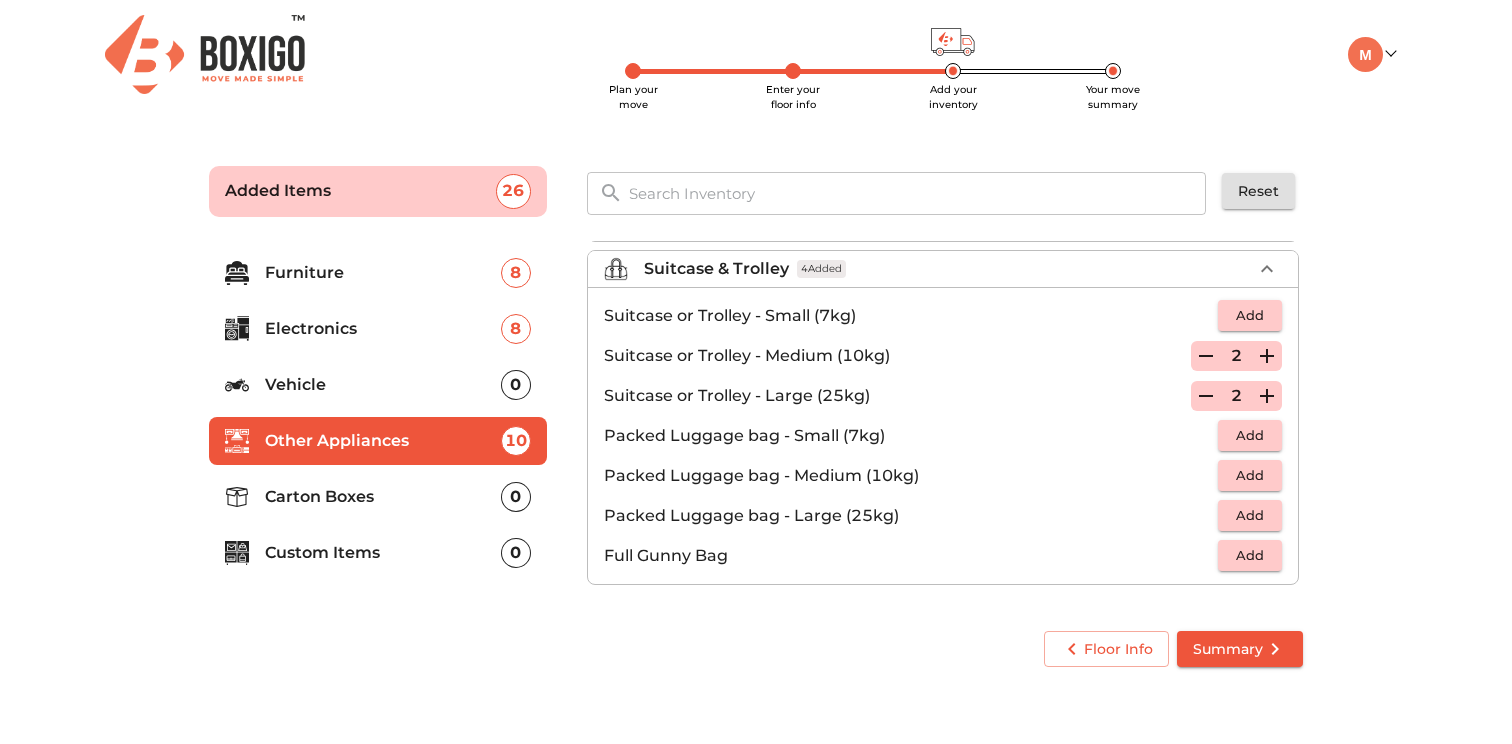 click 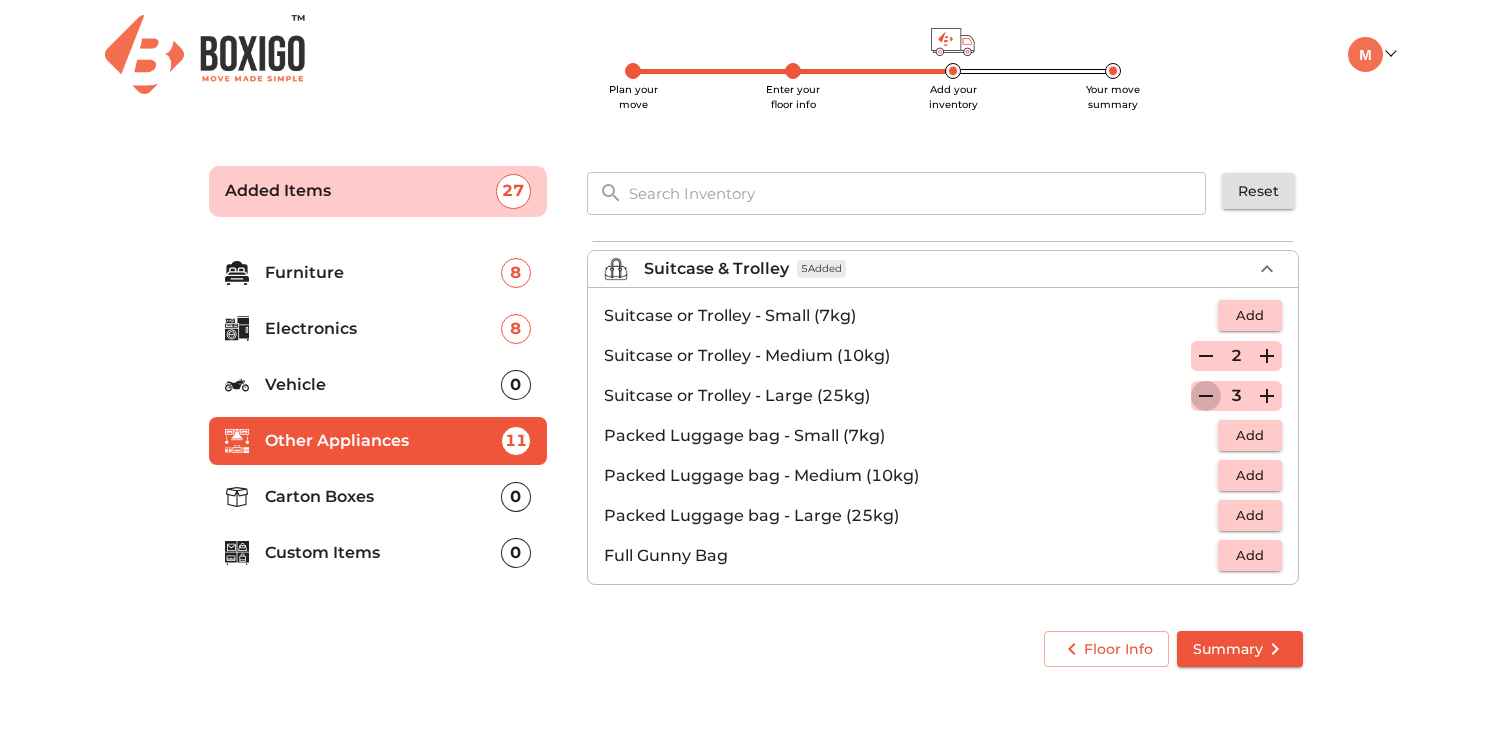 click 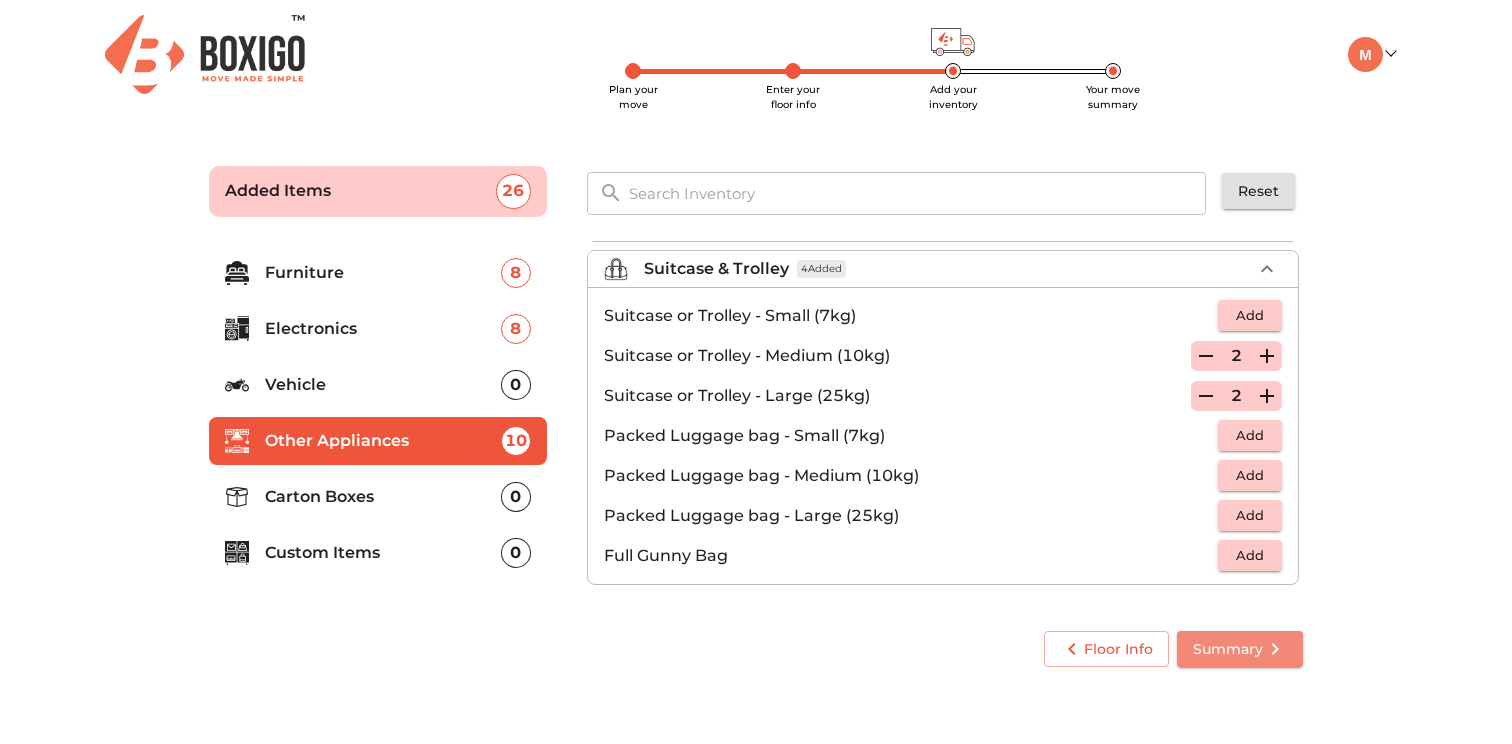 click on "Summary" at bounding box center (1240, 649) 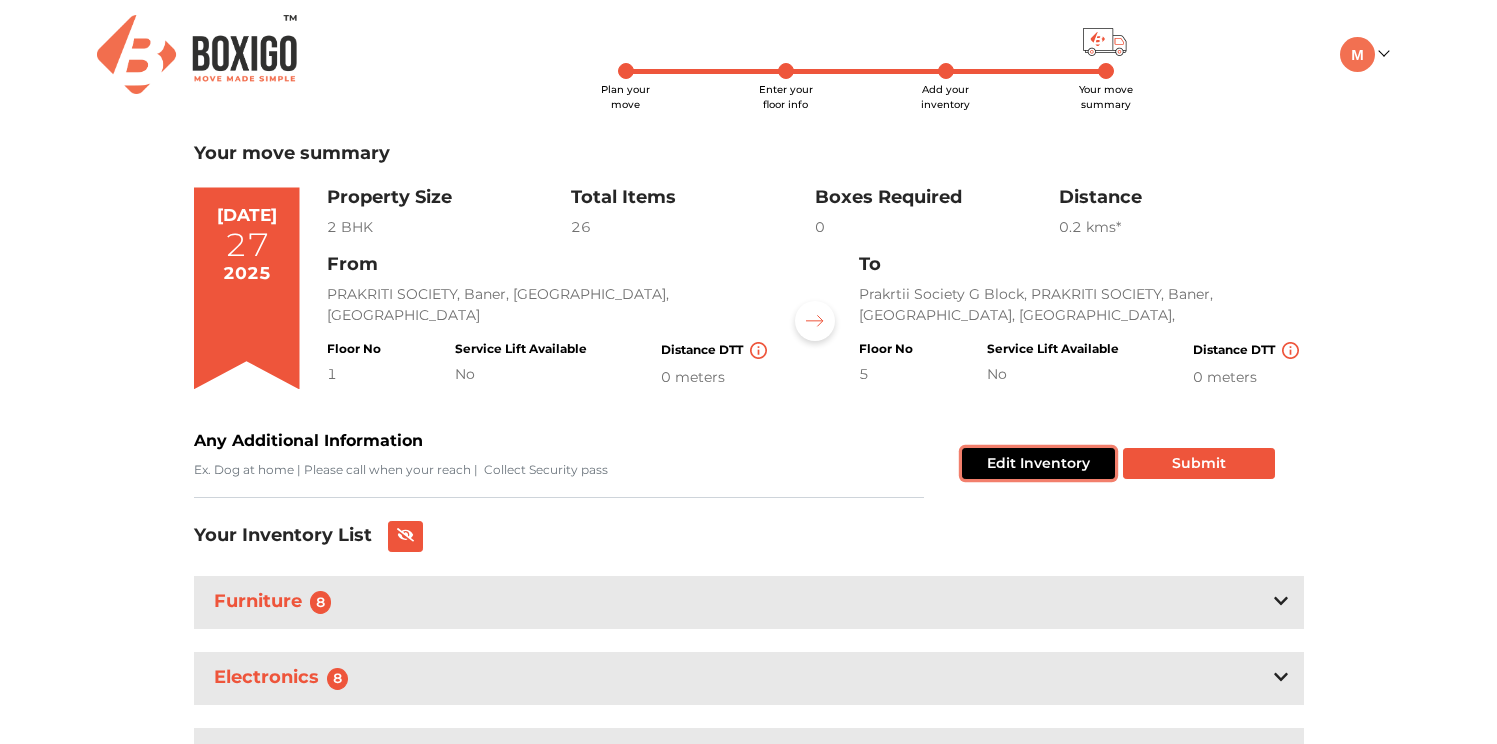 click on "Edit Inventory" at bounding box center [1038, 463] 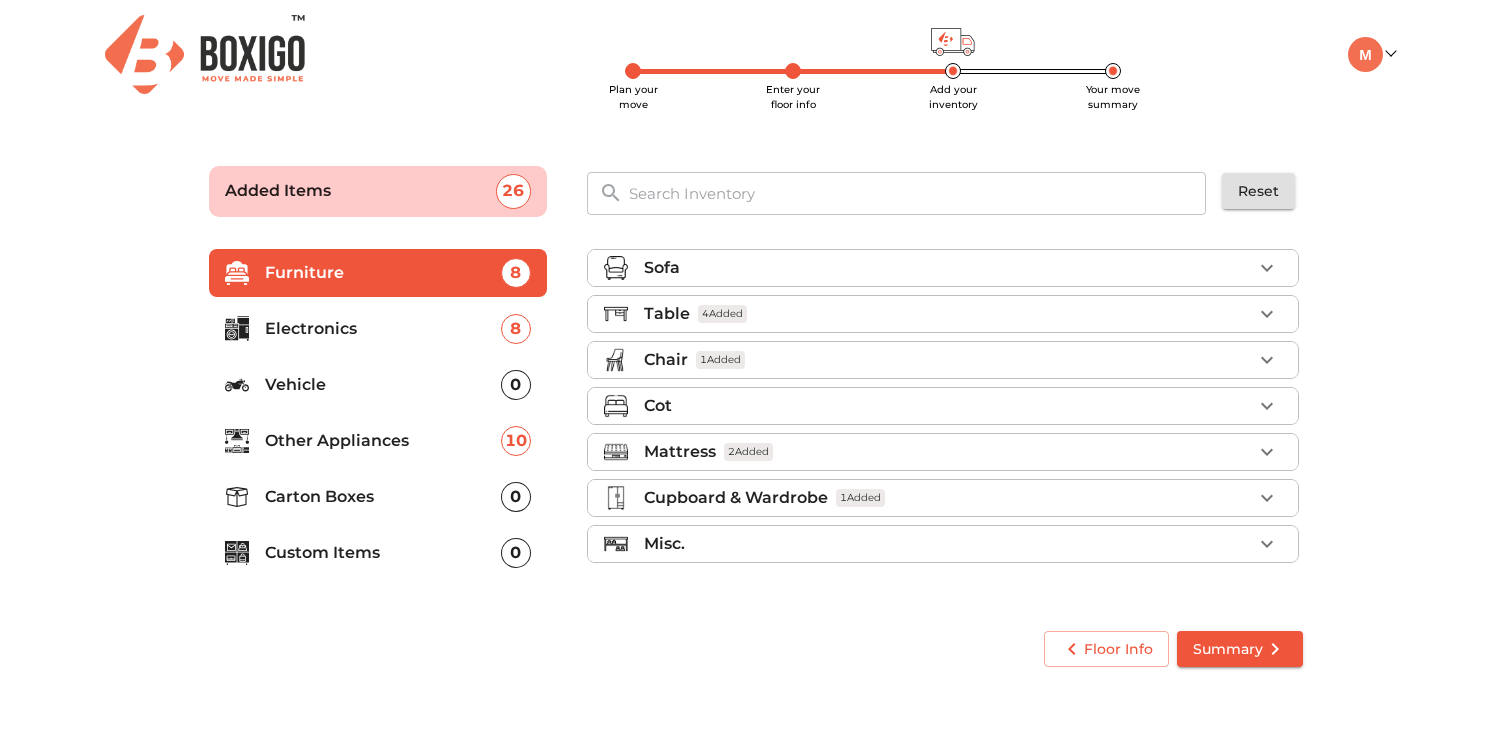 click on "Carton Boxes" at bounding box center [383, 497] 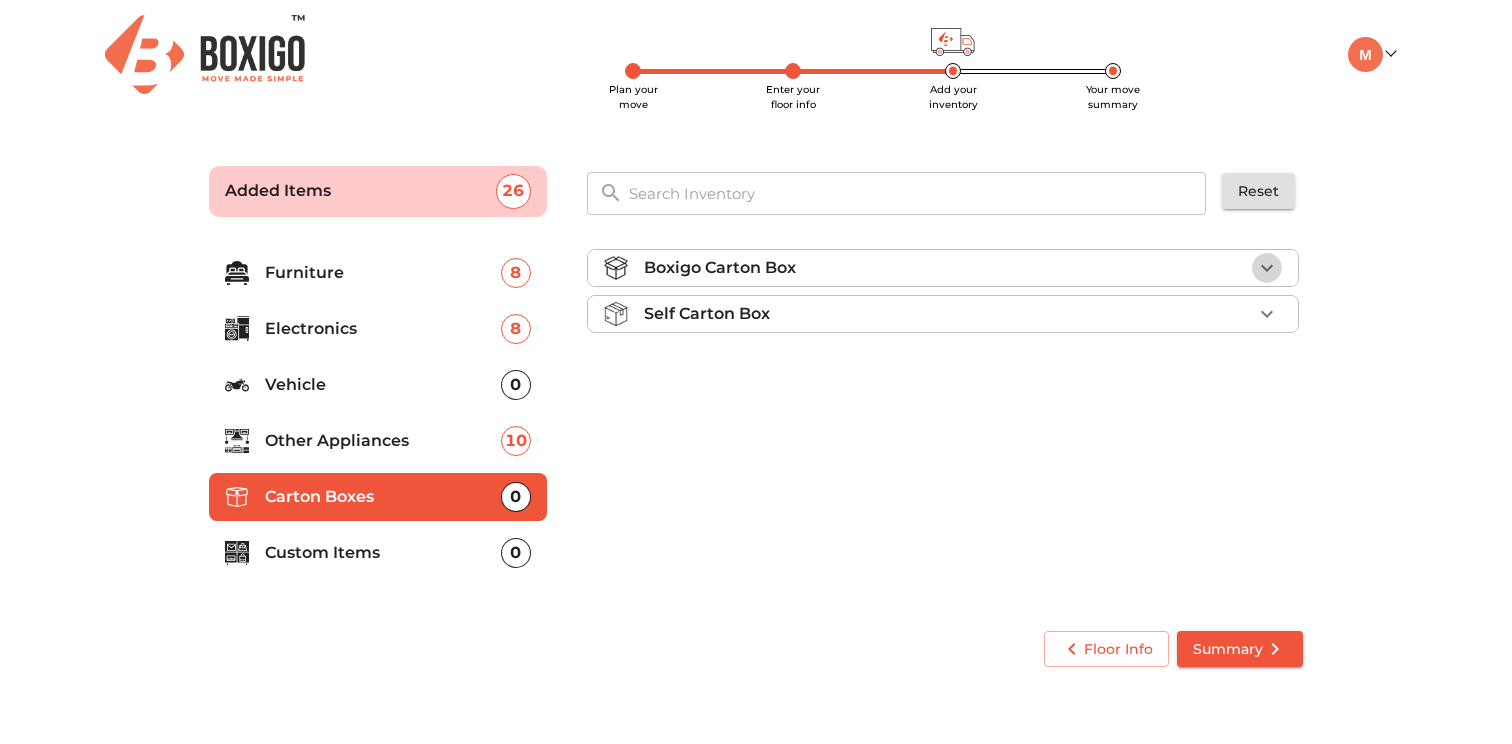 click 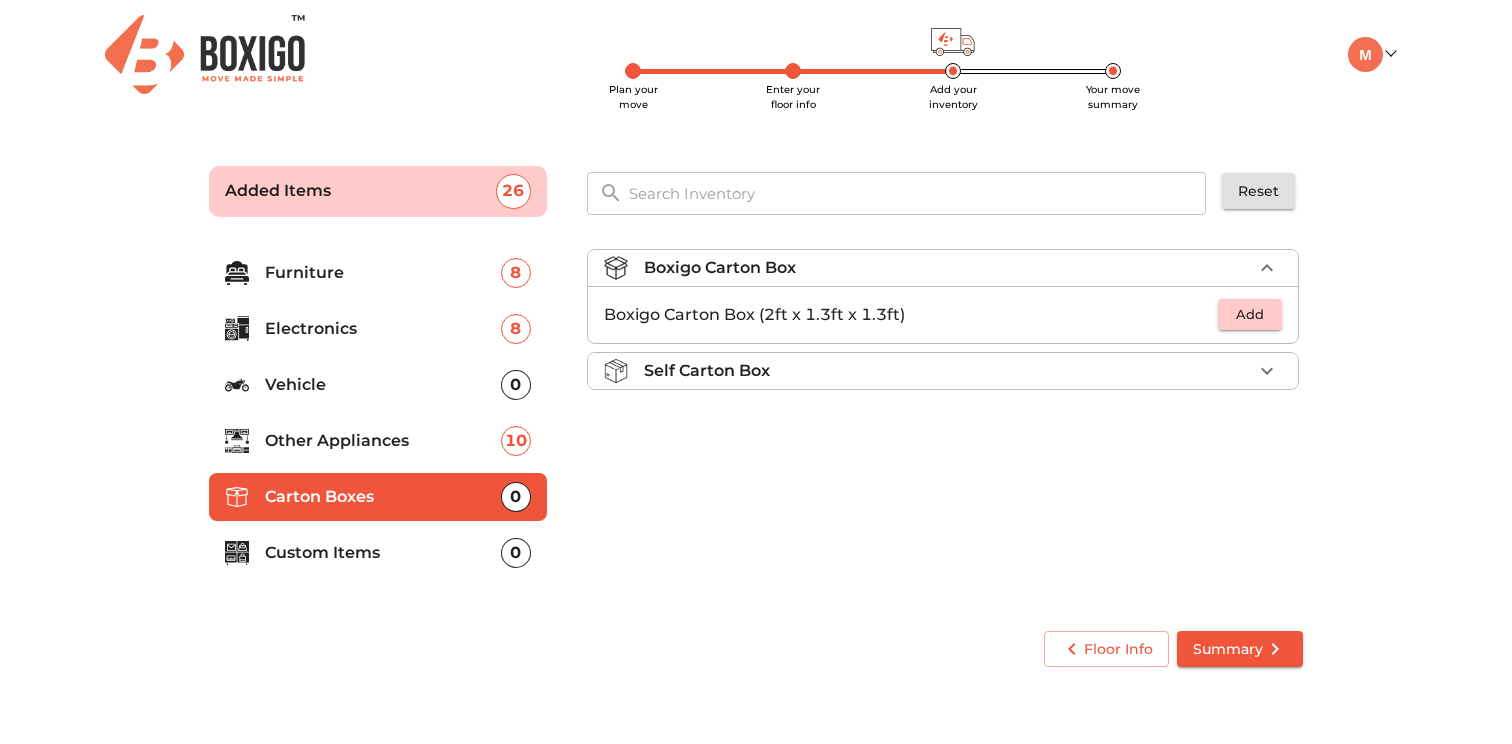 click on "Self Carton Box" at bounding box center [943, 371] 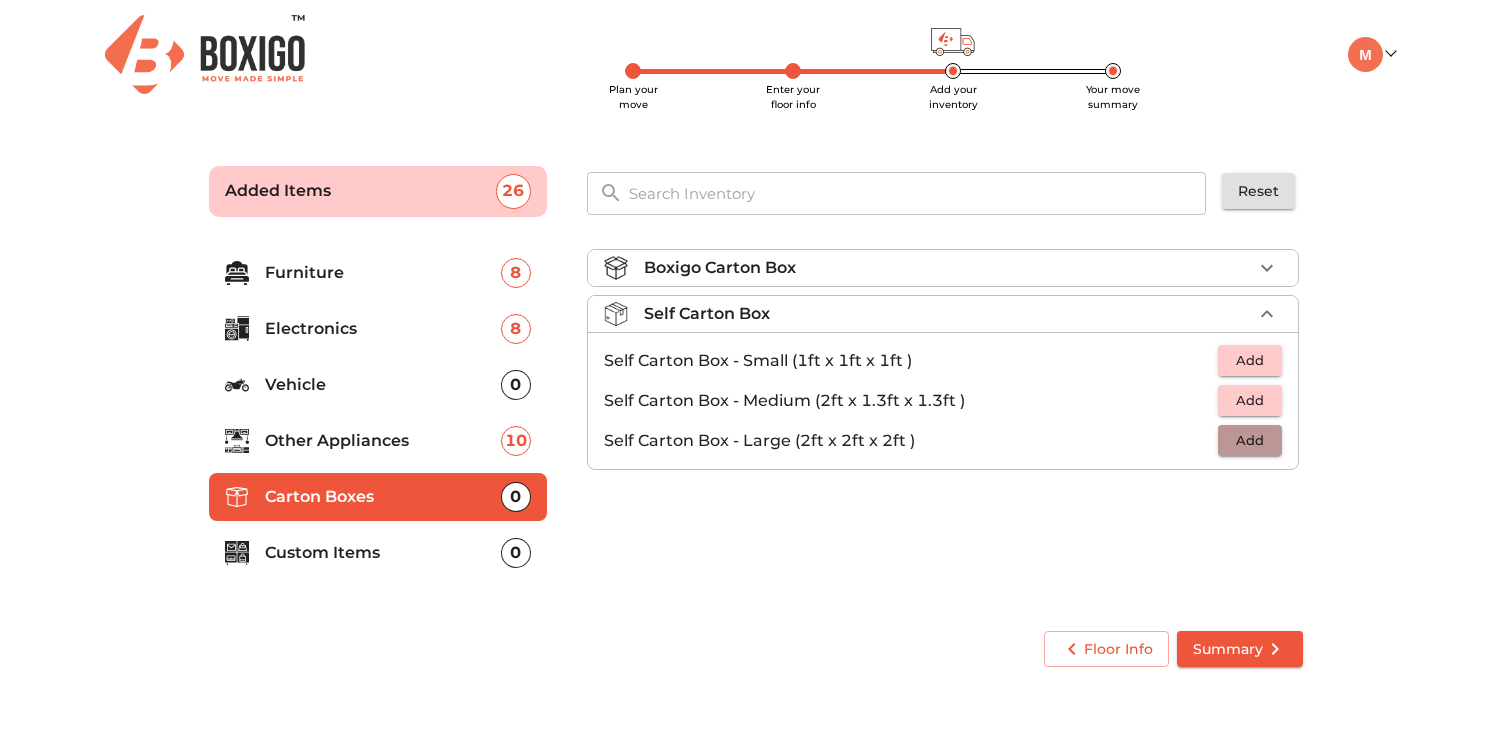 click on "Add" at bounding box center (1250, 440) 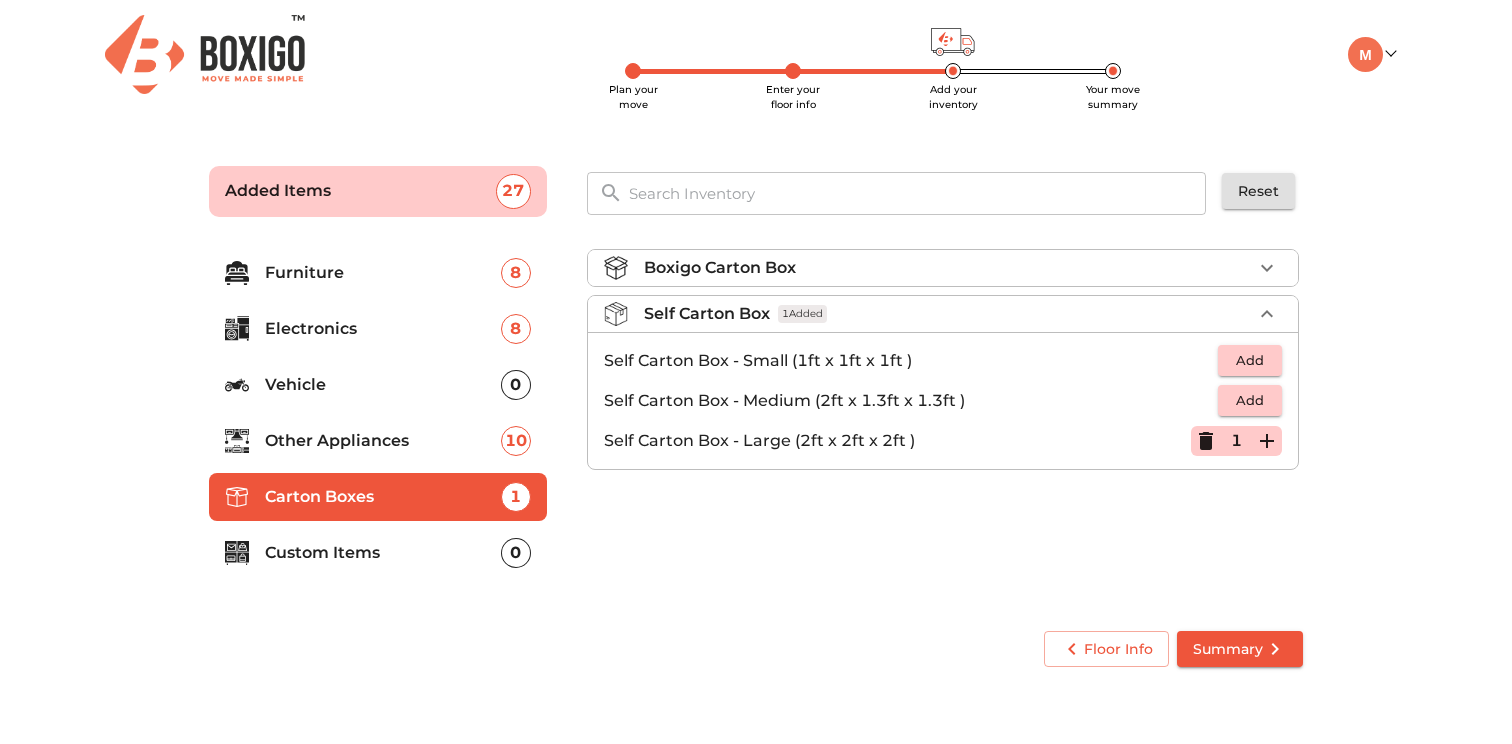 click 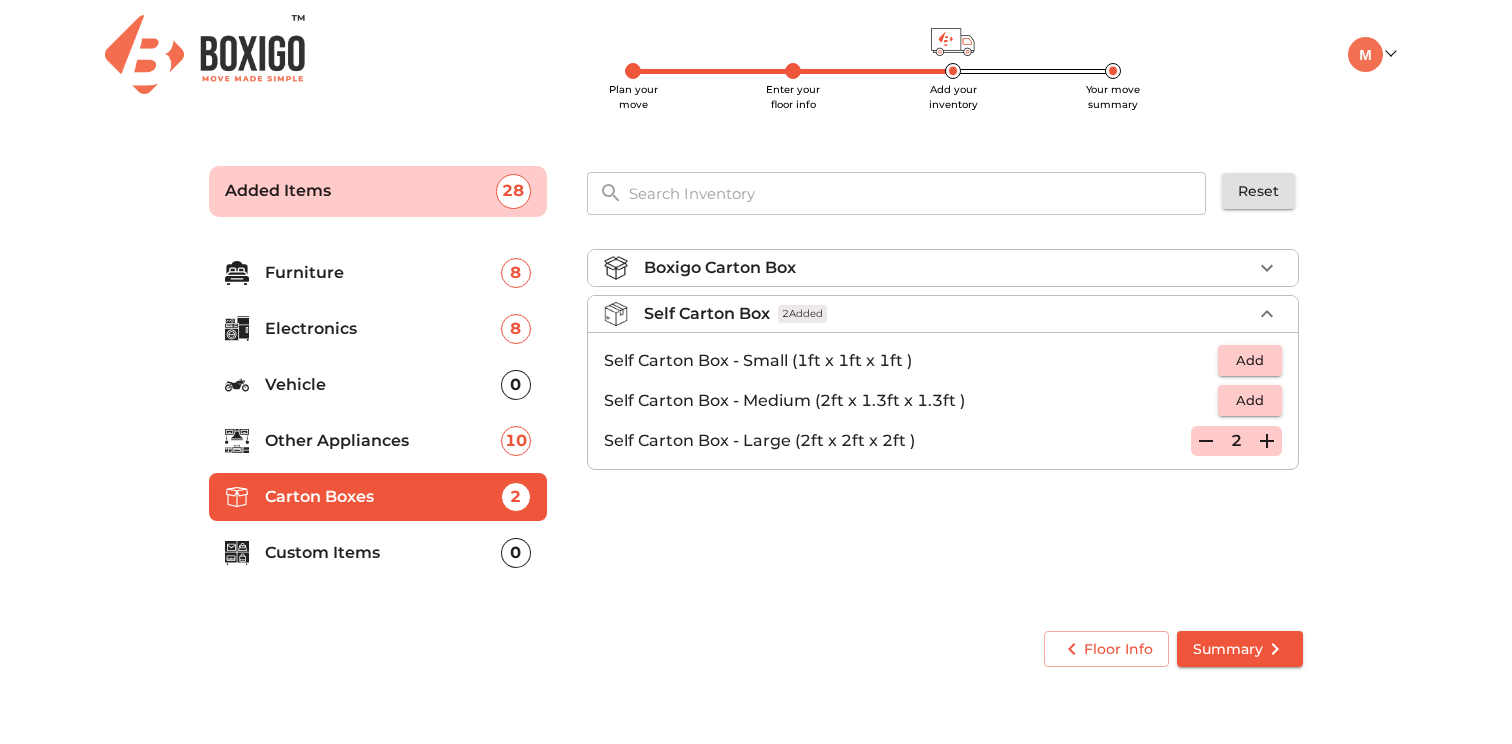 click 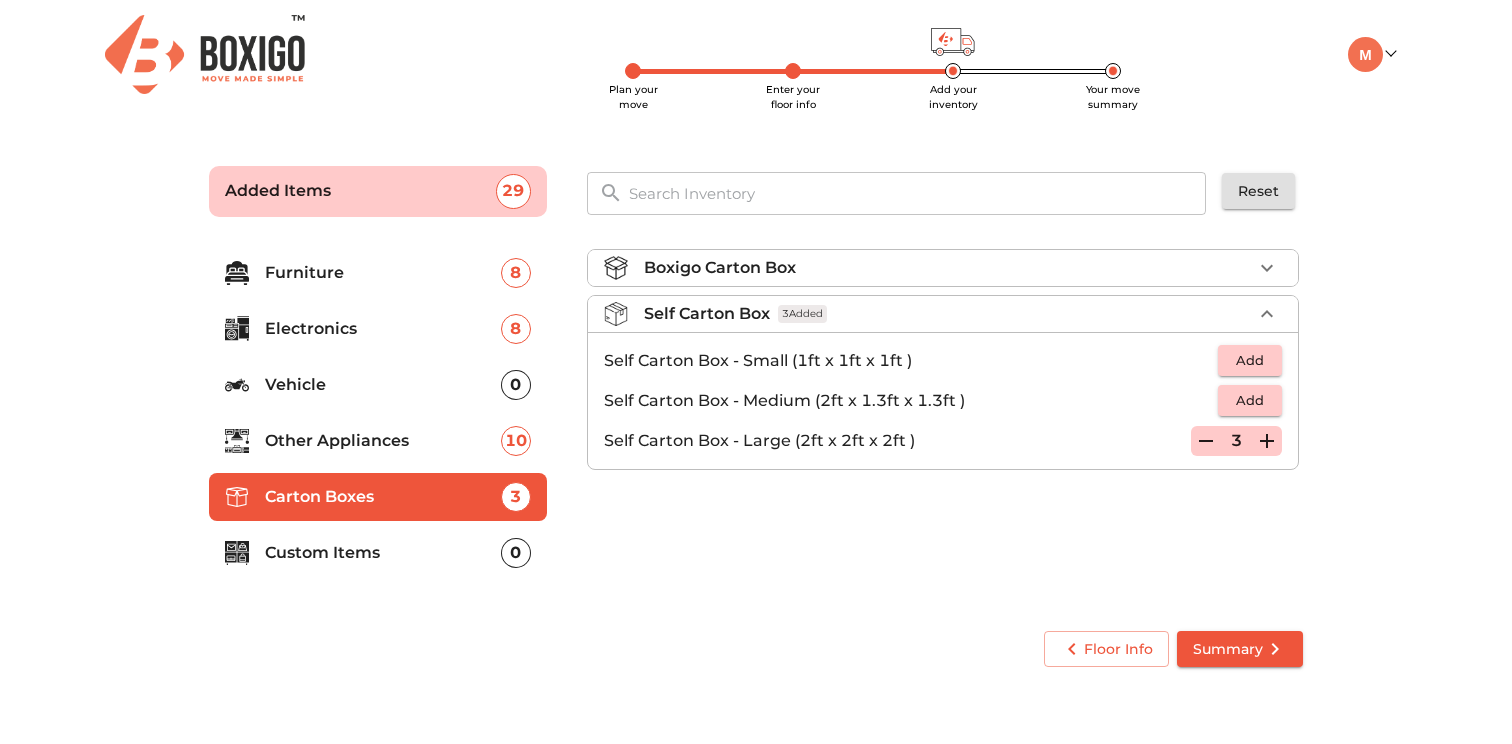 click 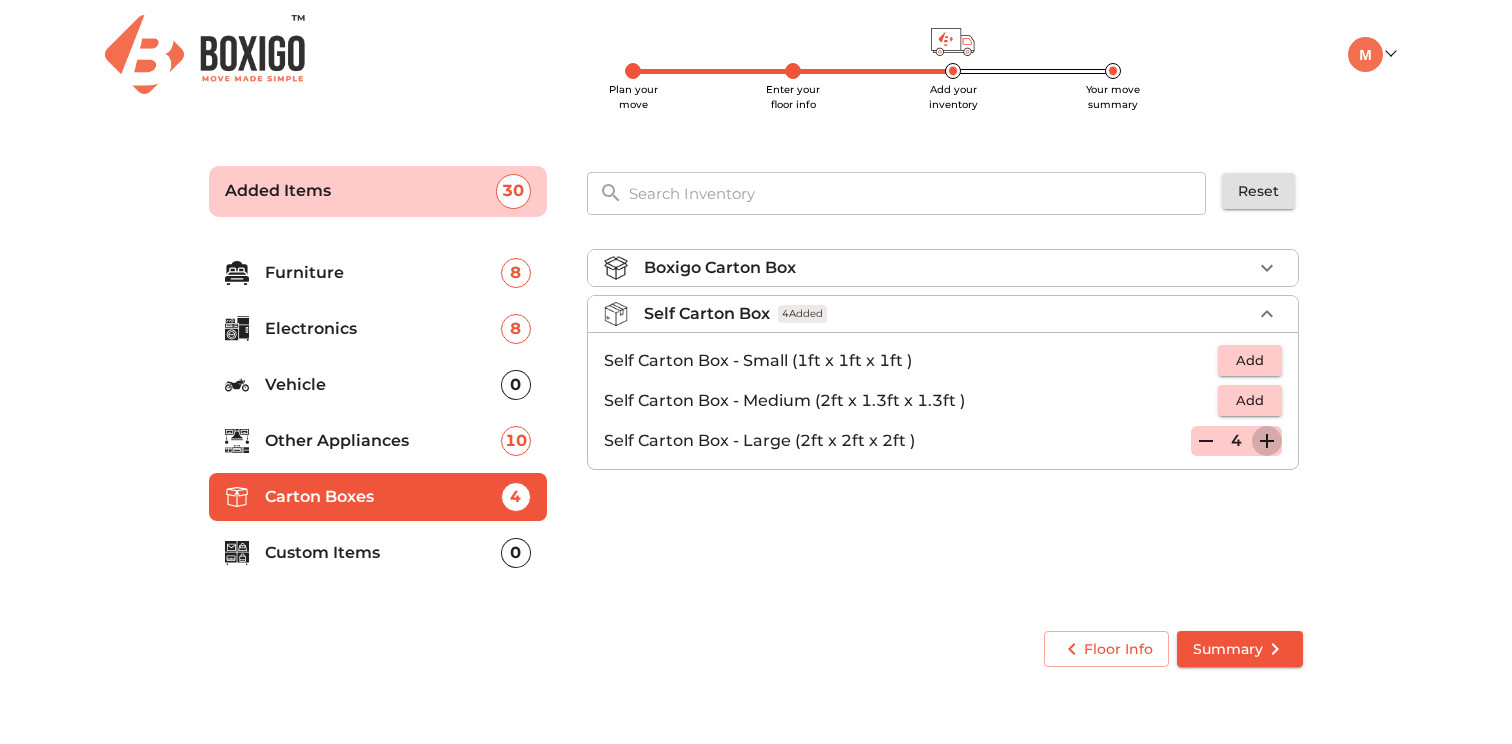 click 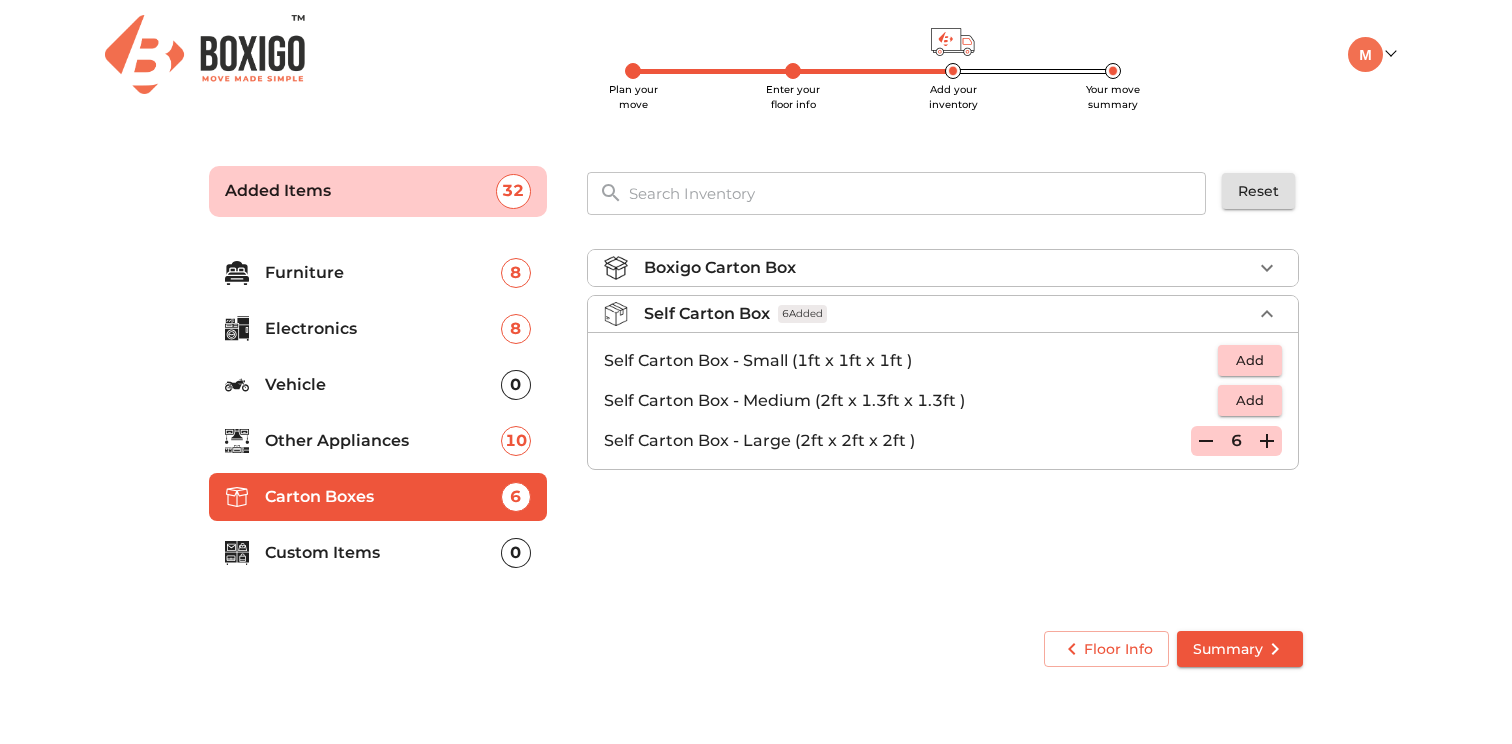 click 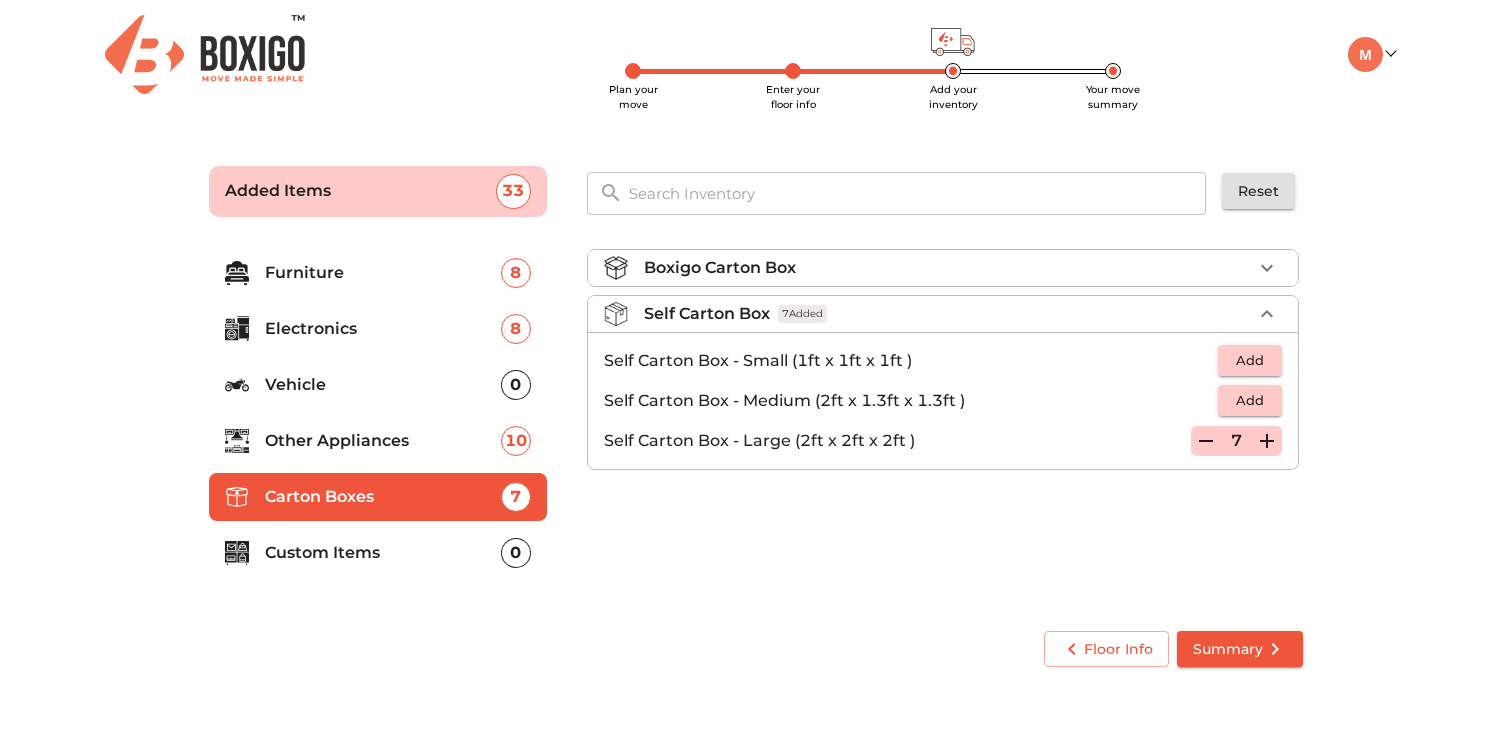 click 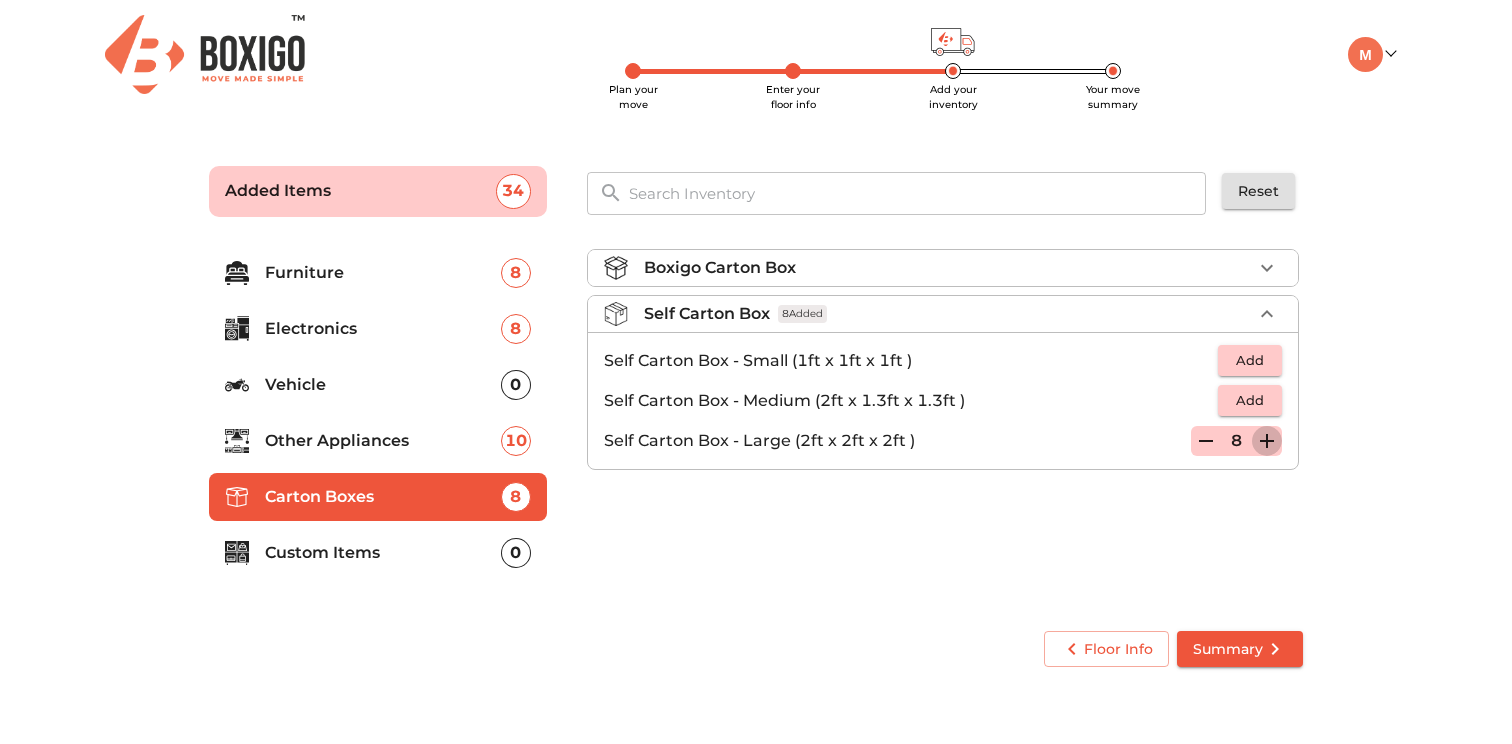 click 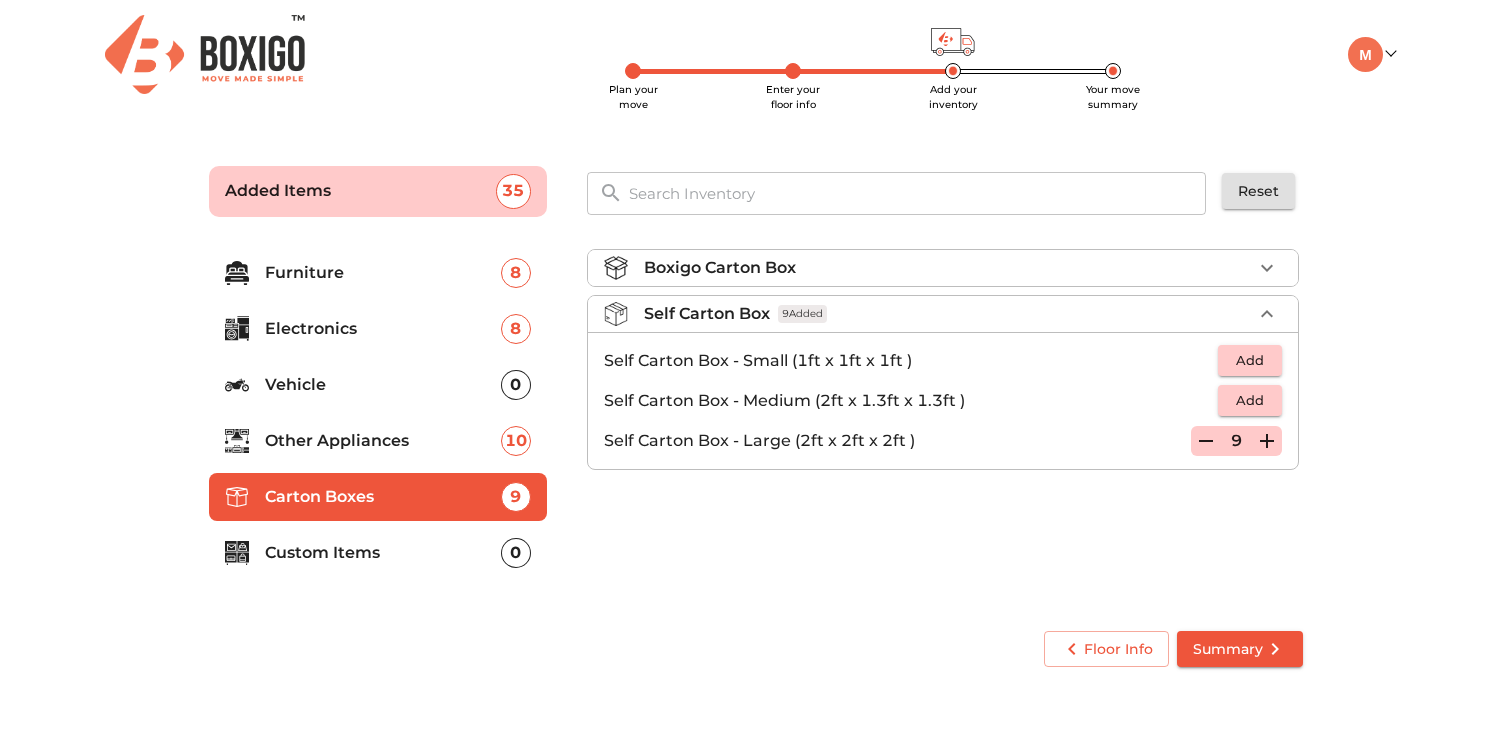 click 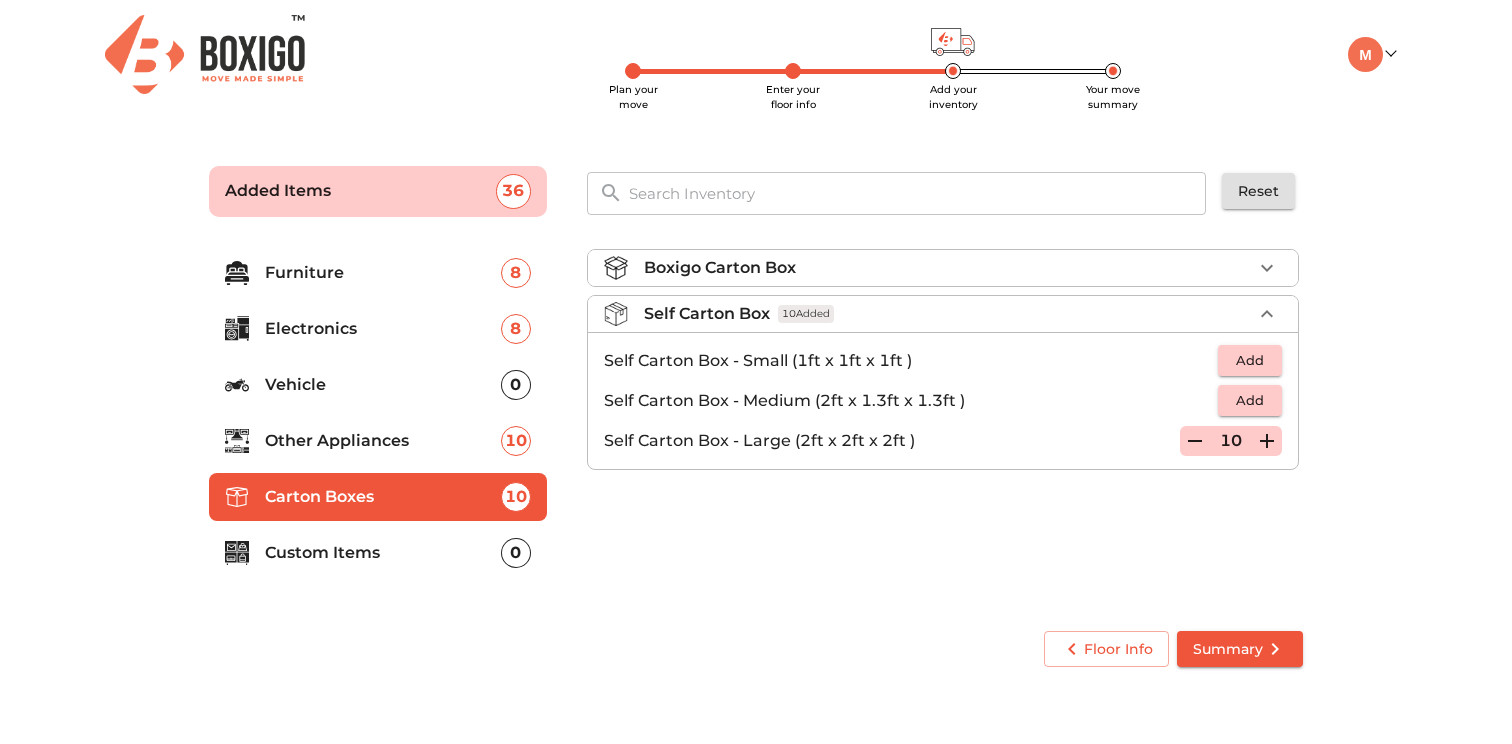 click on "0" at bounding box center [516, 553] 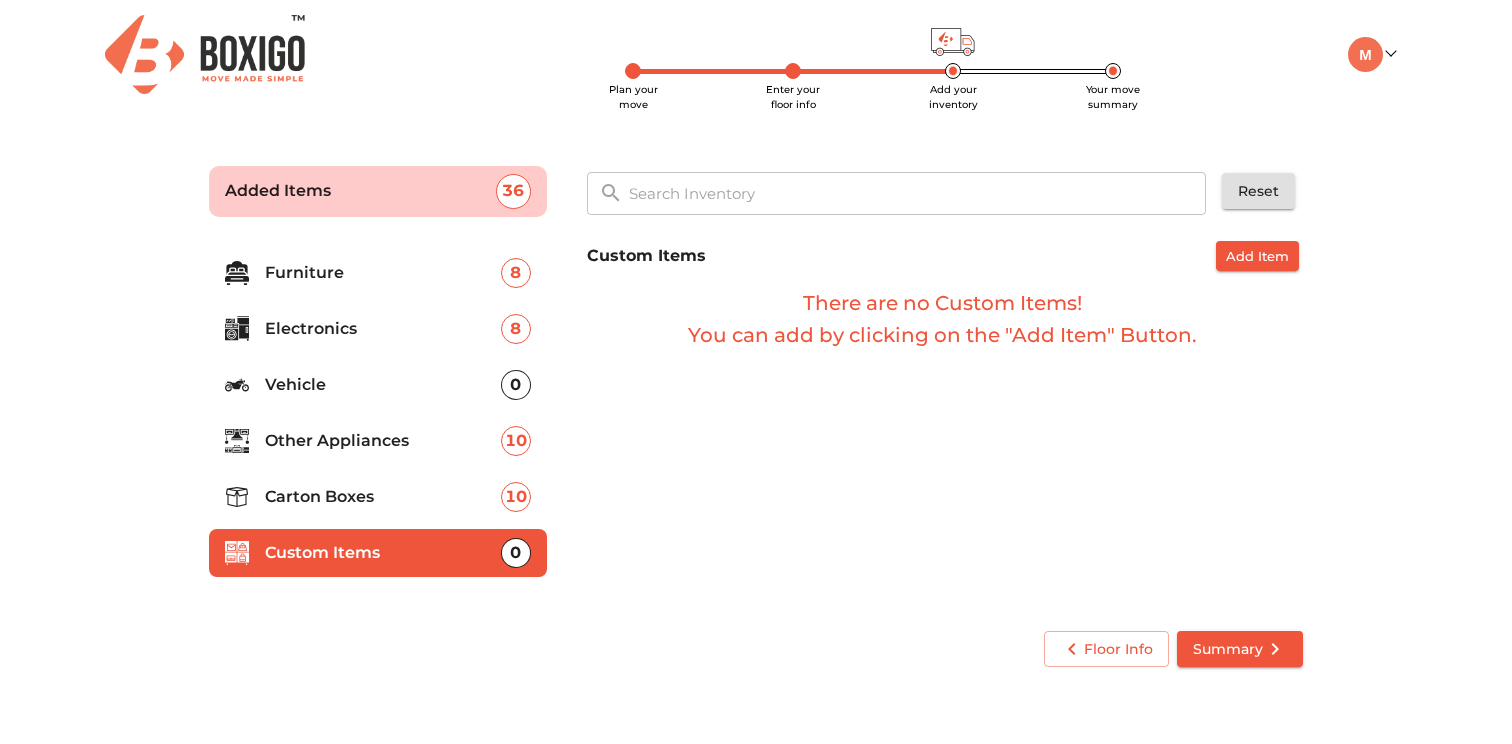 click on "Electronics" at bounding box center (383, 329) 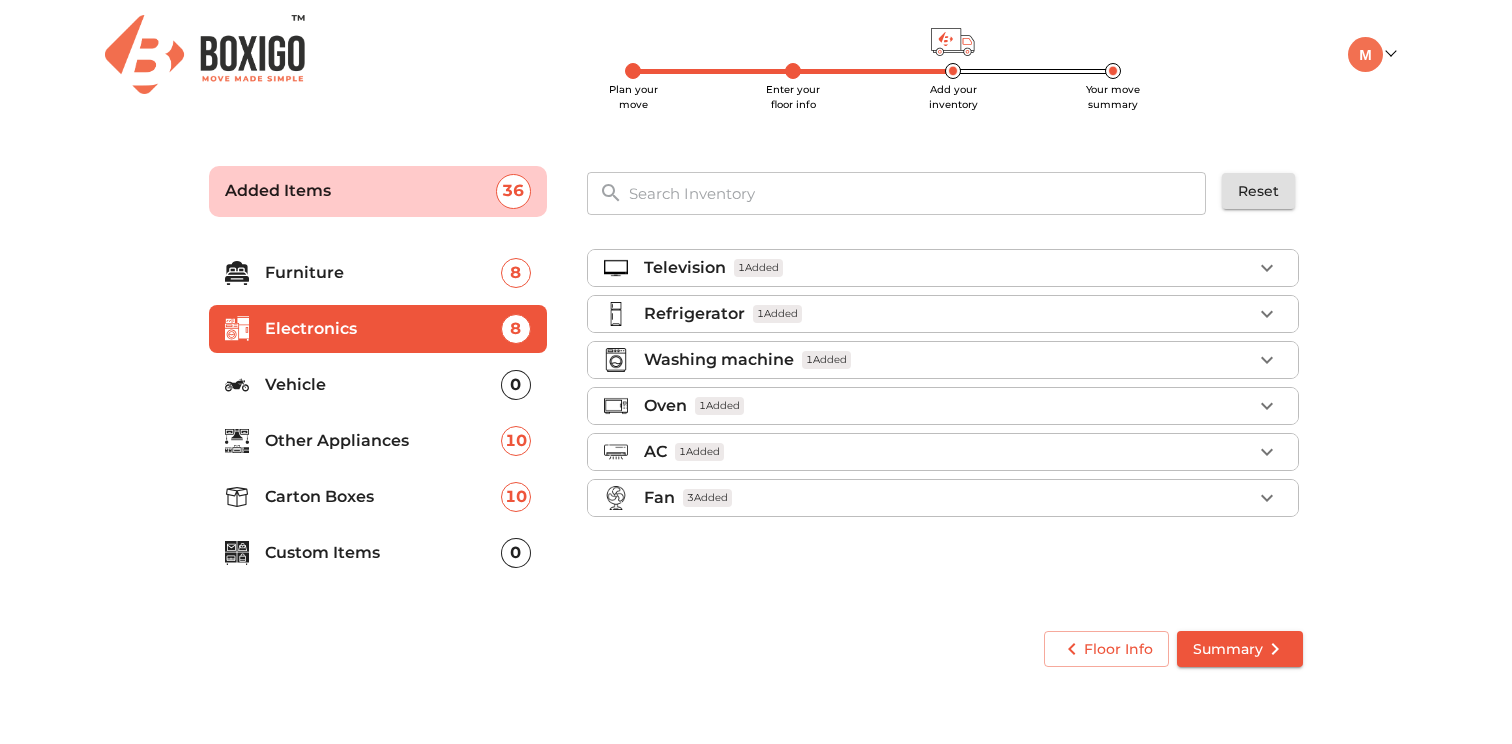click on "Fan 3  Added" at bounding box center [948, 498] 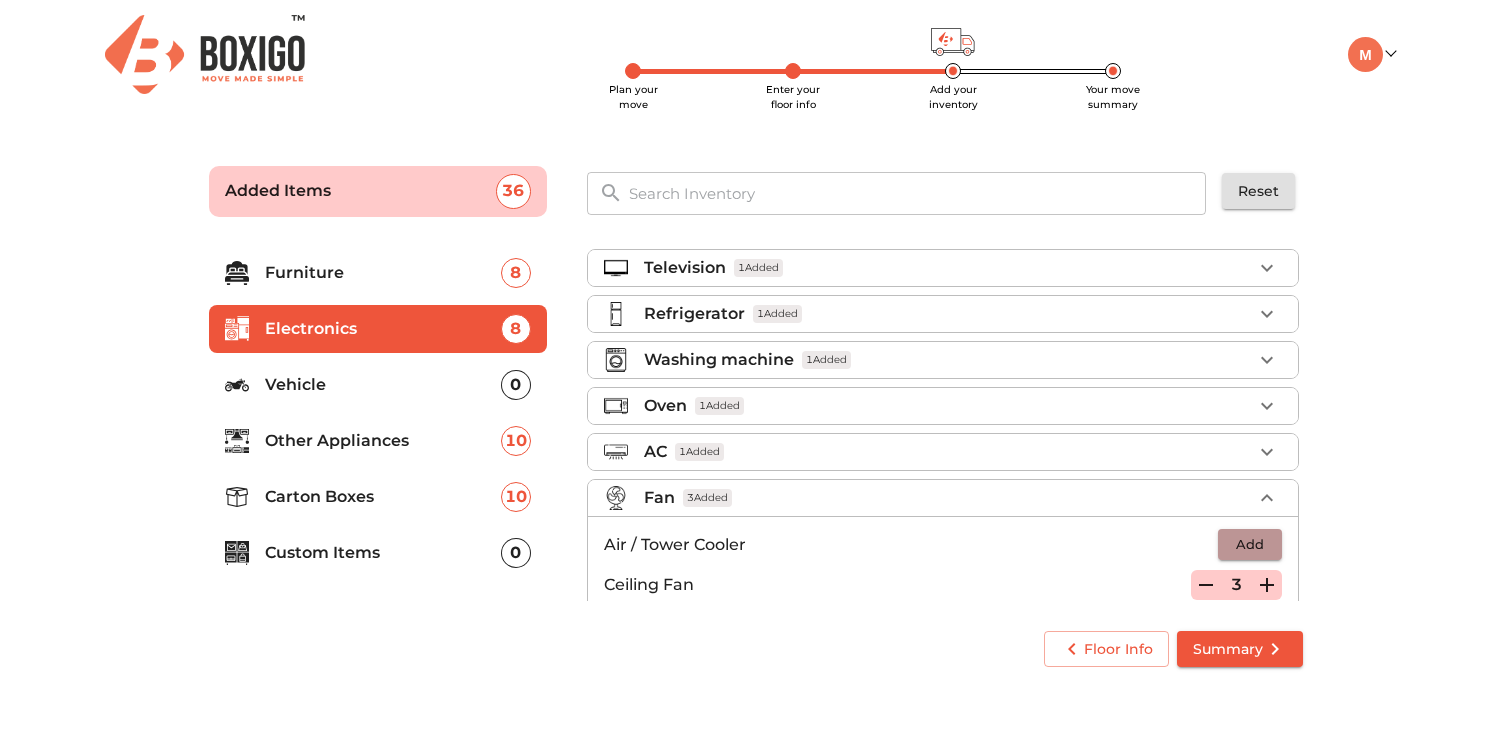 click on "Add" at bounding box center (1250, 544) 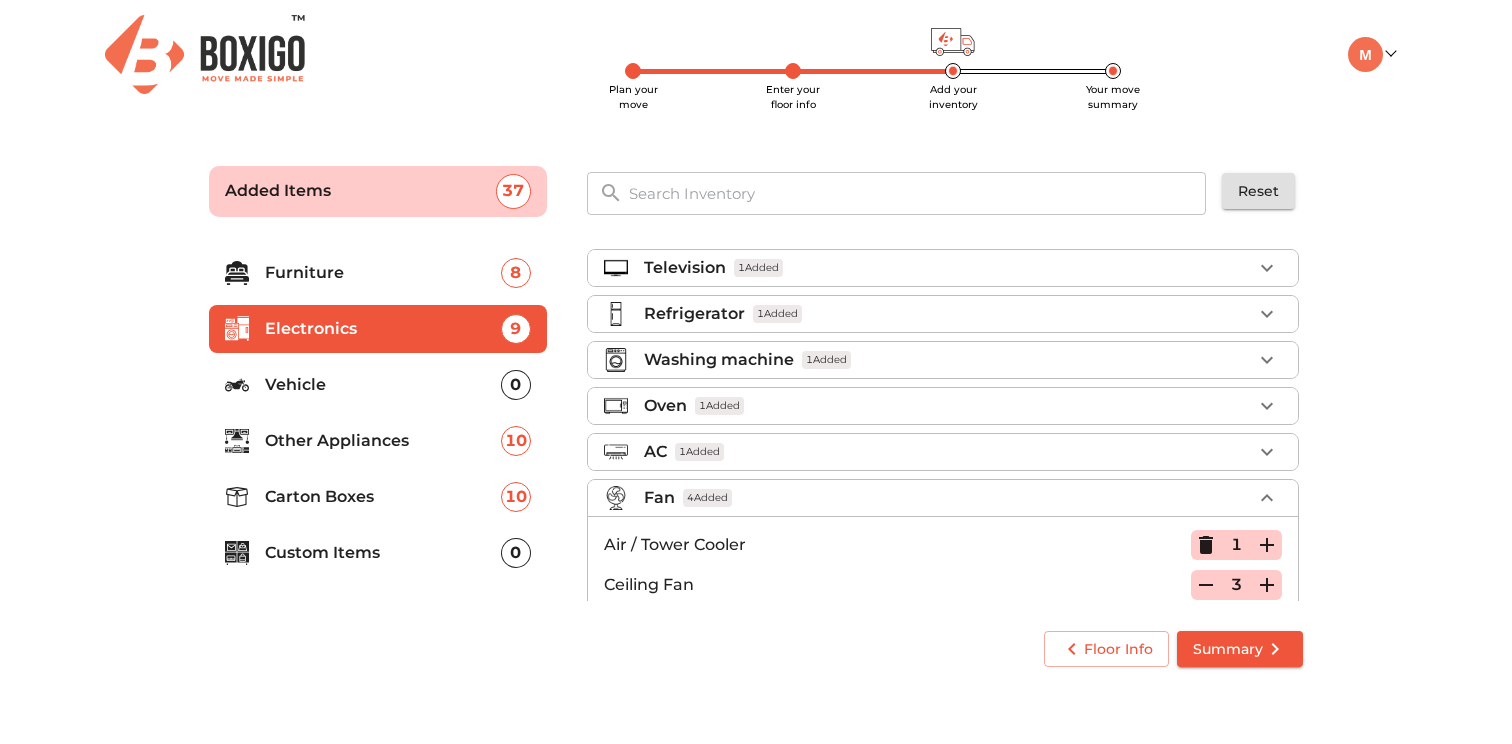 click on "Furniture" at bounding box center (383, 273) 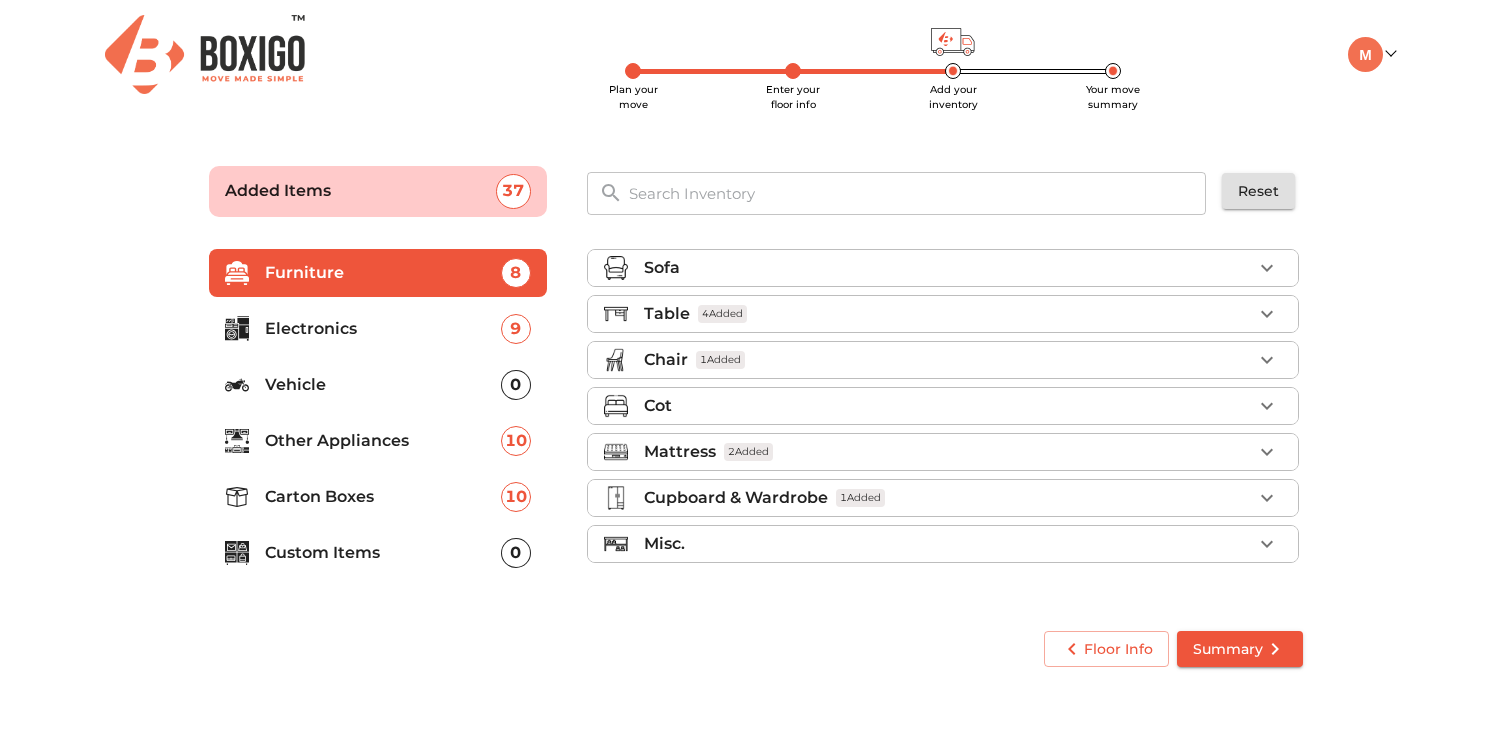 click 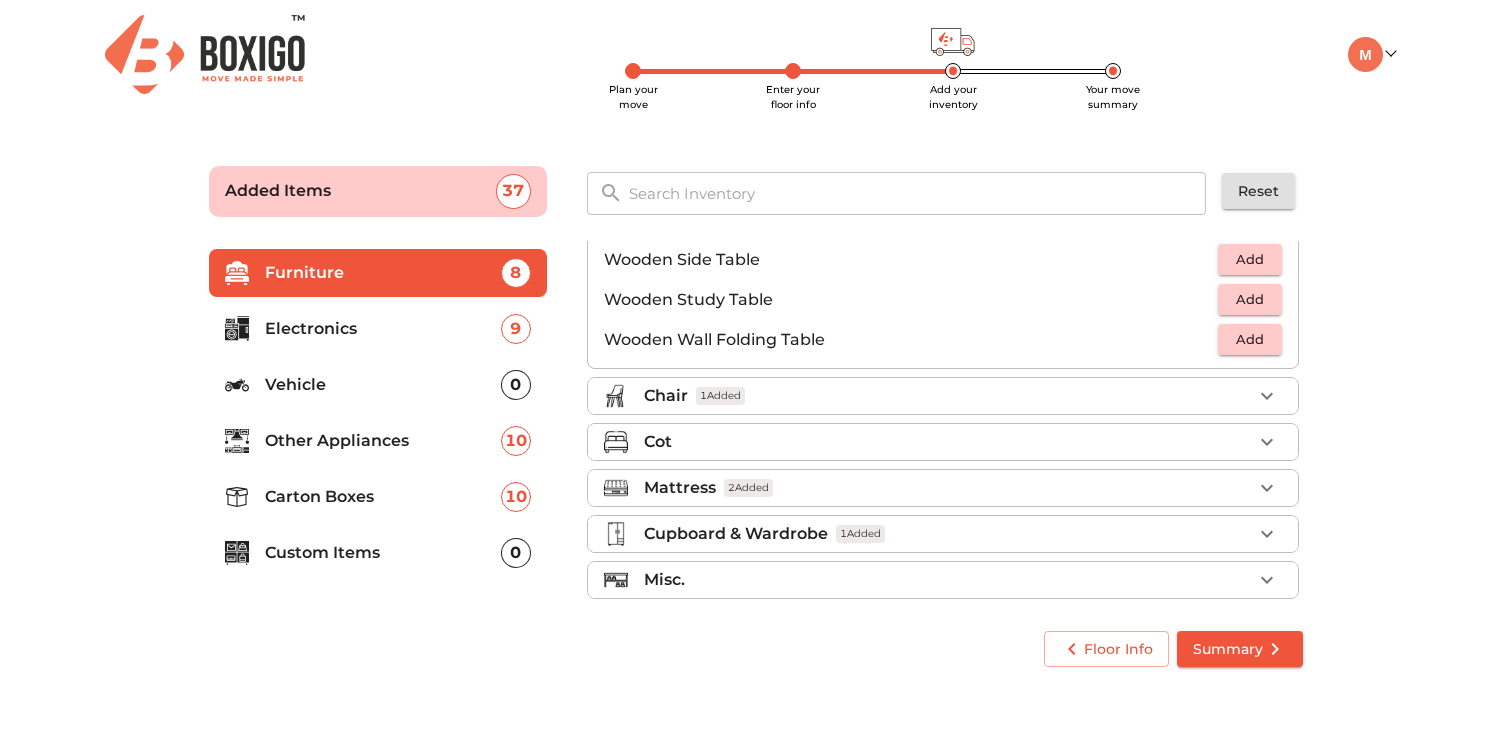 scroll, scrollTop: 1395, scrollLeft: 0, axis: vertical 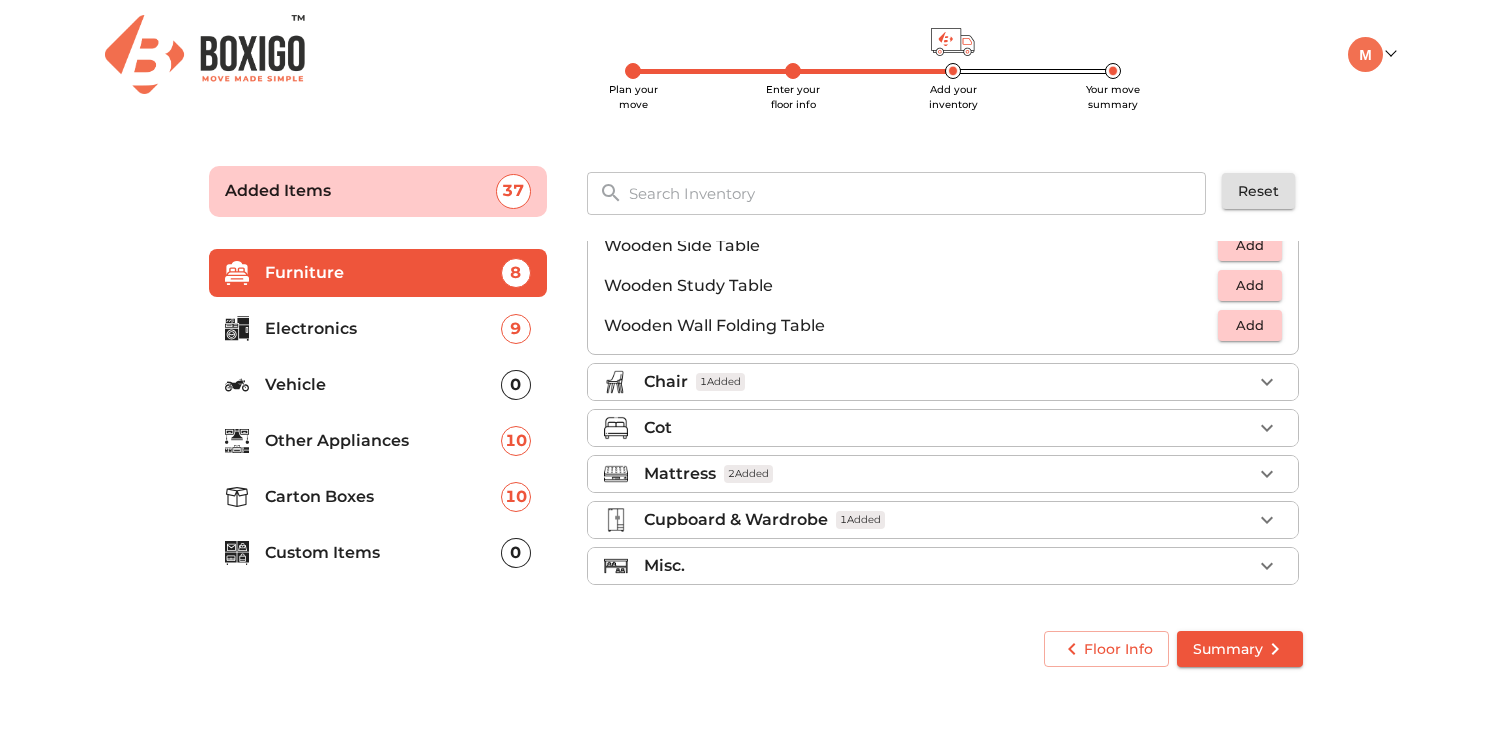 click on "Misc." at bounding box center [948, 566] 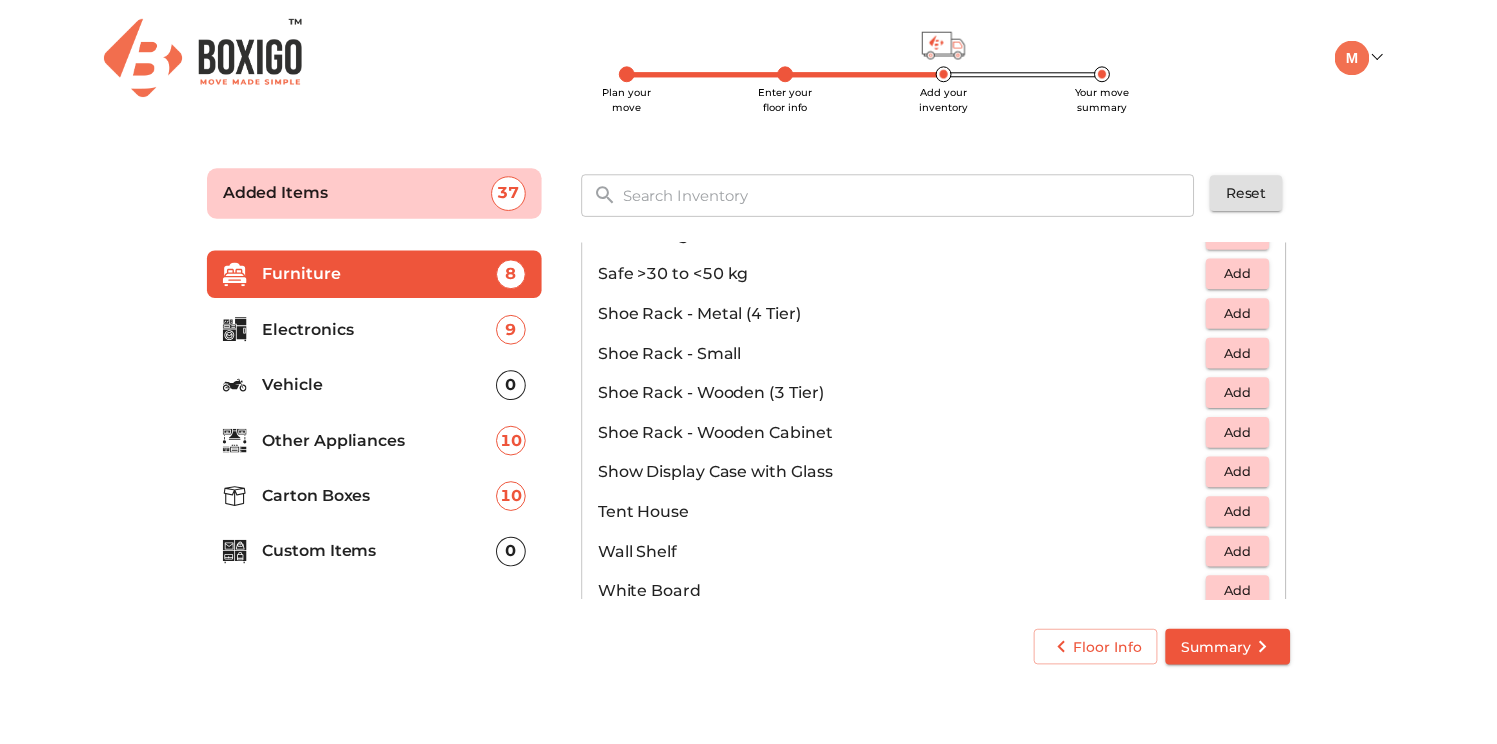 scroll, scrollTop: 1075, scrollLeft: 0, axis: vertical 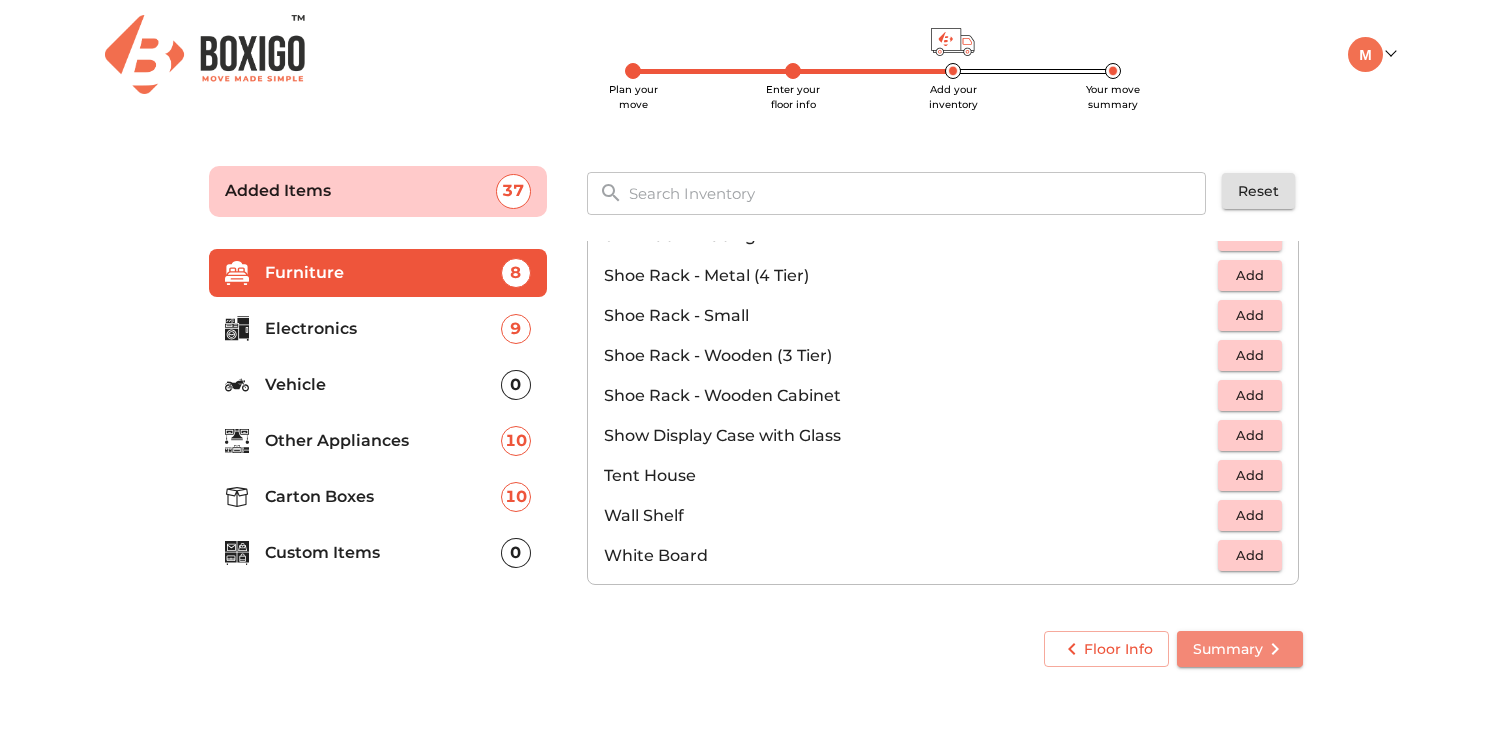 click on "Summary" at bounding box center [1240, 649] 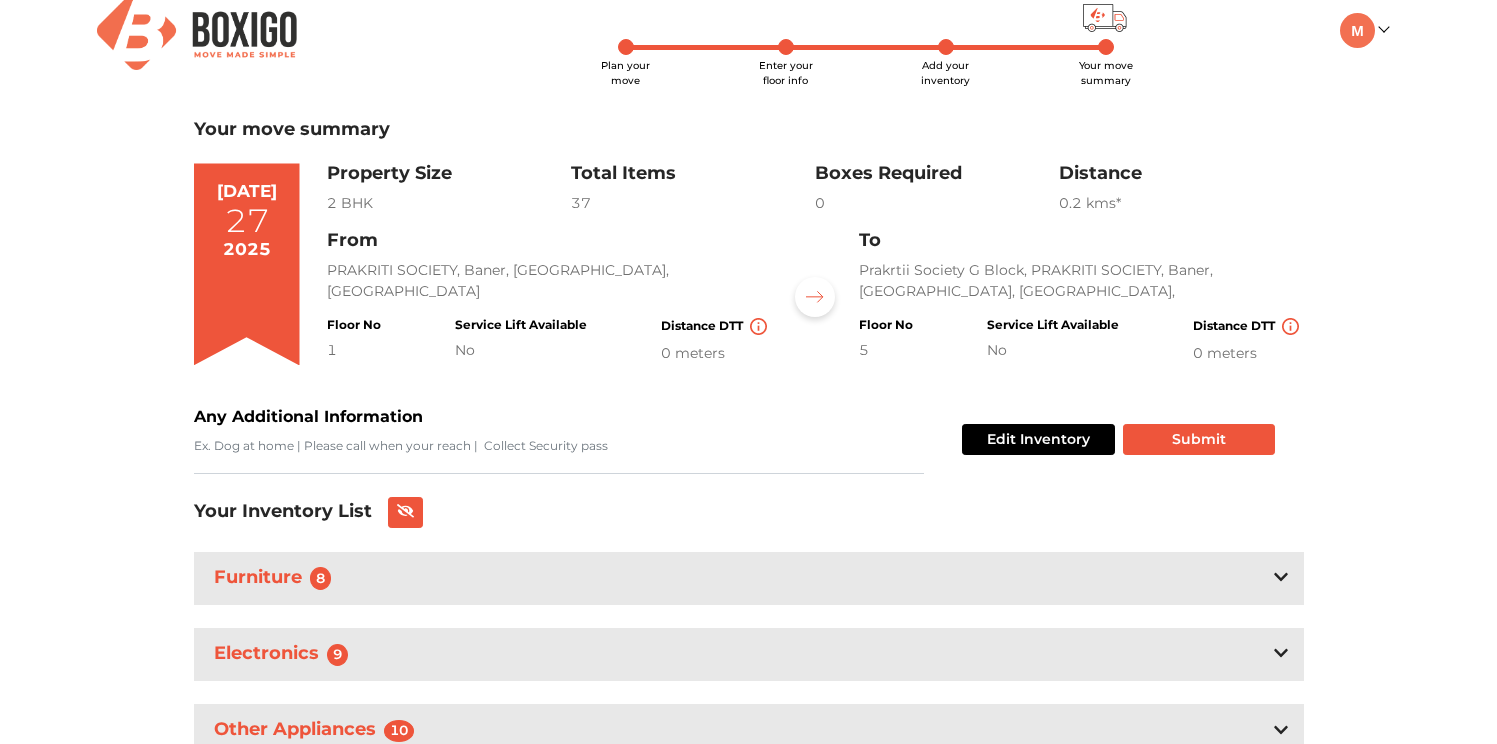 scroll, scrollTop: 0, scrollLeft: 0, axis: both 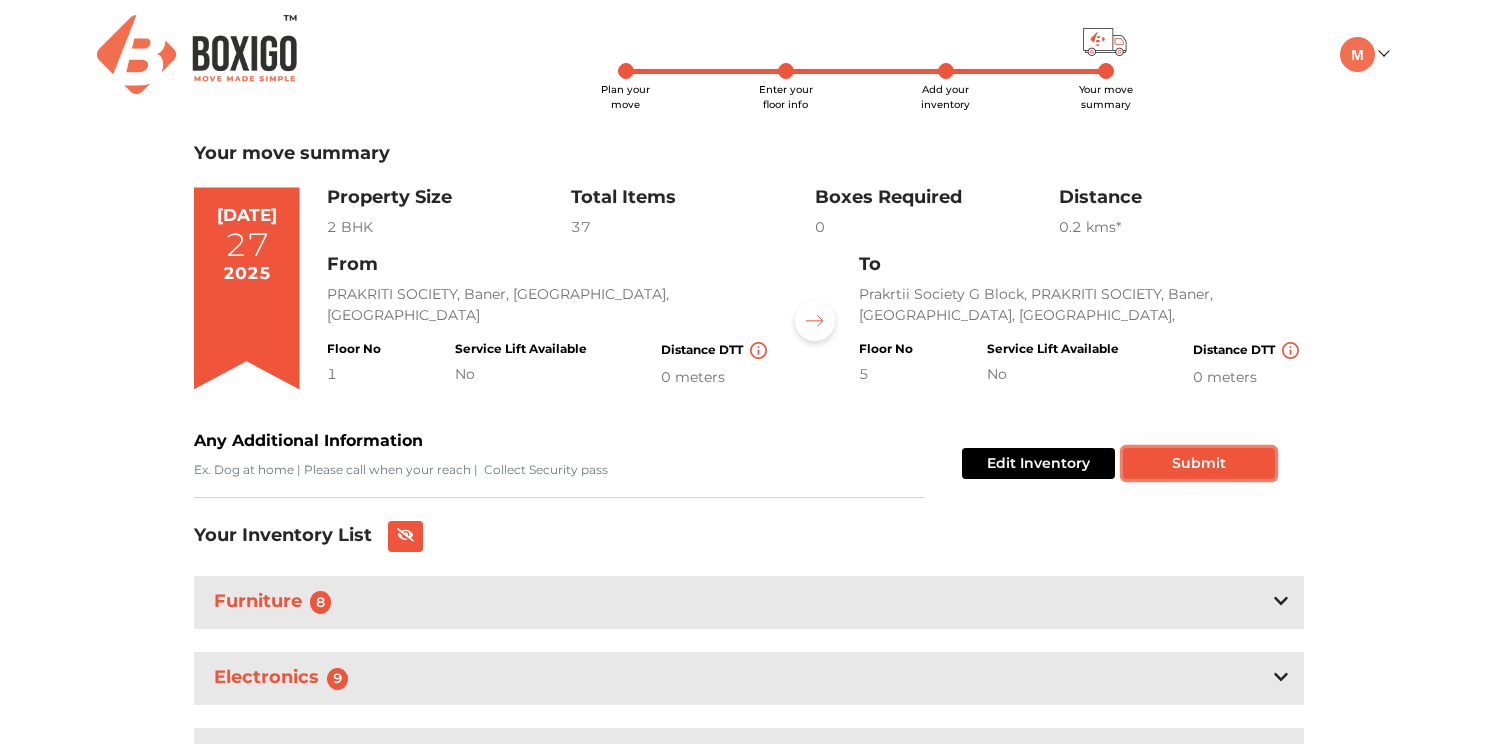 drag, startPoint x: 1221, startPoint y: 468, endPoint x: 1174, endPoint y: 490, distance: 51.894123 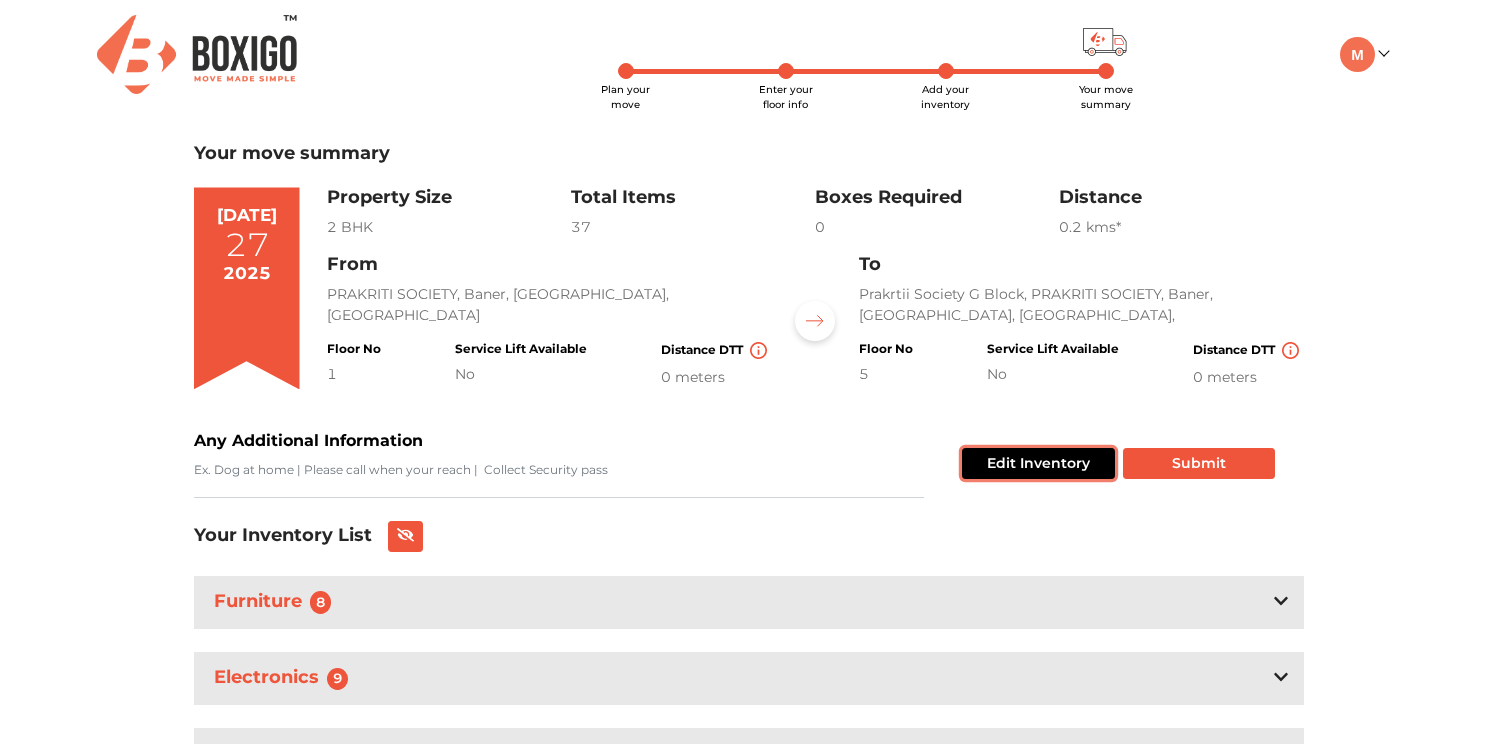 click on "Edit Inventory" at bounding box center (1038, 463) 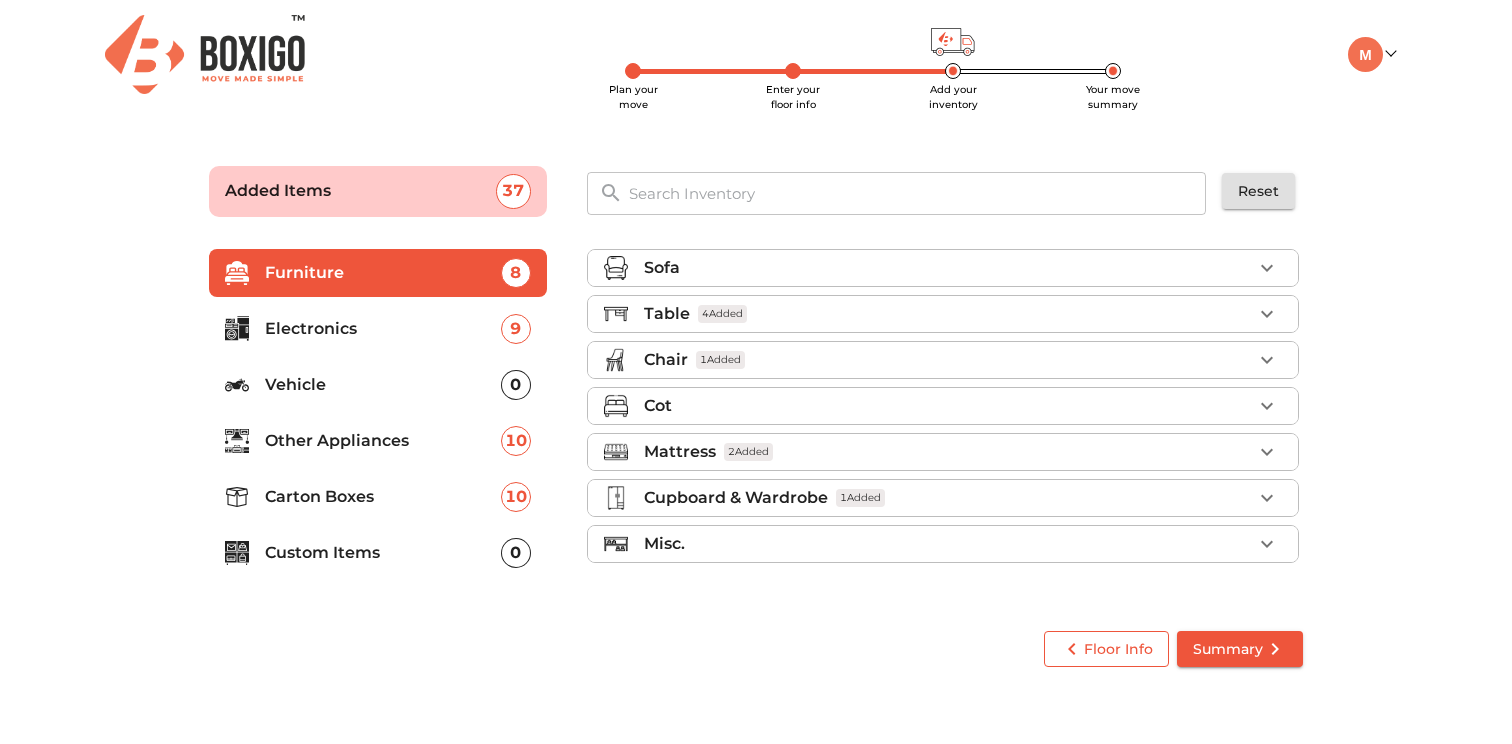 click on "Floor Info" at bounding box center [1106, 649] 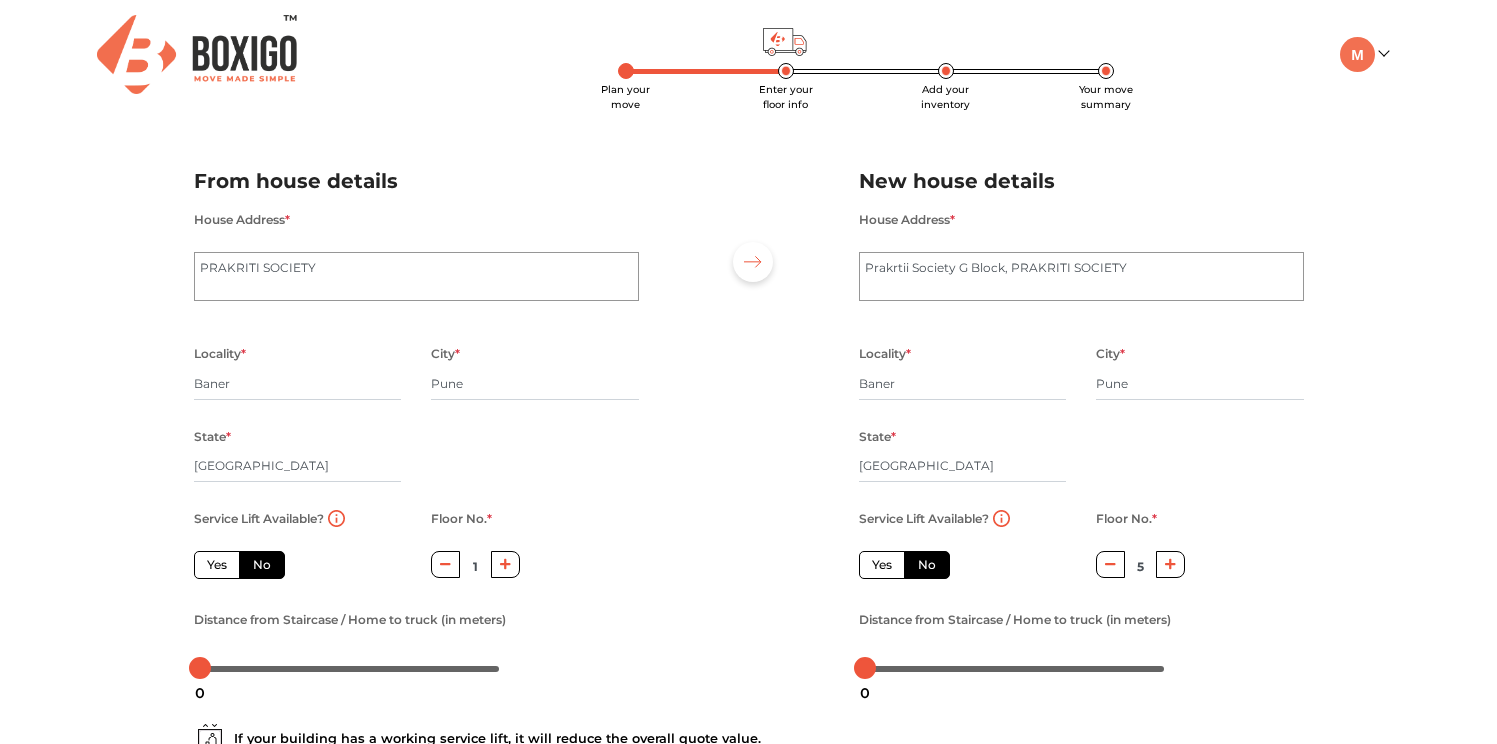 click on "Yes" at bounding box center [882, 565] 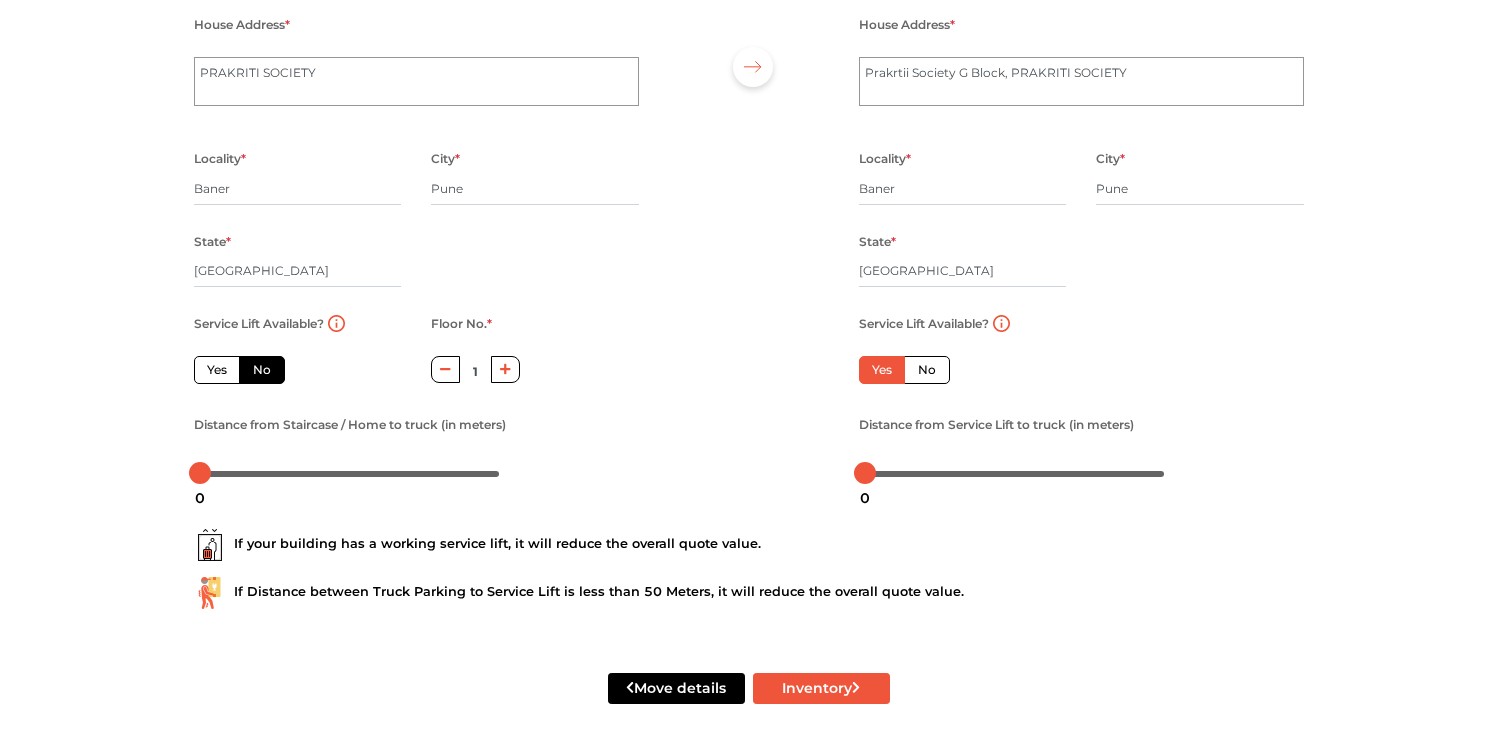 scroll, scrollTop: 206, scrollLeft: 0, axis: vertical 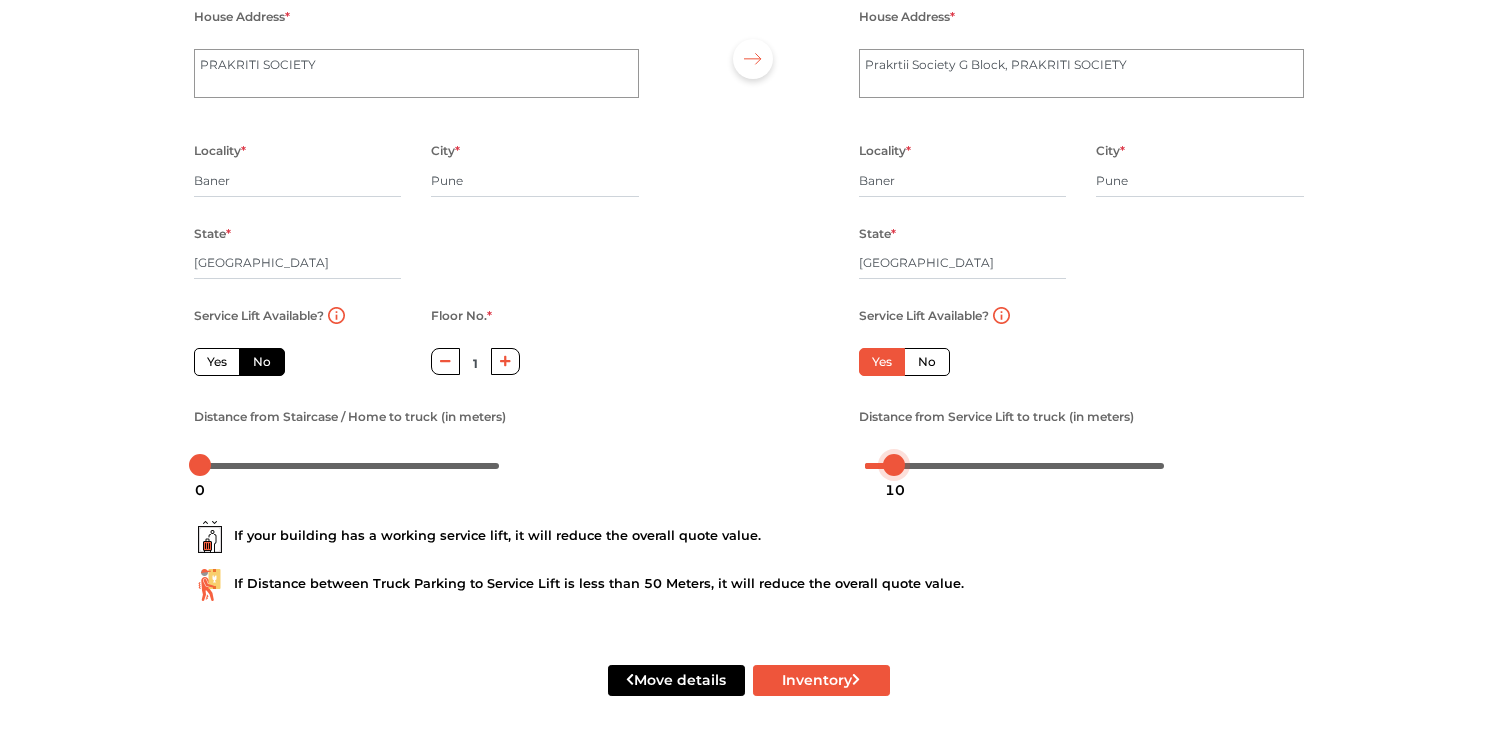 drag, startPoint x: 869, startPoint y: 467, endPoint x: 898, endPoint y: 468, distance: 29.017237 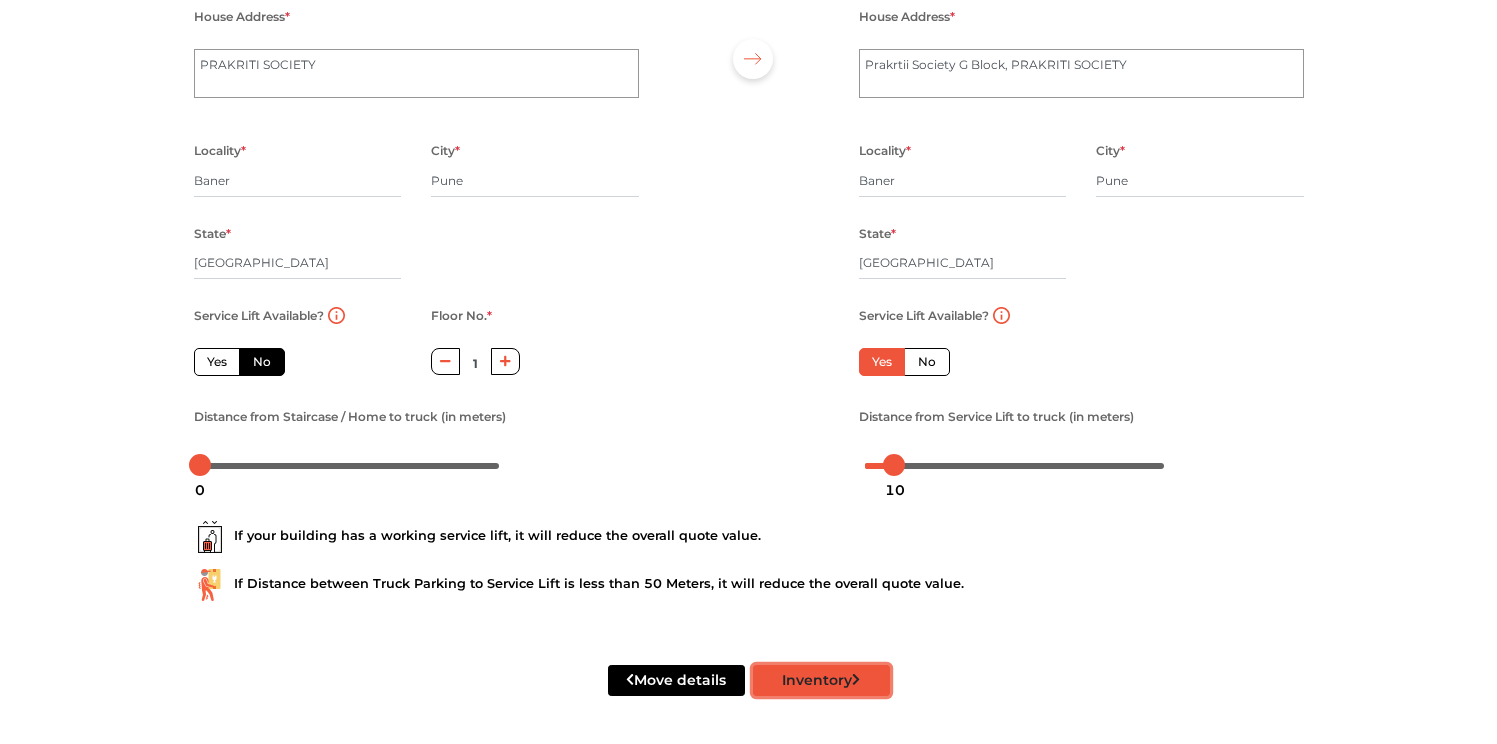 click on "Inventory" at bounding box center [821, 680] 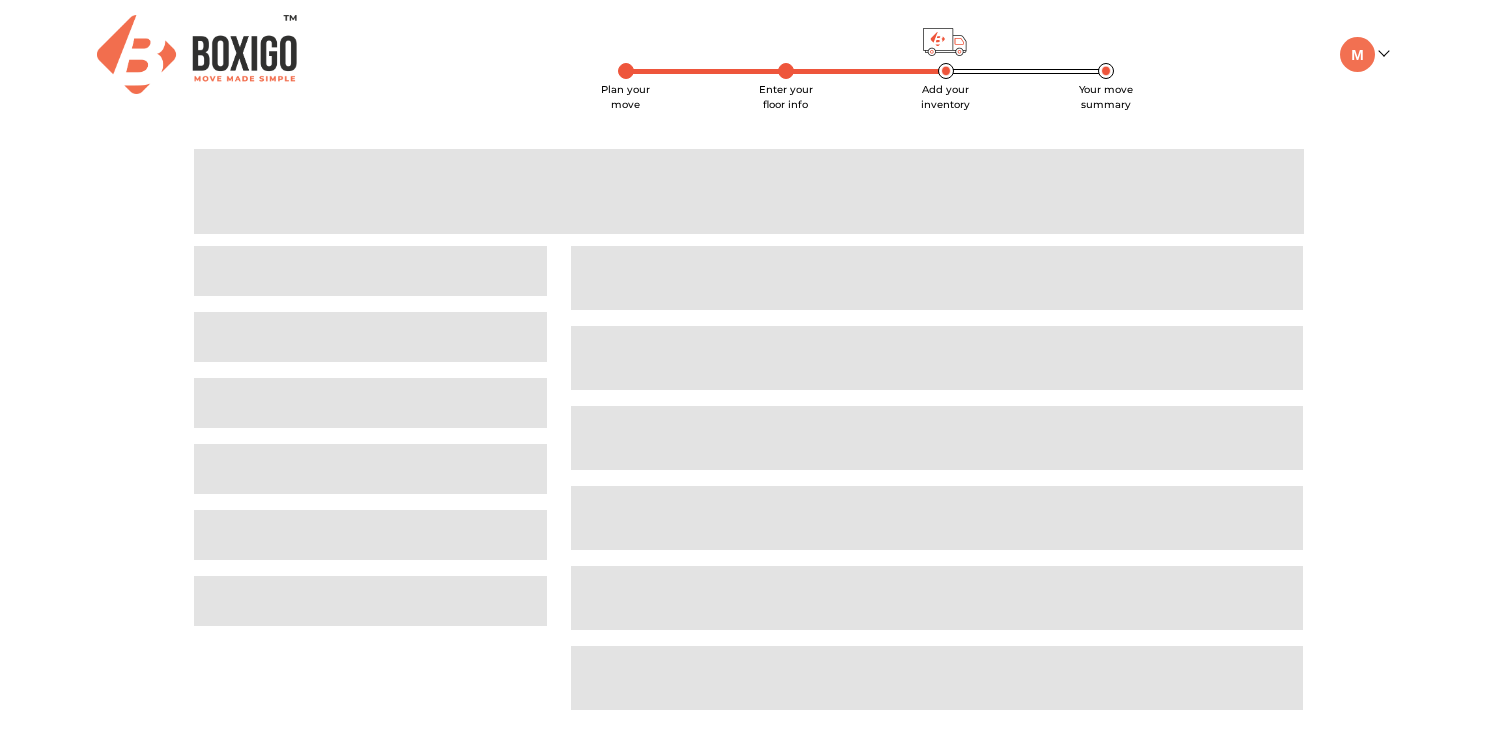scroll, scrollTop: 0, scrollLeft: 0, axis: both 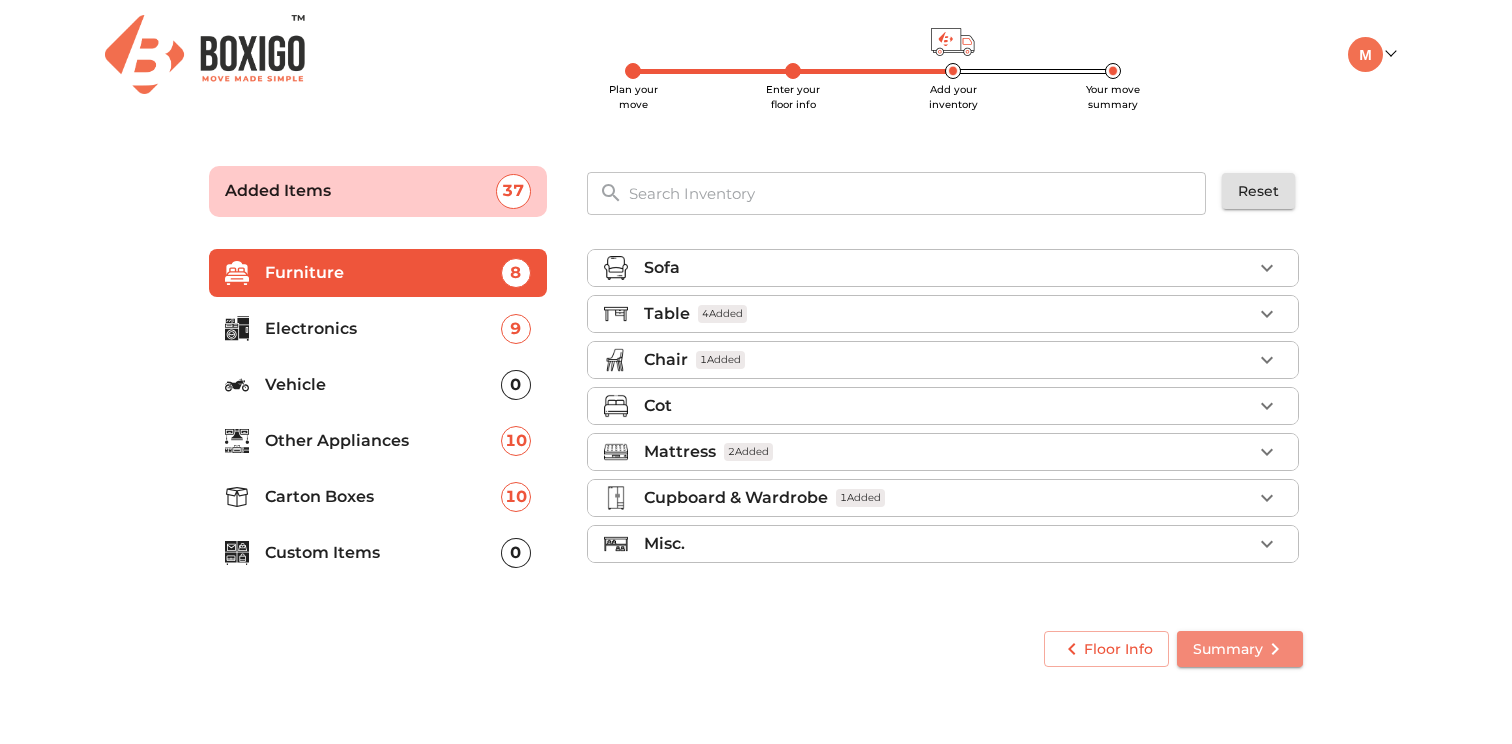 click on "Summary" at bounding box center (1240, 649) 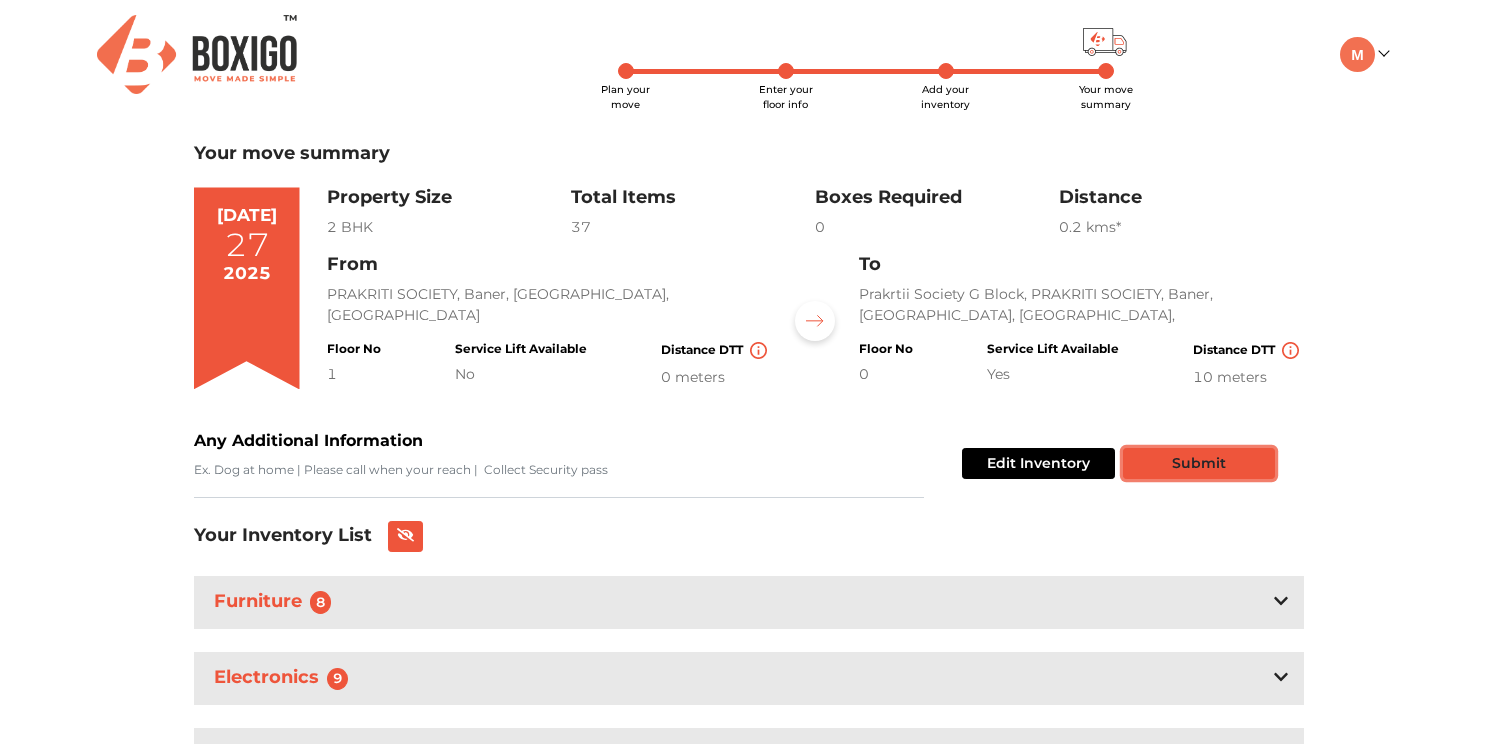 click on "Submit" at bounding box center [1199, 463] 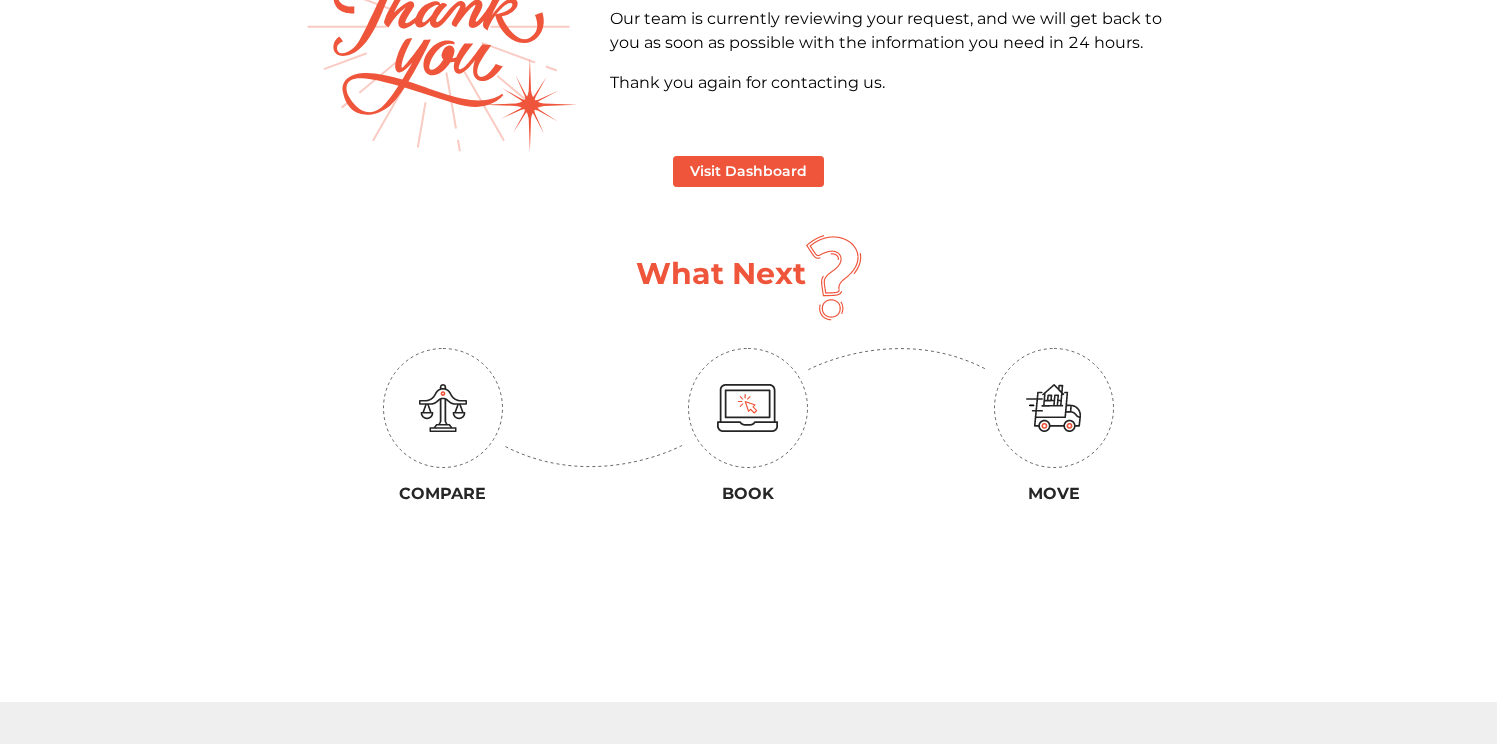 scroll, scrollTop: 0, scrollLeft: 0, axis: both 